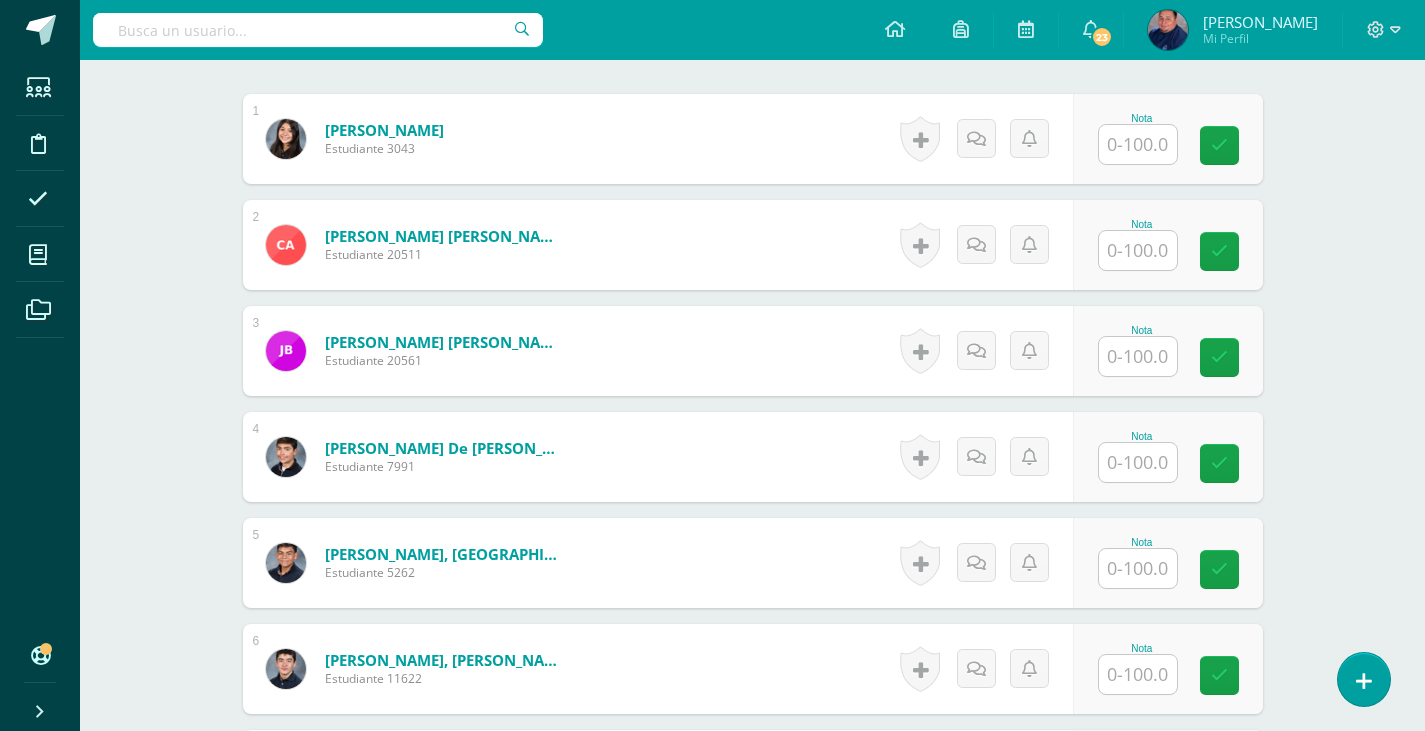 scroll, scrollTop: 621, scrollLeft: 0, axis: vertical 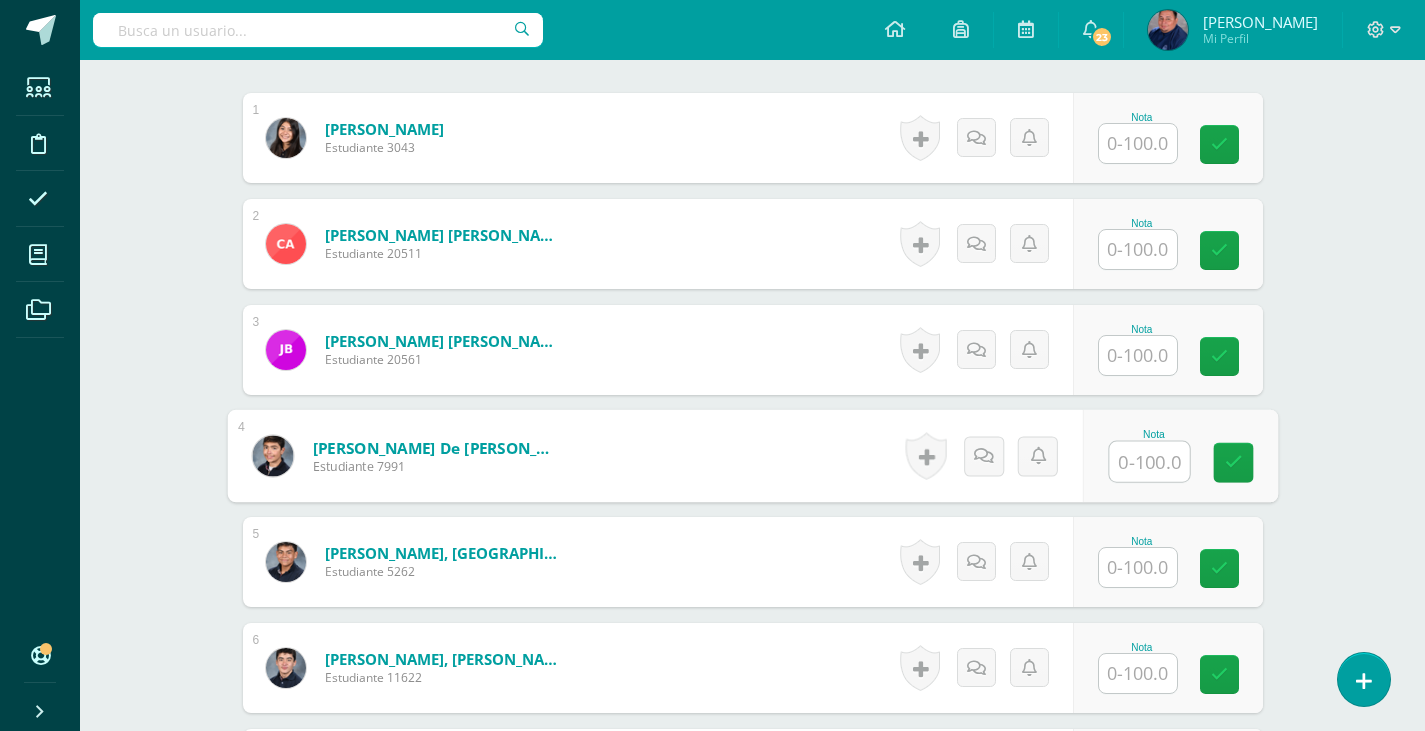 click at bounding box center [1149, 462] 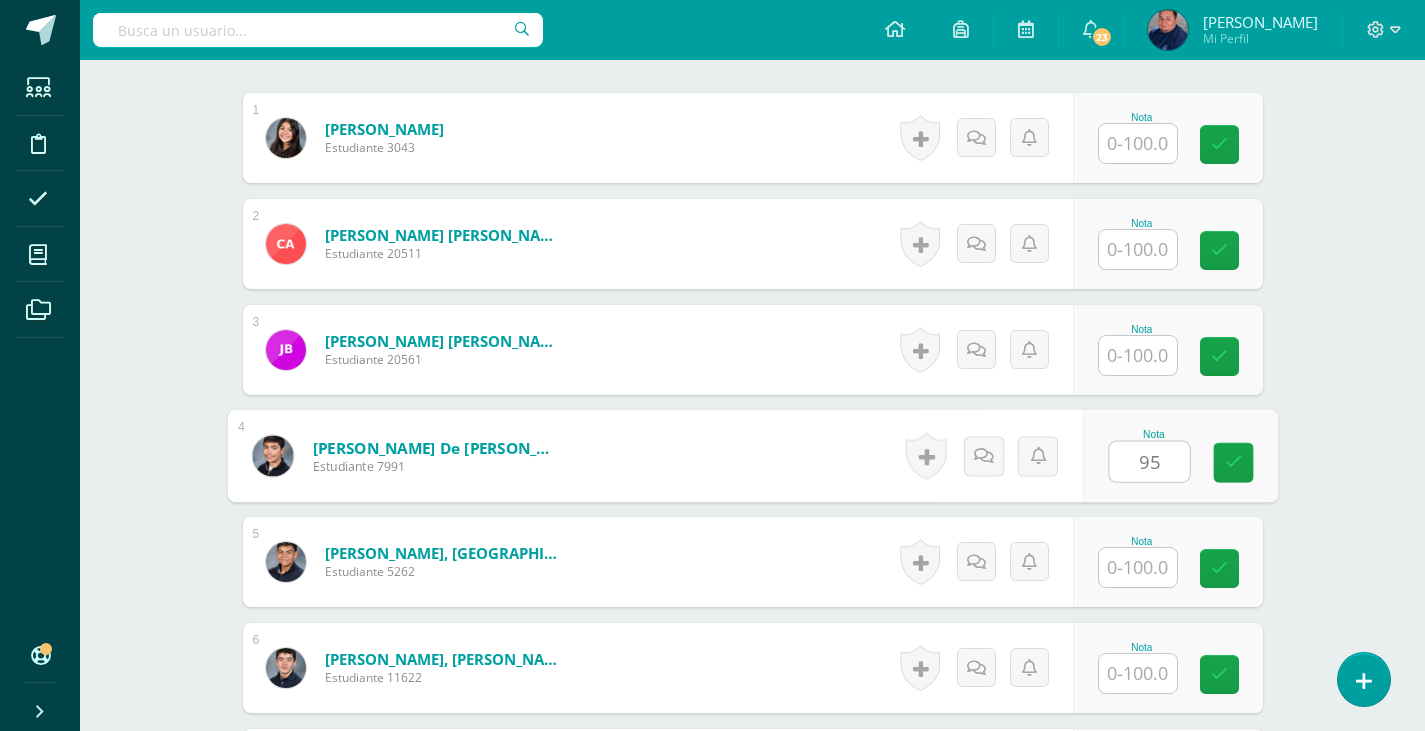 type on "95" 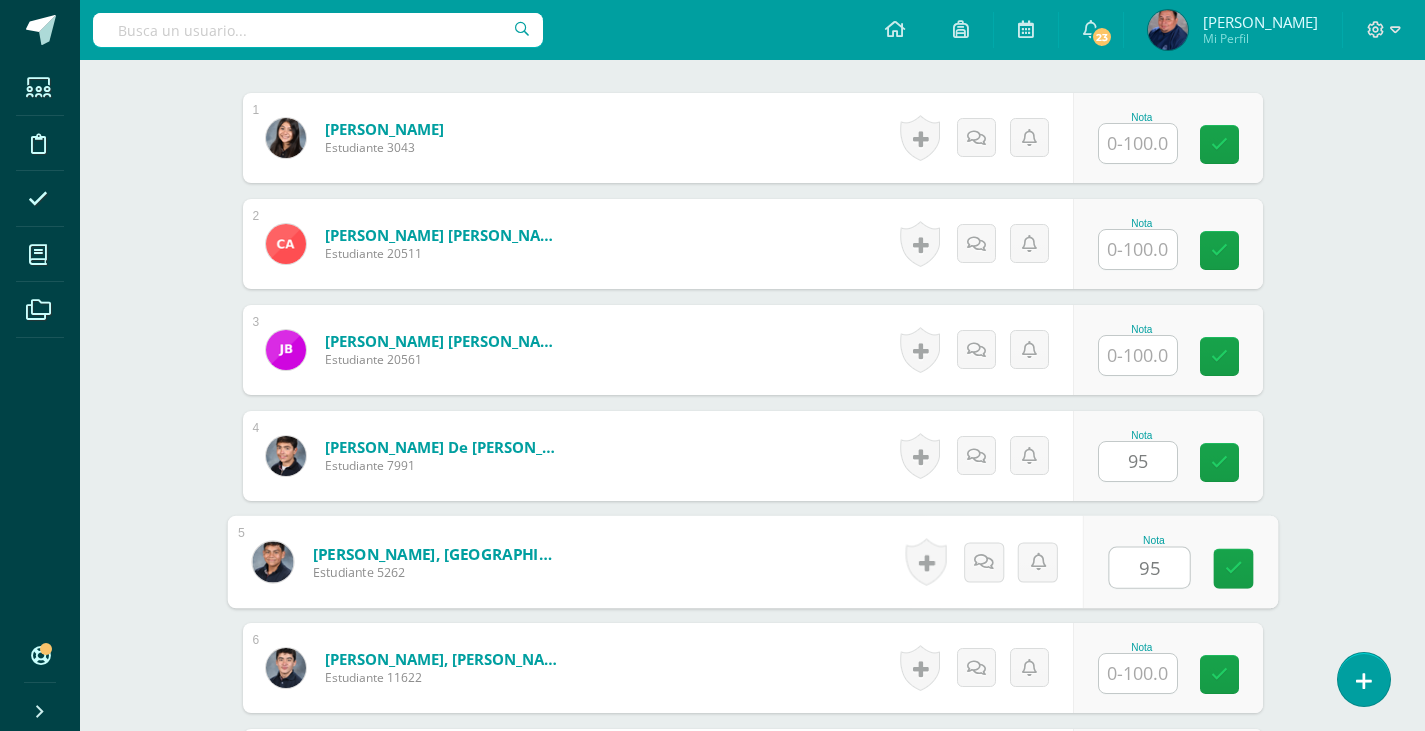 type on "95" 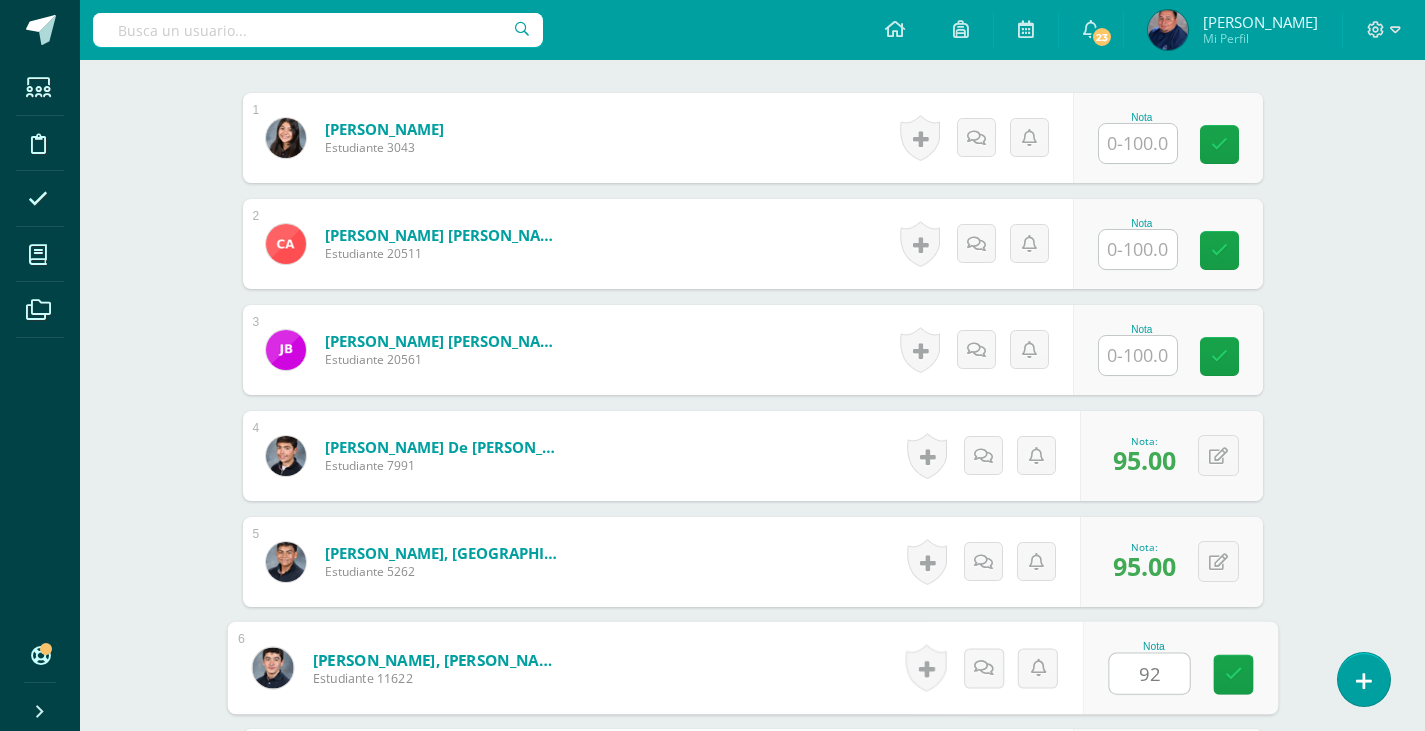 type on "92" 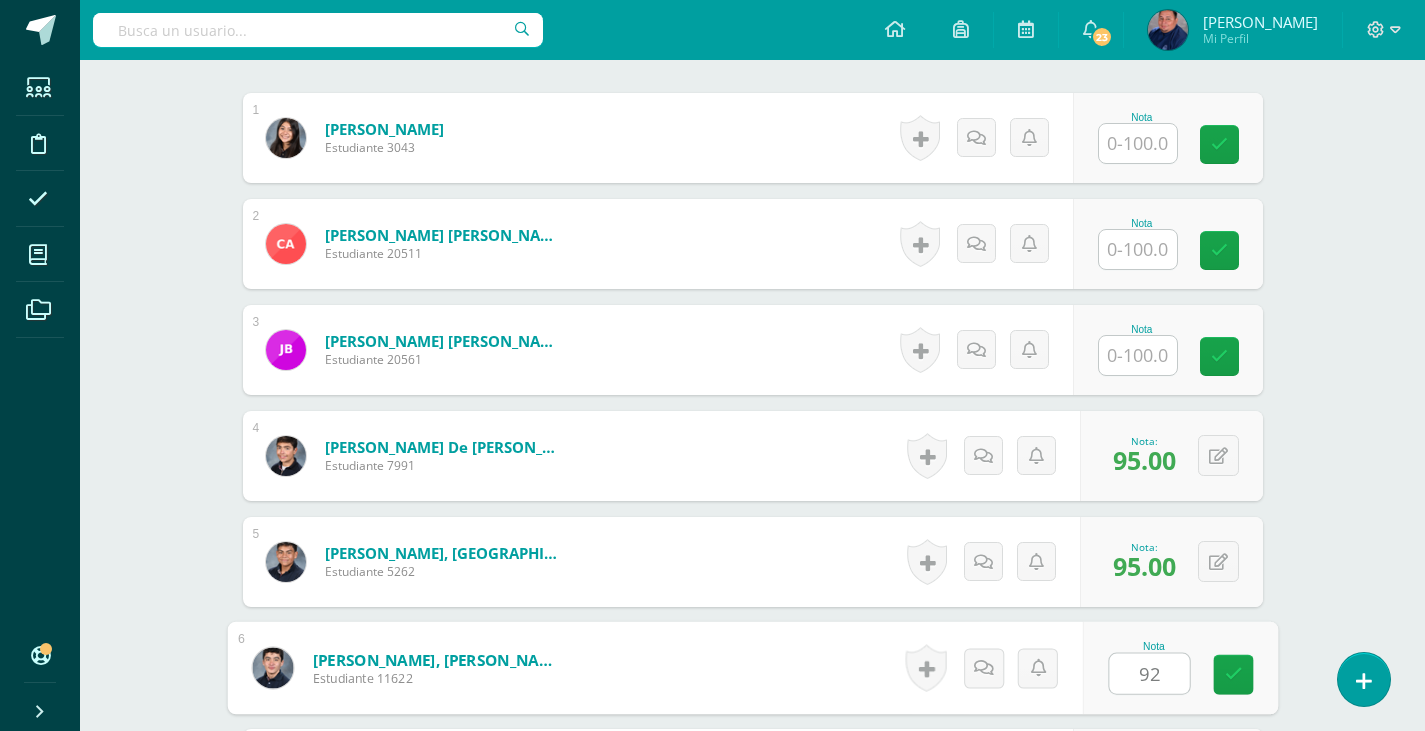 scroll, scrollTop: 1035, scrollLeft: 0, axis: vertical 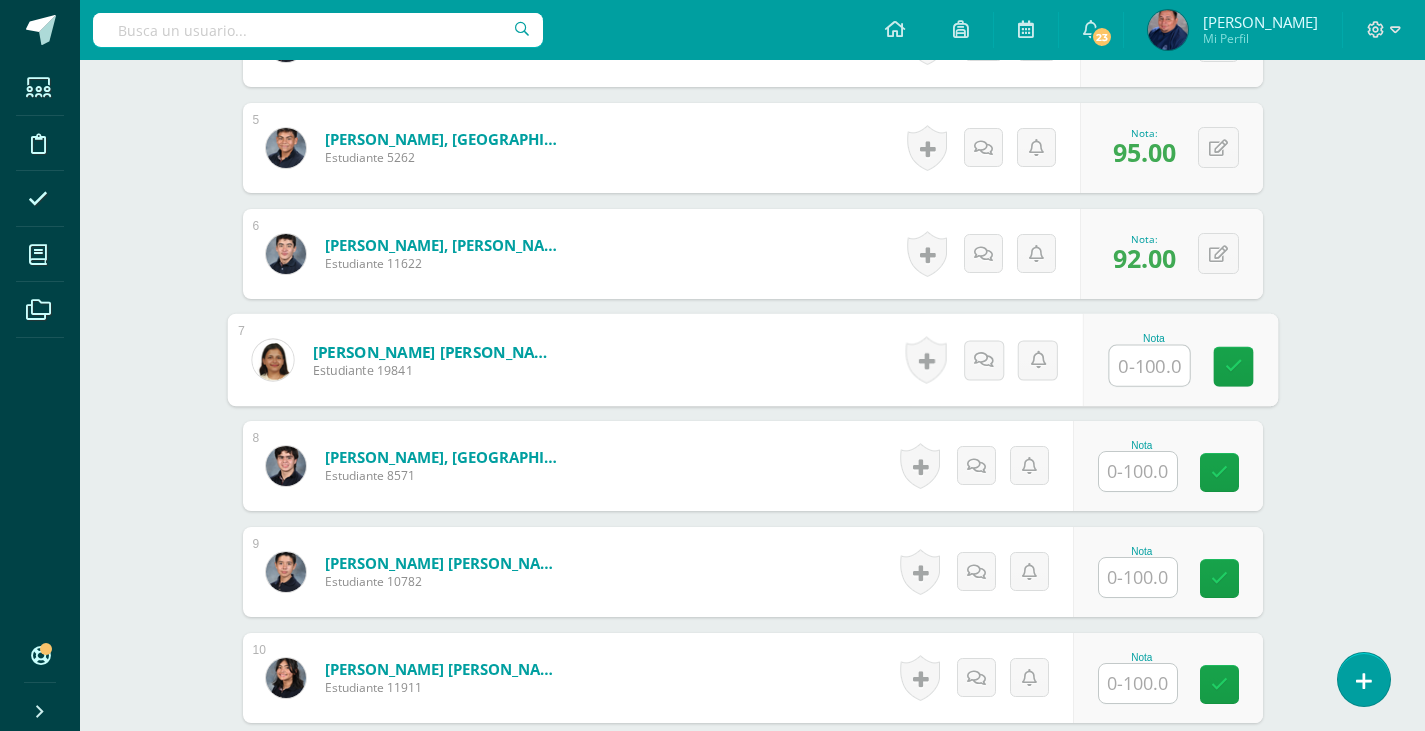 click at bounding box center [1138, 471] 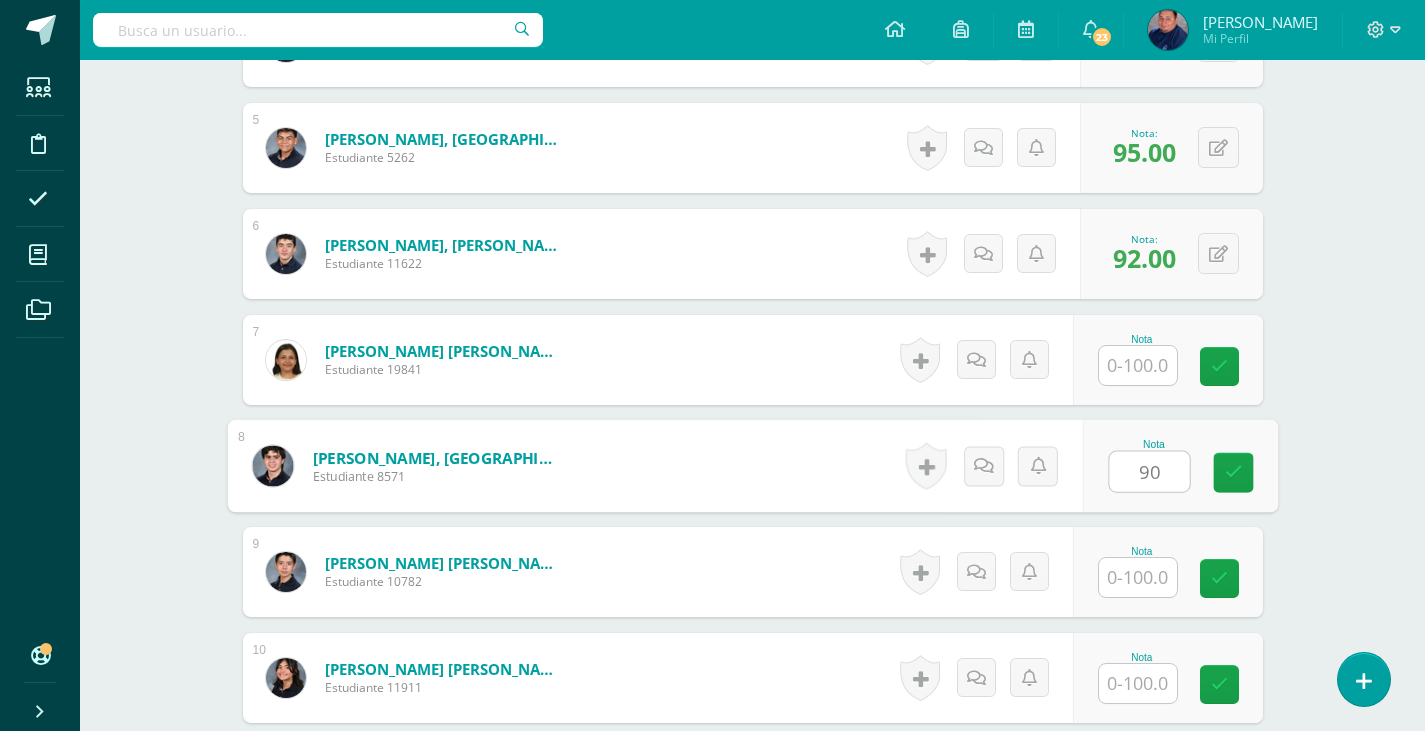 type on "90" 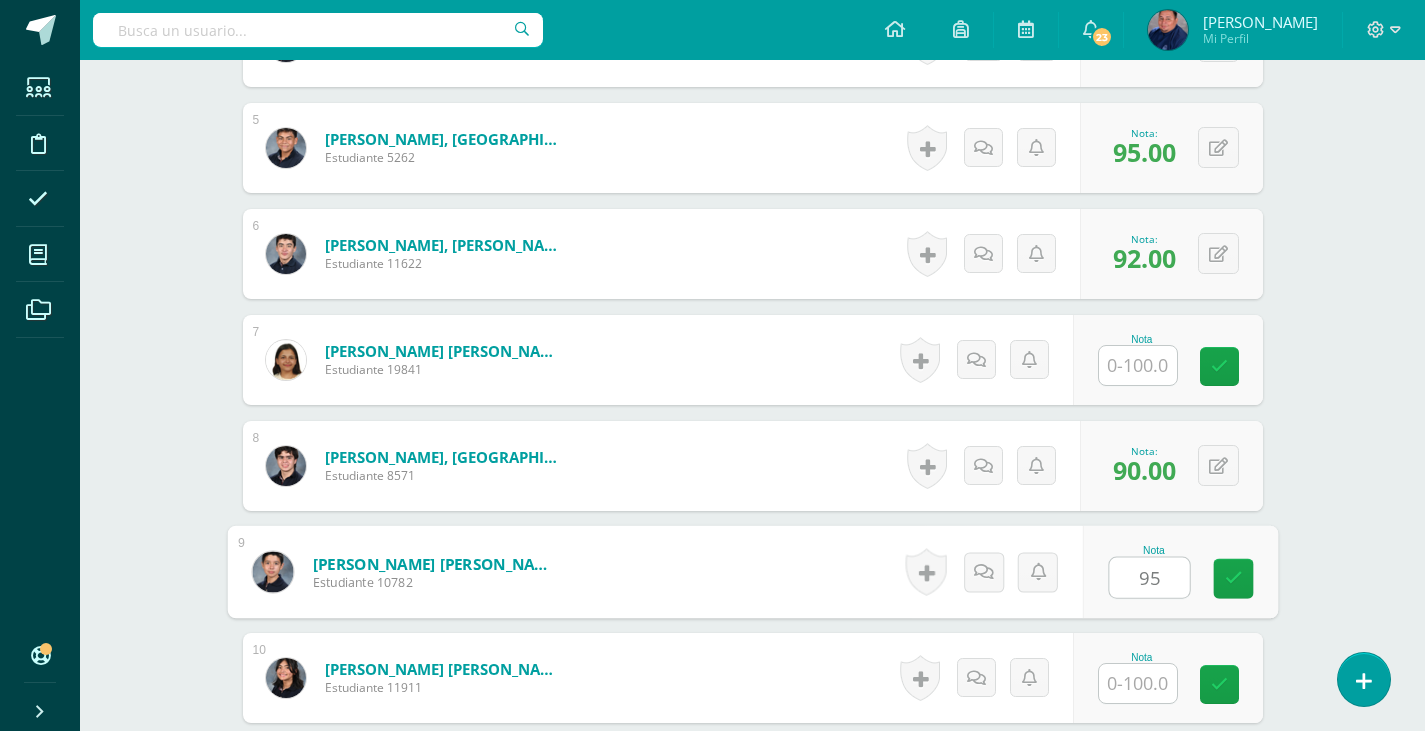 type on "95" 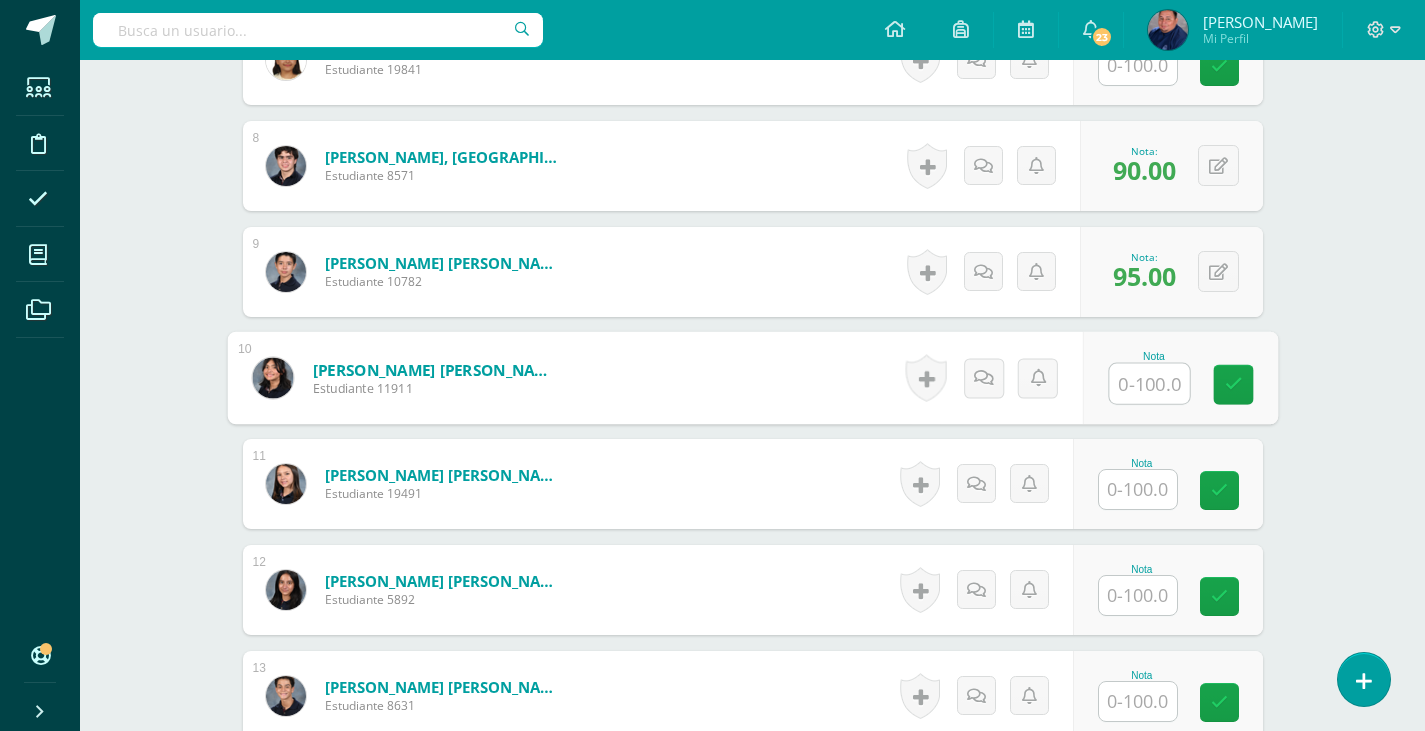 scroll, scrollTop: 1435, scrollLeft: 0, axis: vertical 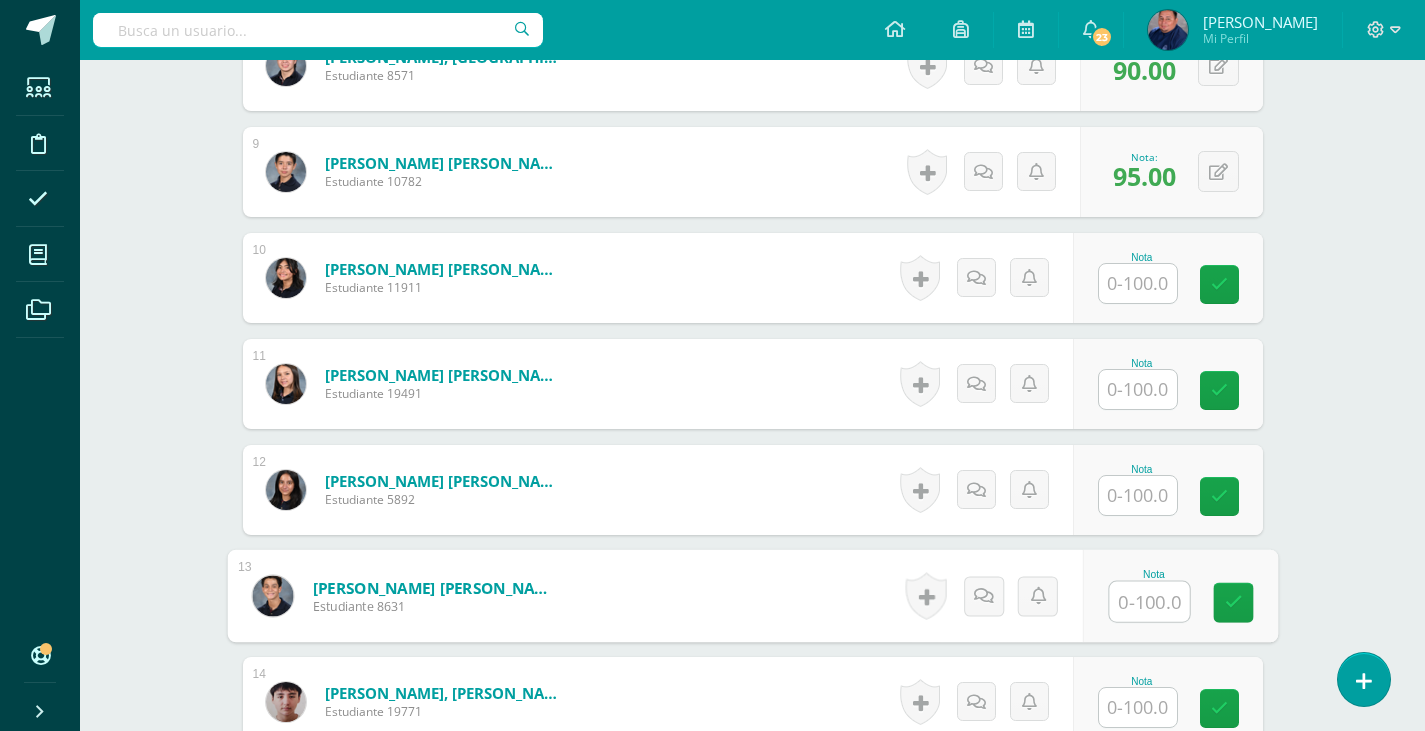 click at bounding box center [1149, 602] 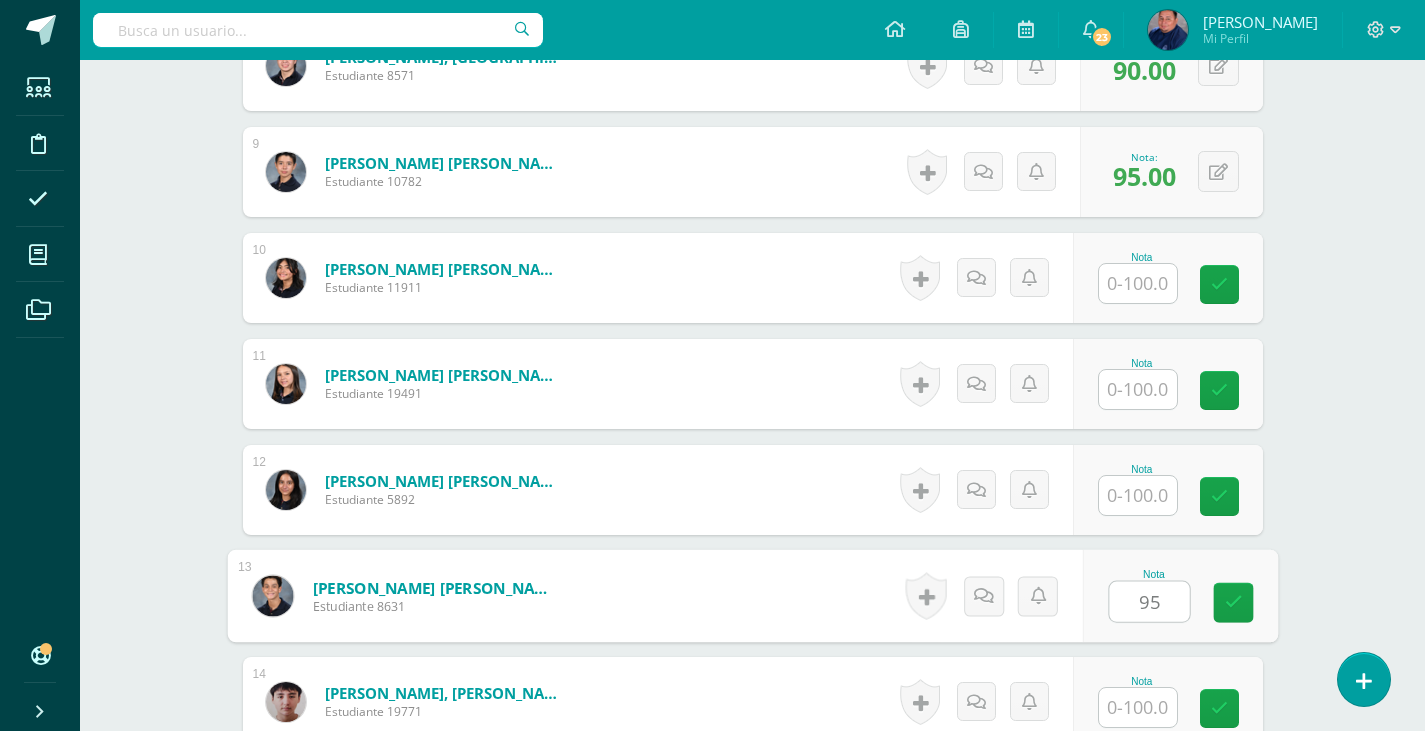 type on "95" 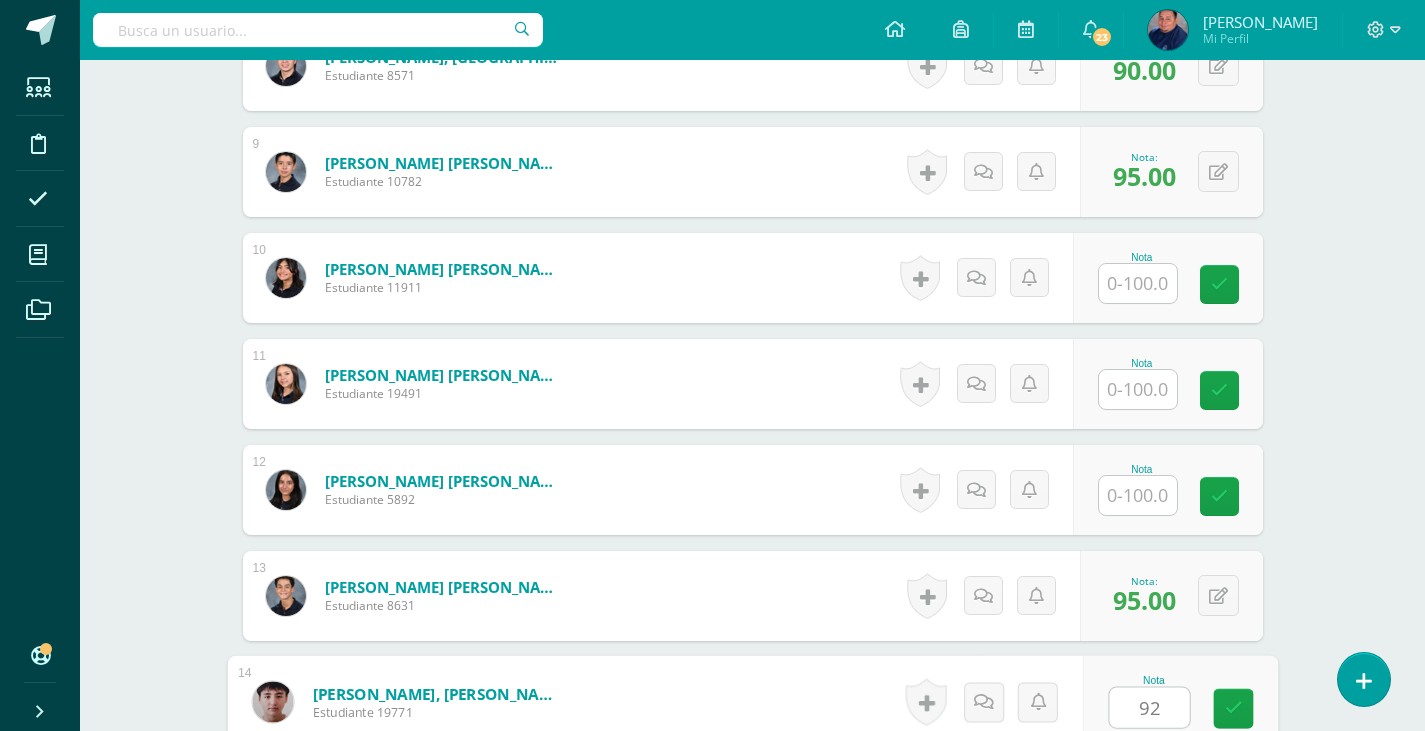 type on "92" 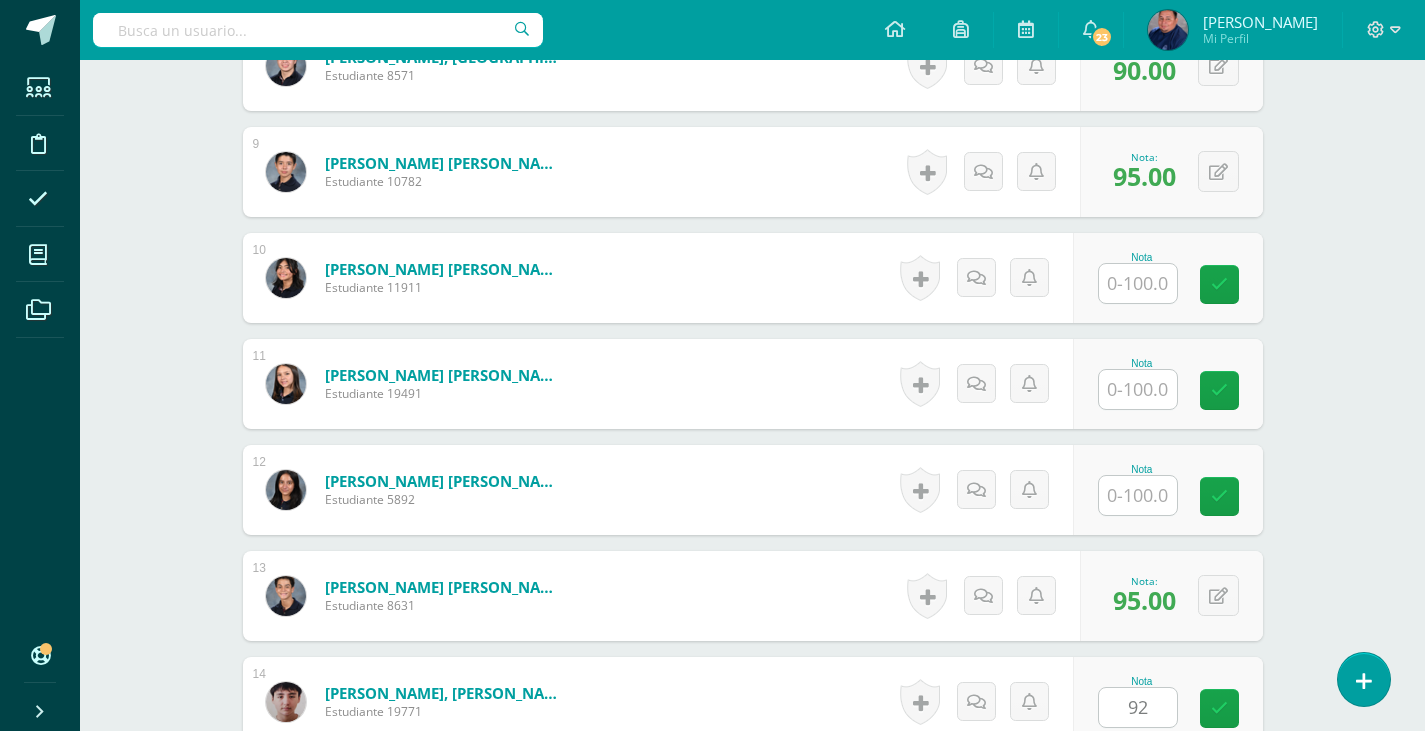 scroll, scrollTop: 1883, scrollLeft: 0, axis: vertical 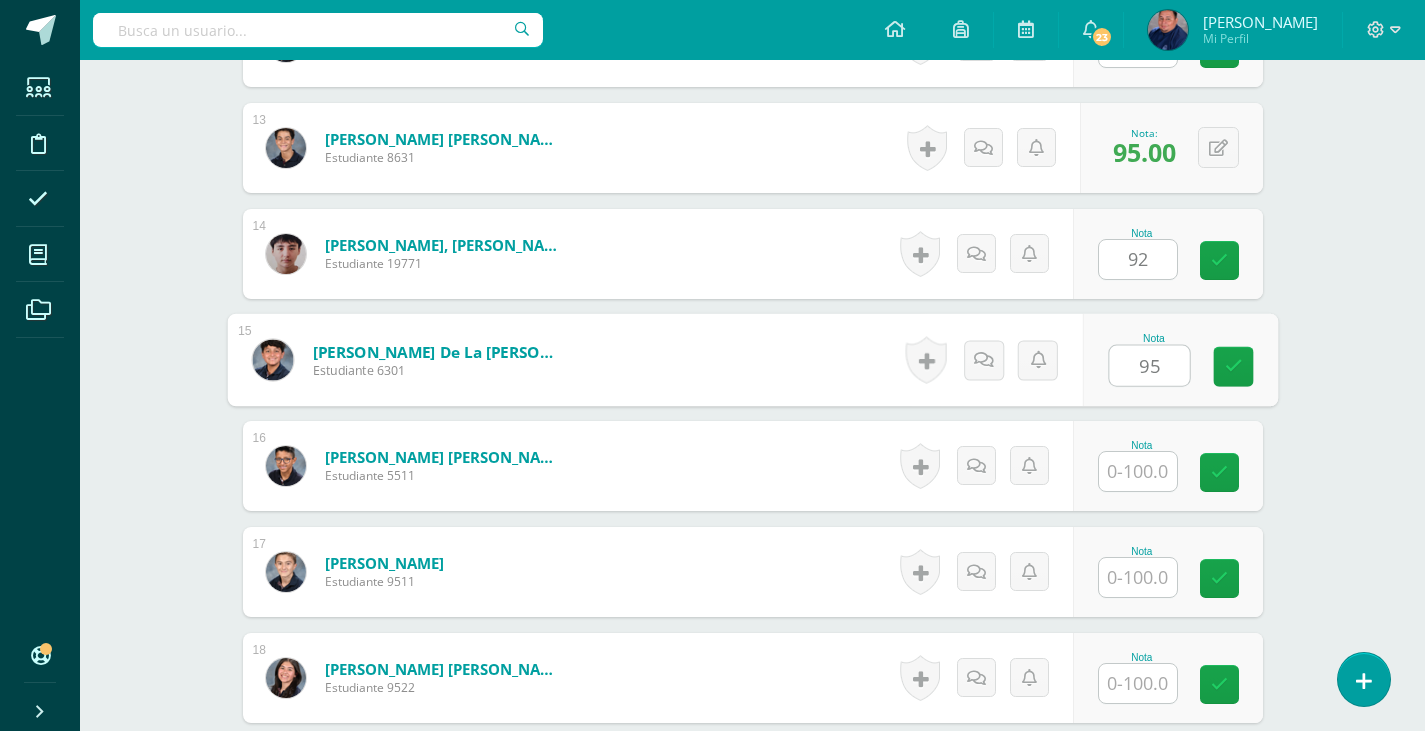 type on "95" 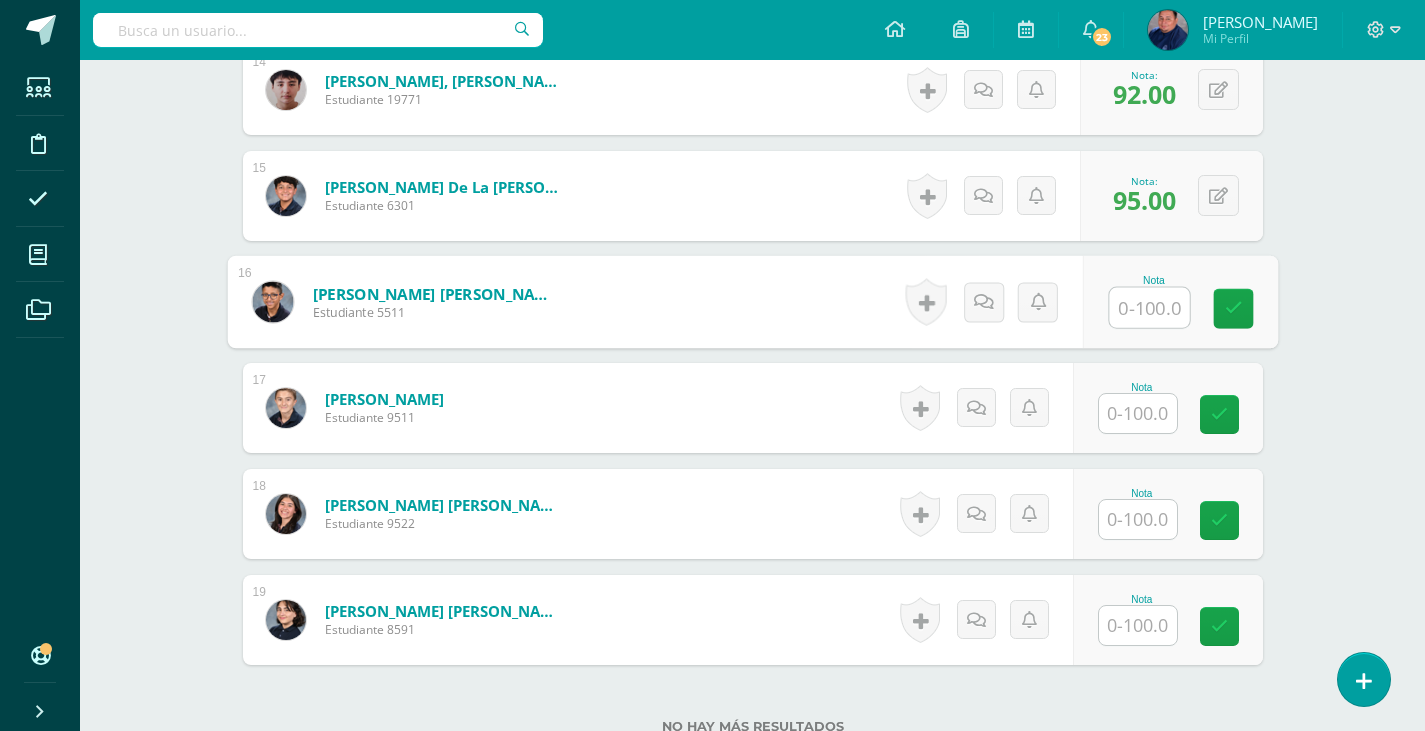 scroll, scrollTop: 2083, scrollLeft: 0, axis: vertical 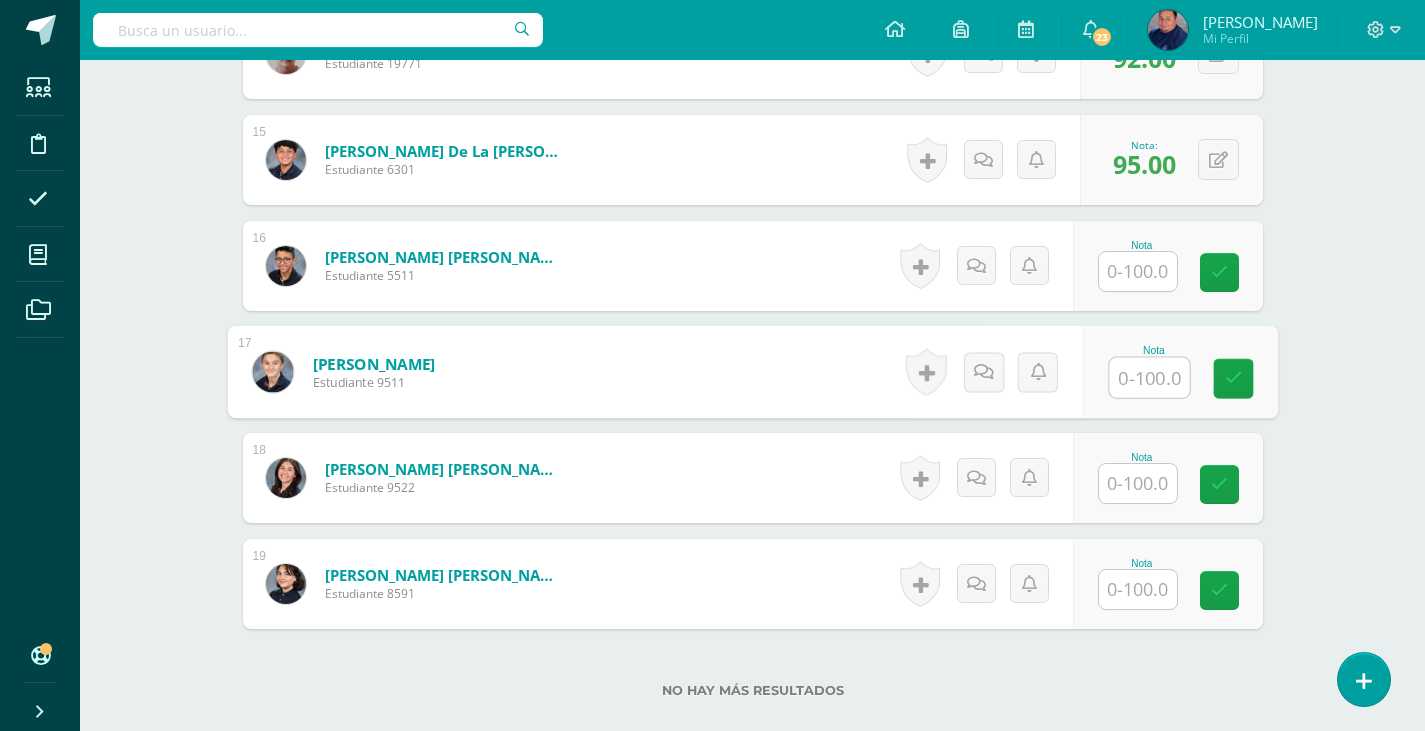 click at bounding box center [1149, 378] 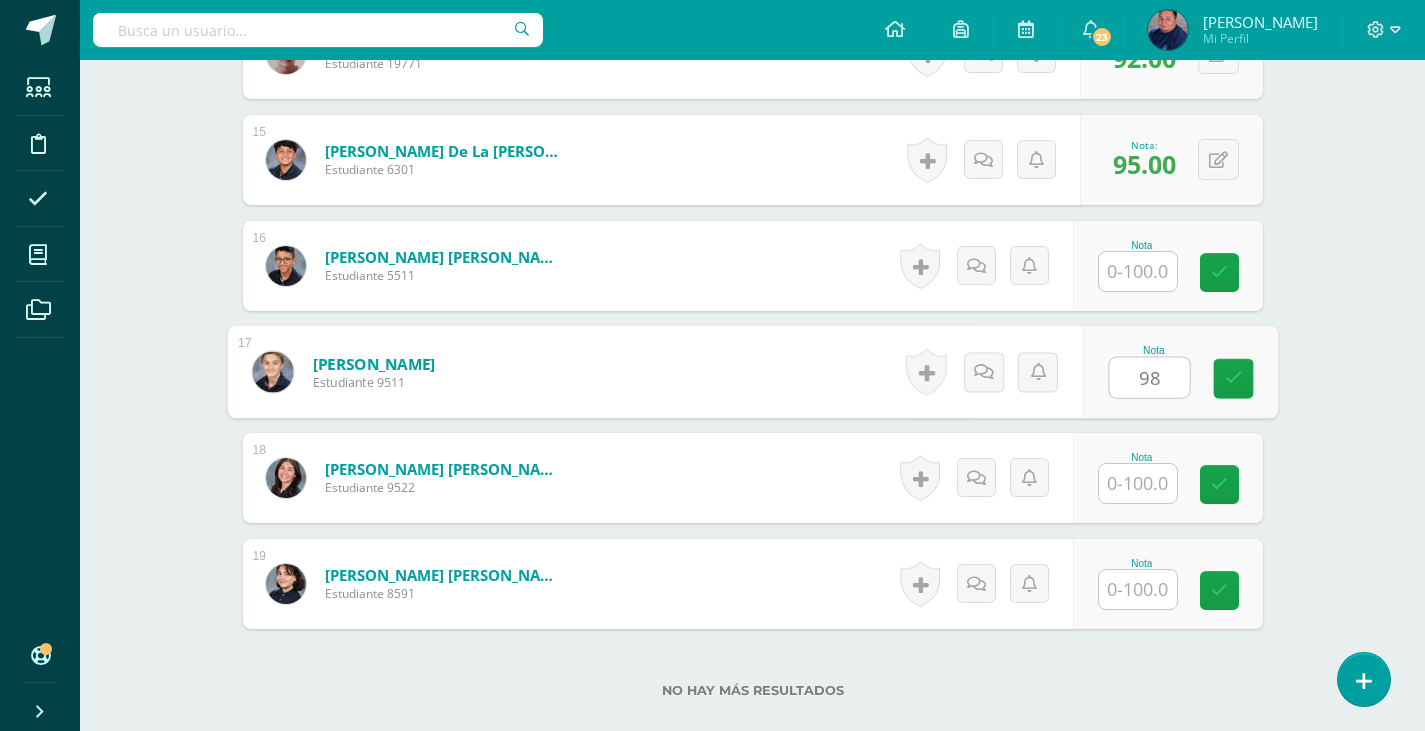 type on "98" 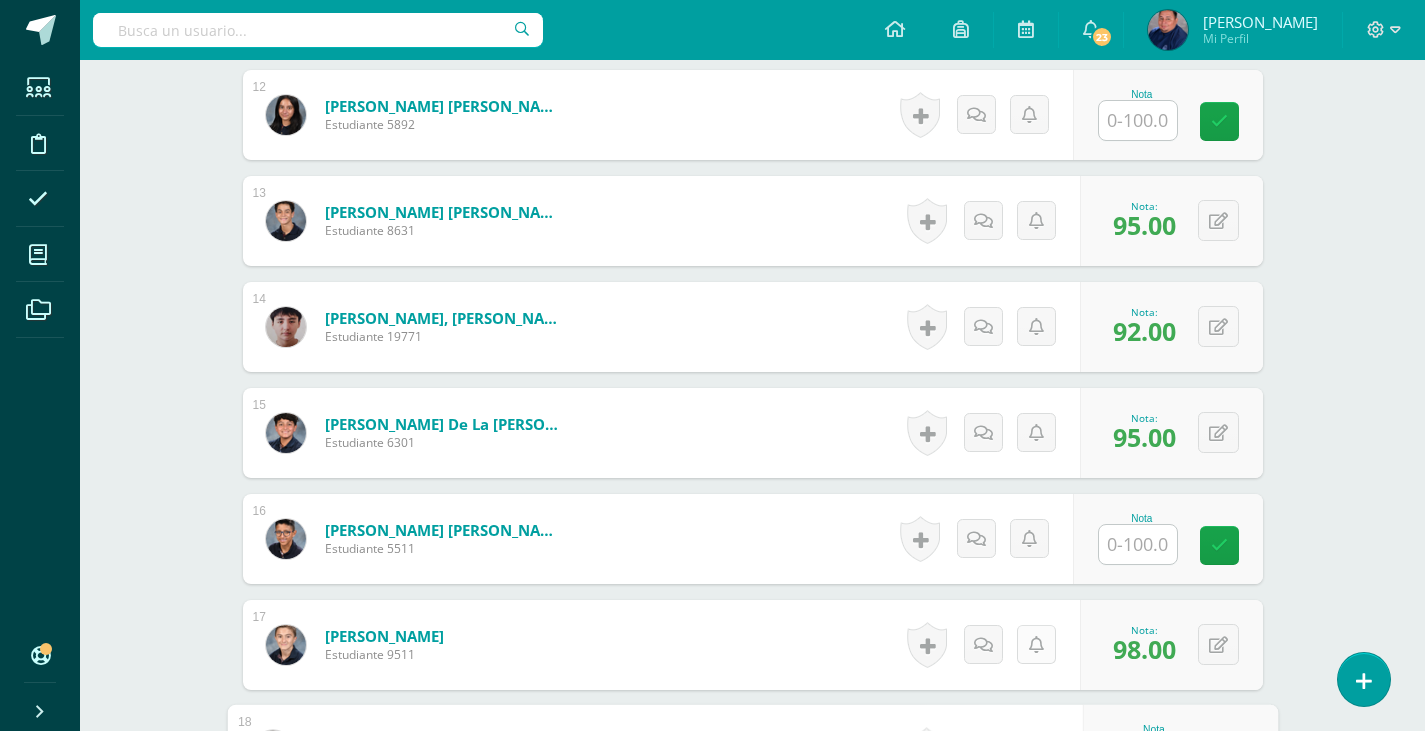 scroll, scrollTop: 1910, scrollLeft: 0, axis: vertical 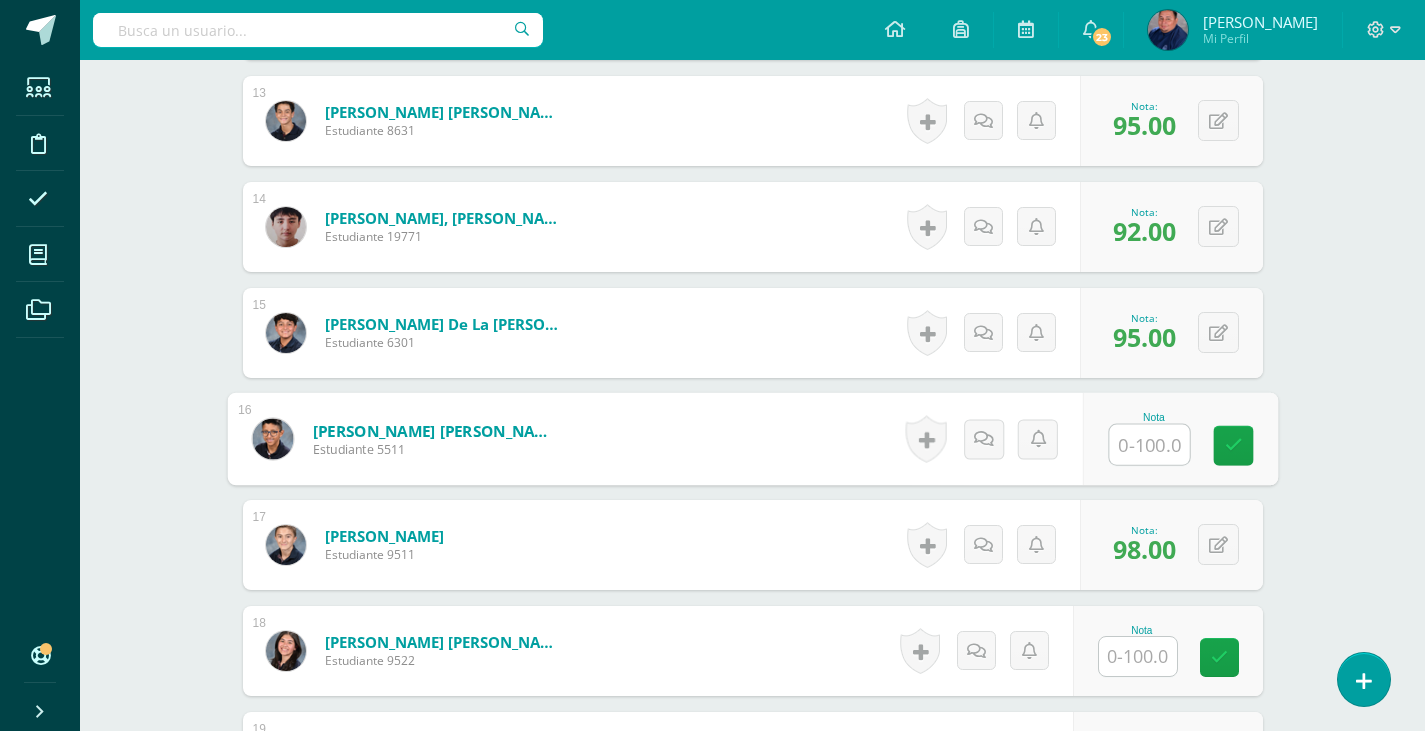 click at bounding box center (1149, 445) 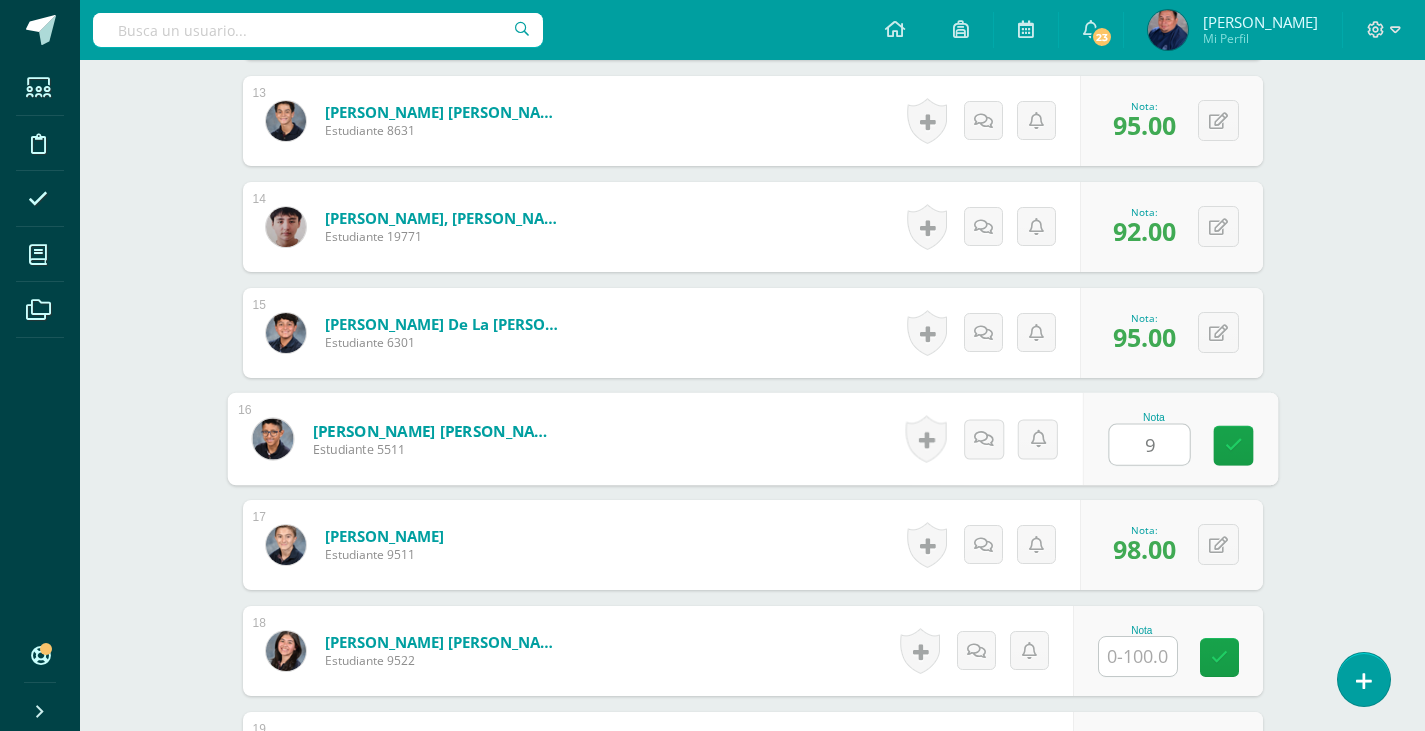 type on "98" 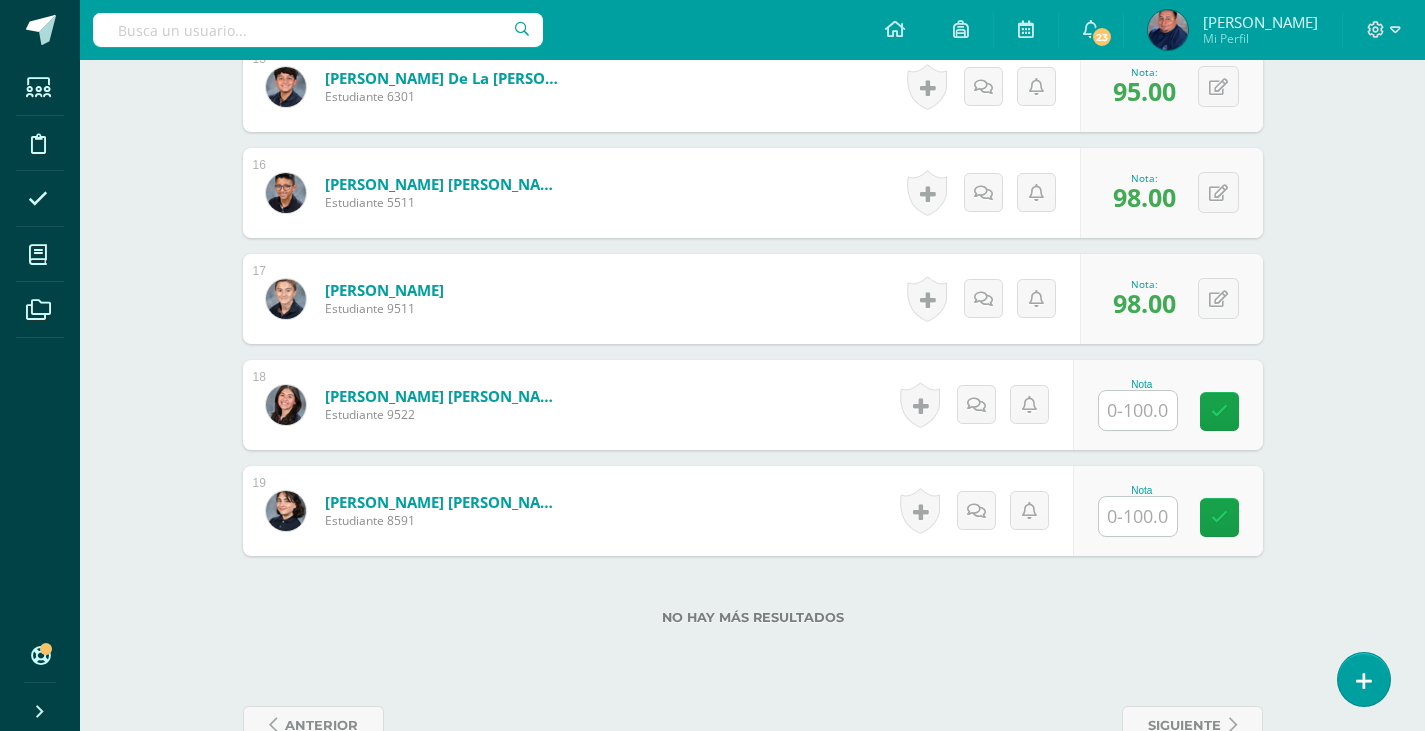scroll, scrollTop: 2210, scrollLeft: 0, axis: vertical 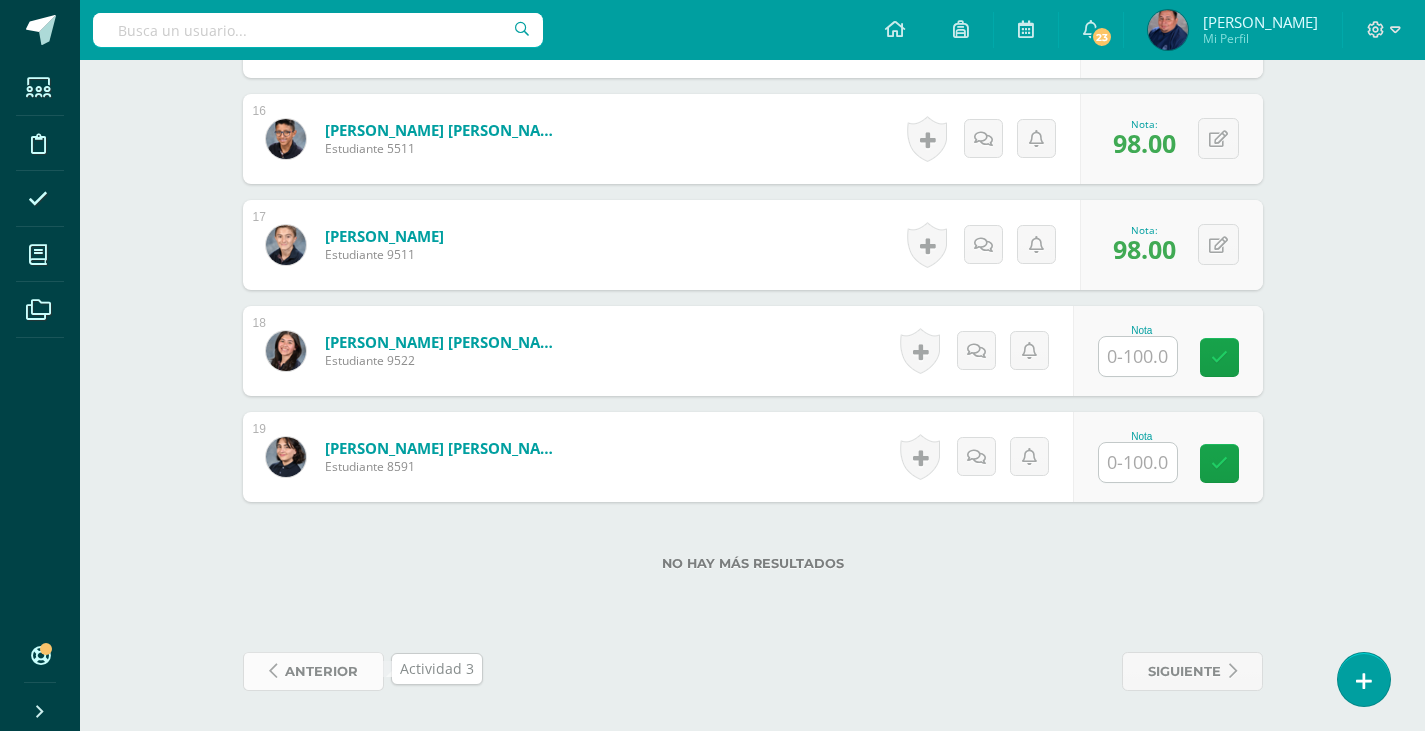 click on "anterior" at bounding box center (321, 671) 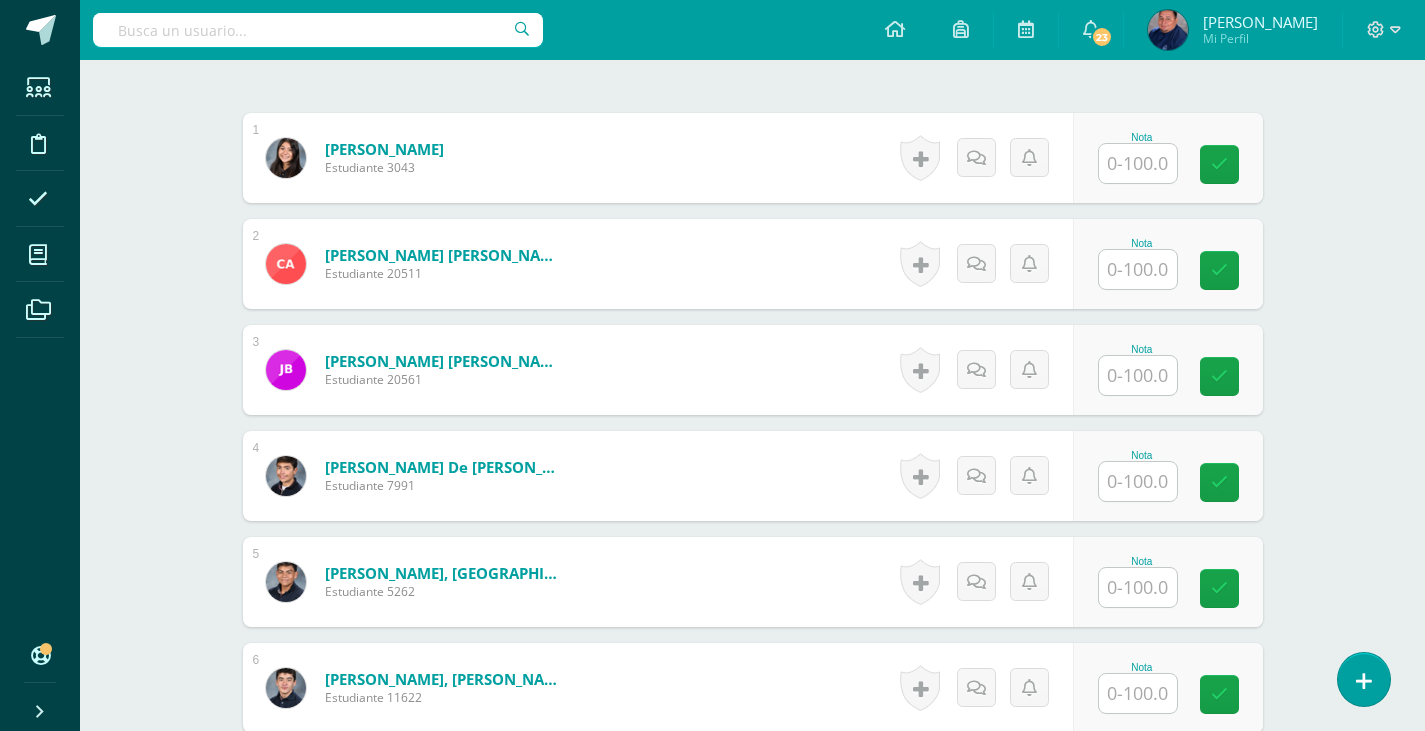 scroll, scrollTop: 602, scrollLeft: 0, axis: vertical 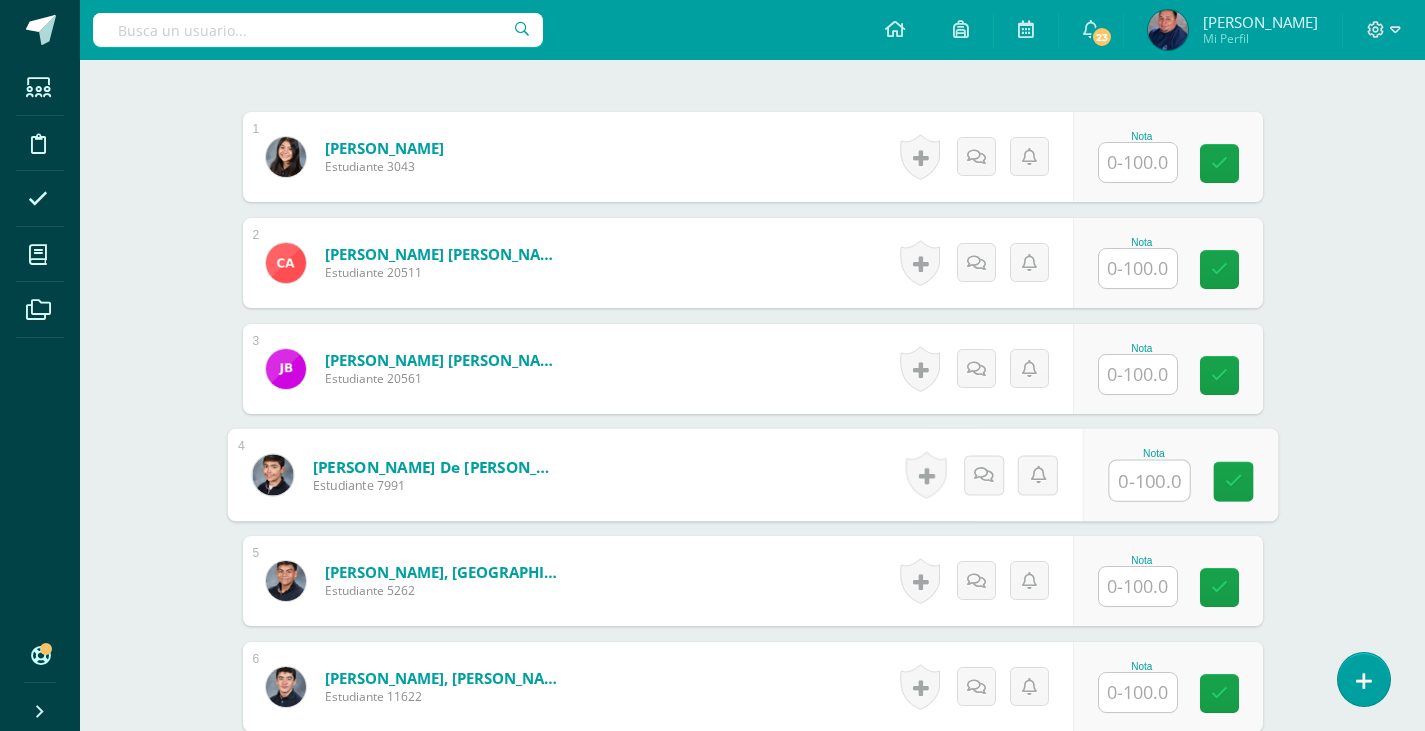 click at bounding box center (1149, 481) 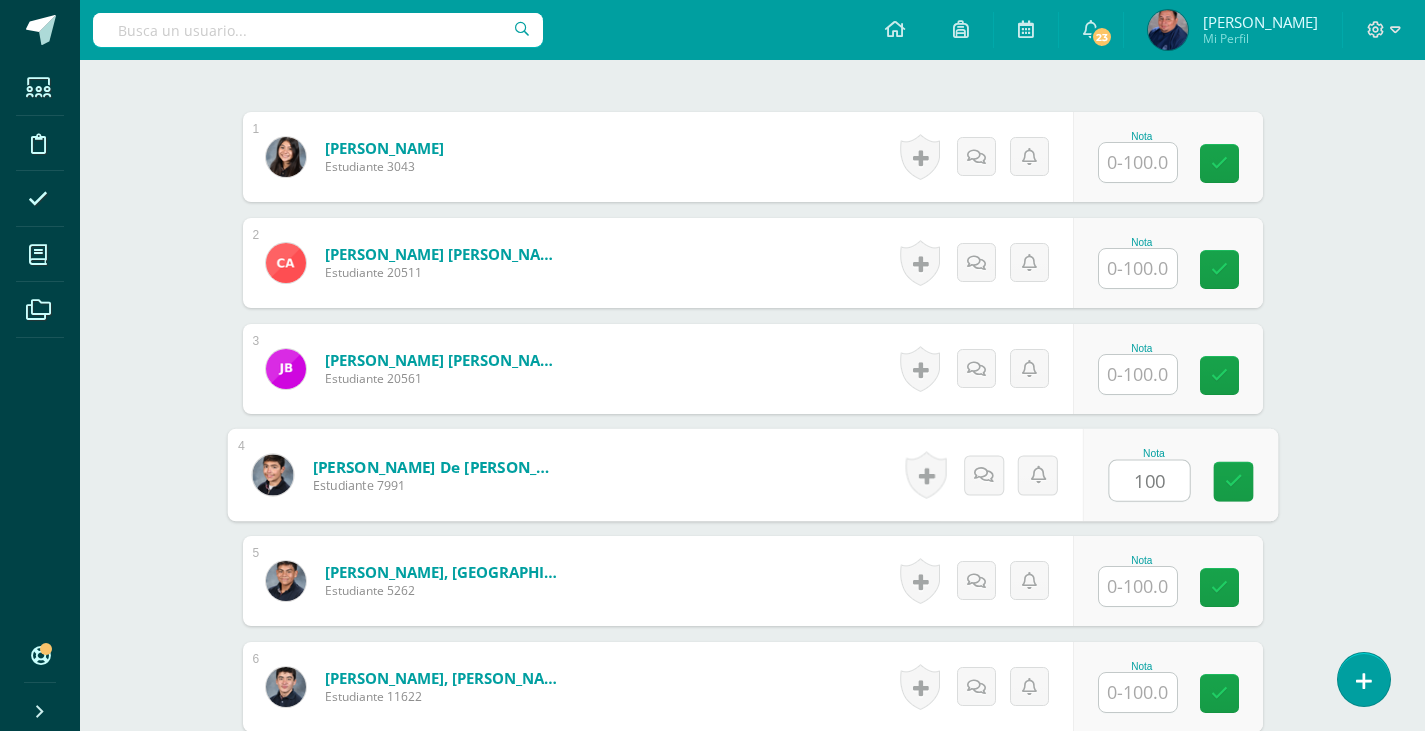 type on "100" 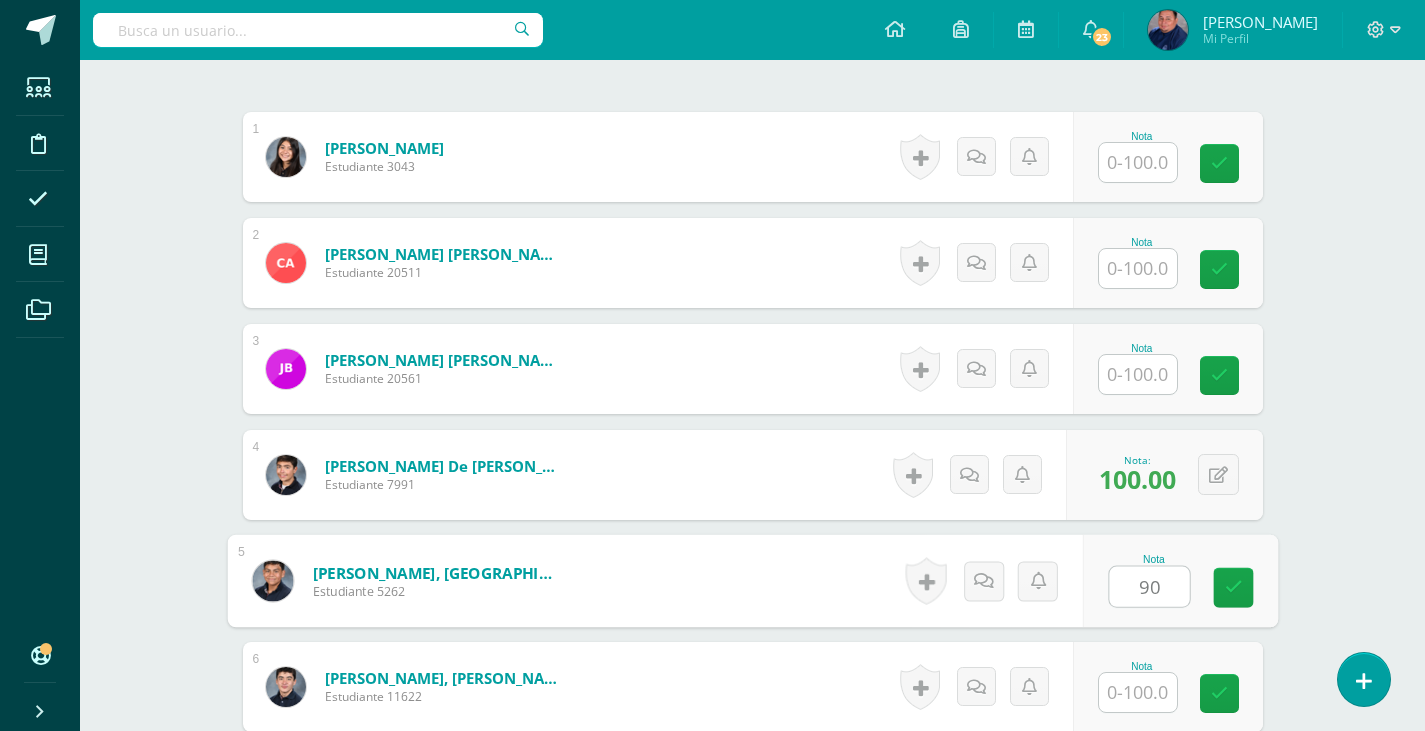 type on "90" 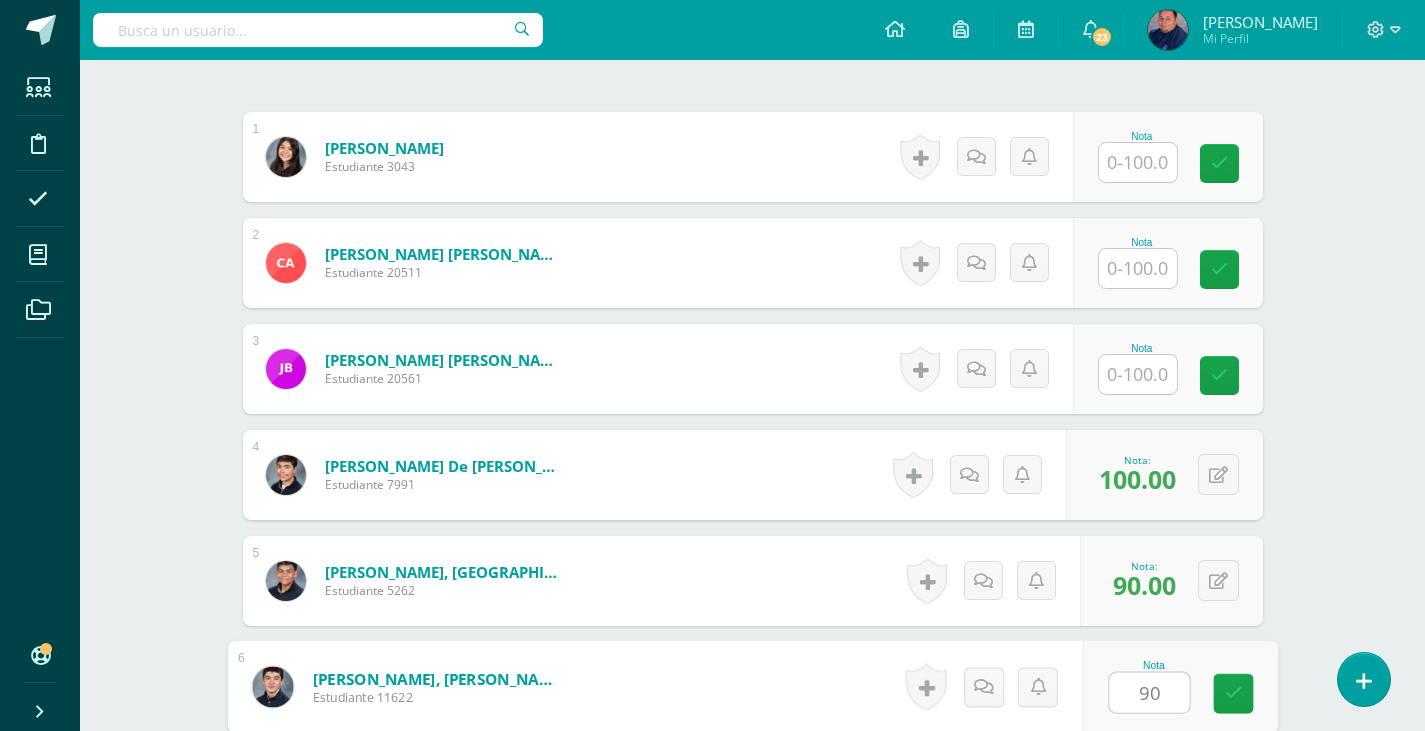 type on "90" 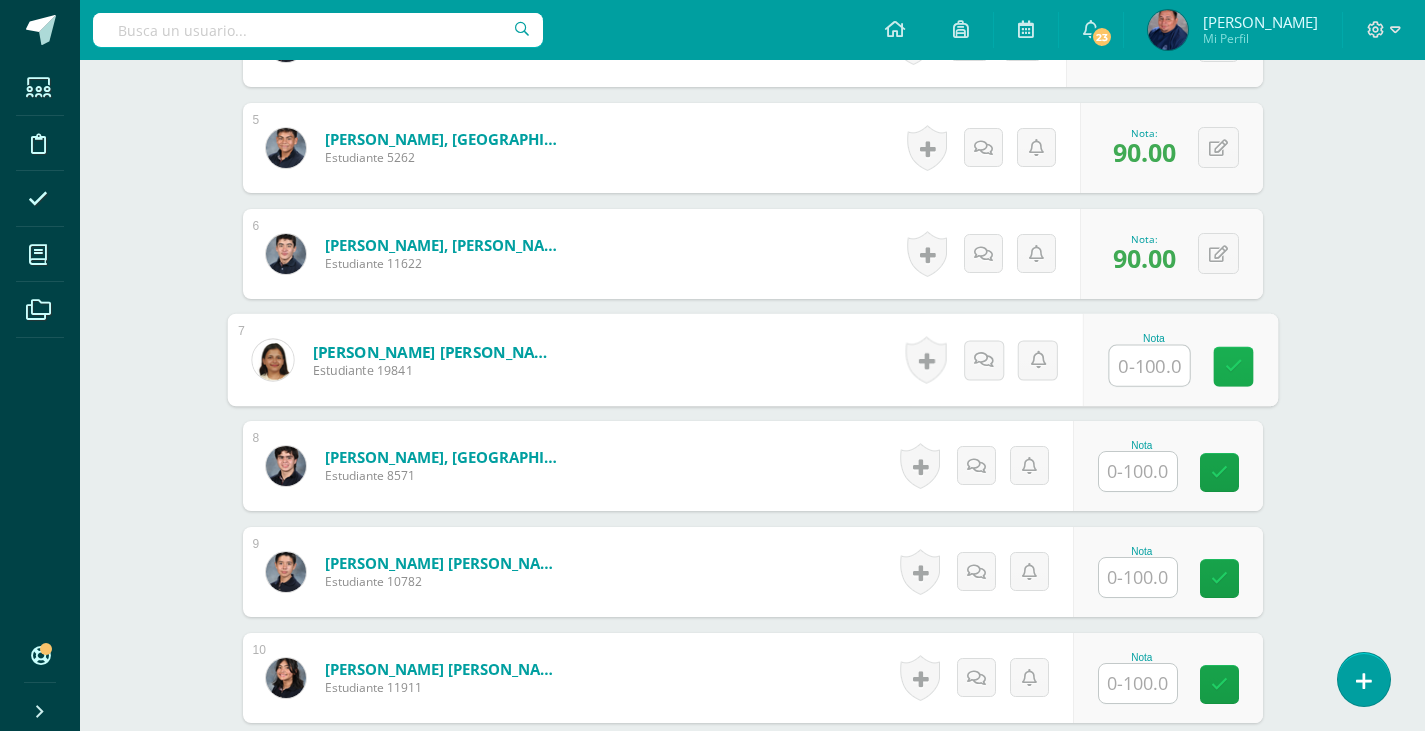 scroll, scrollTop: 1135, scrollLeft: 0, axis: vertical 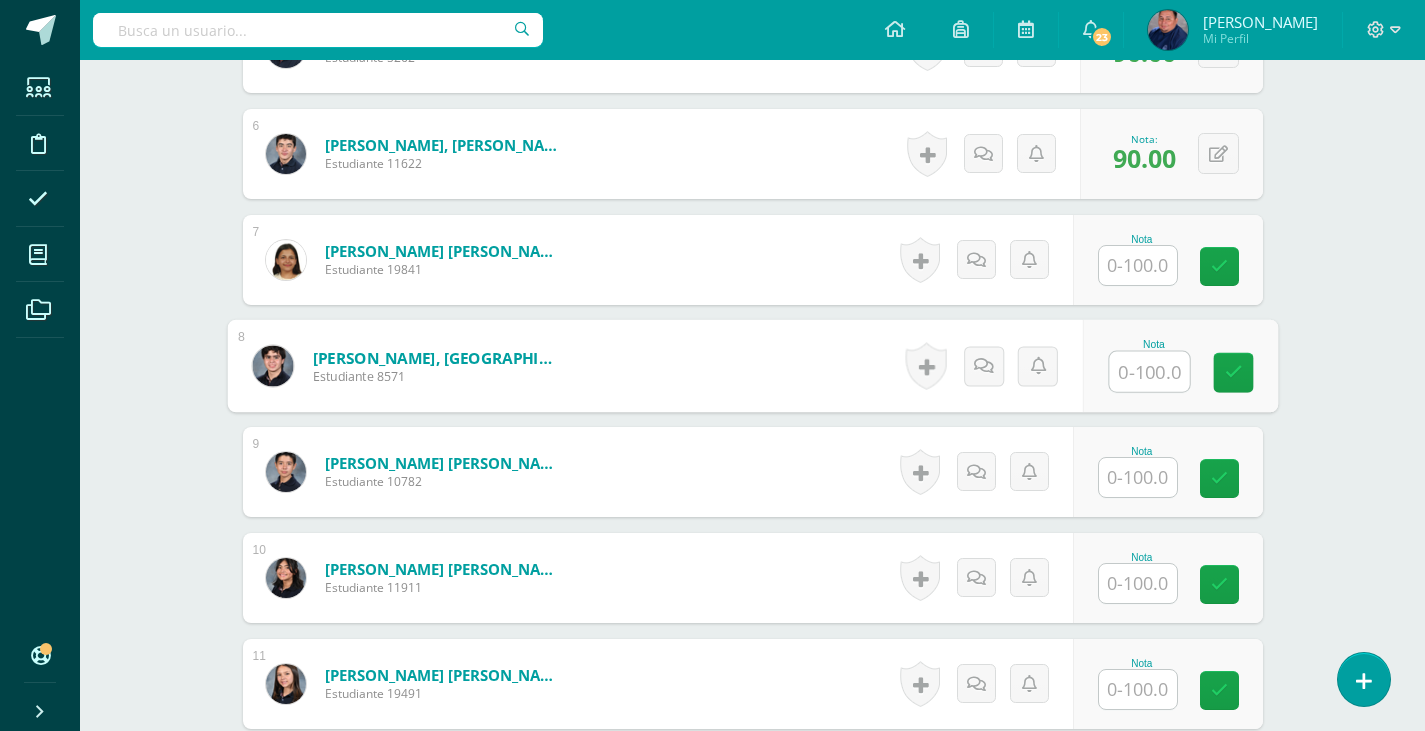 click at bounding box center [1149, 372] 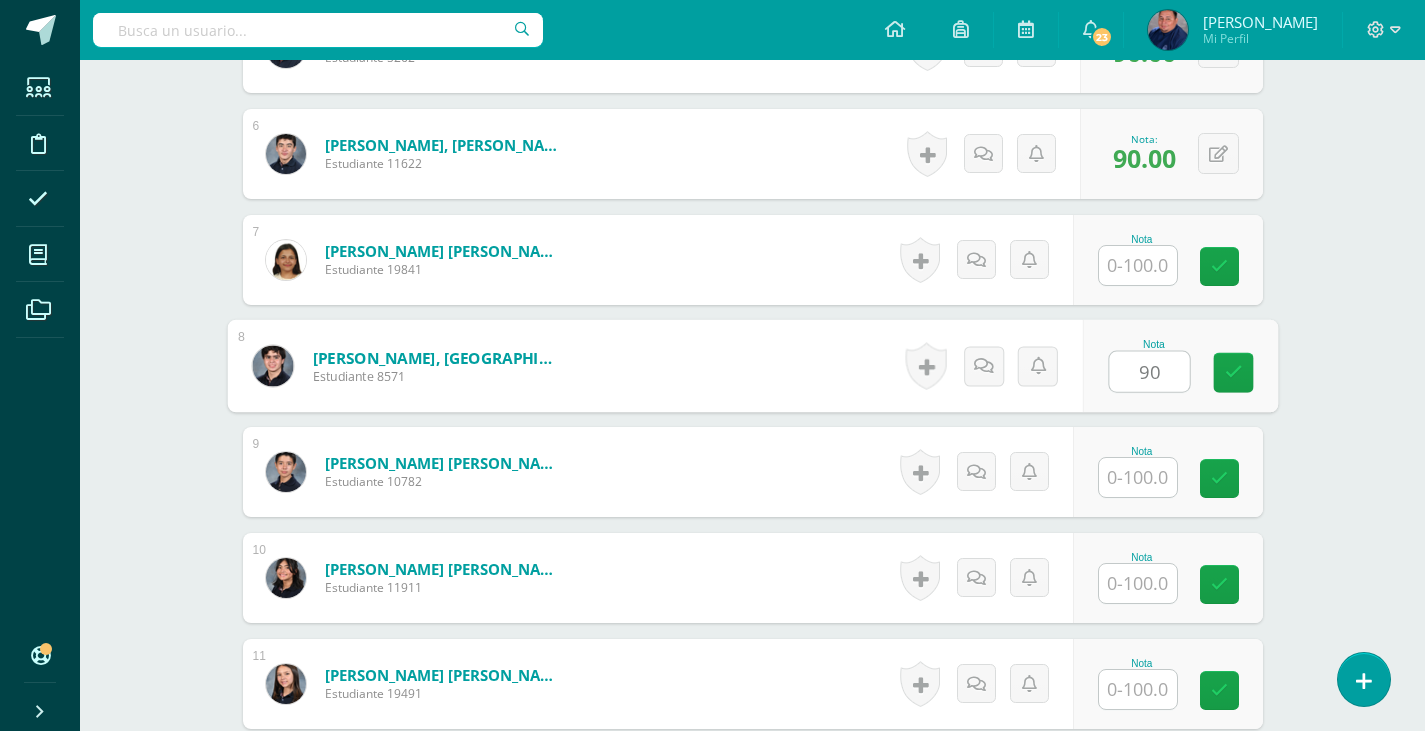type on "90" 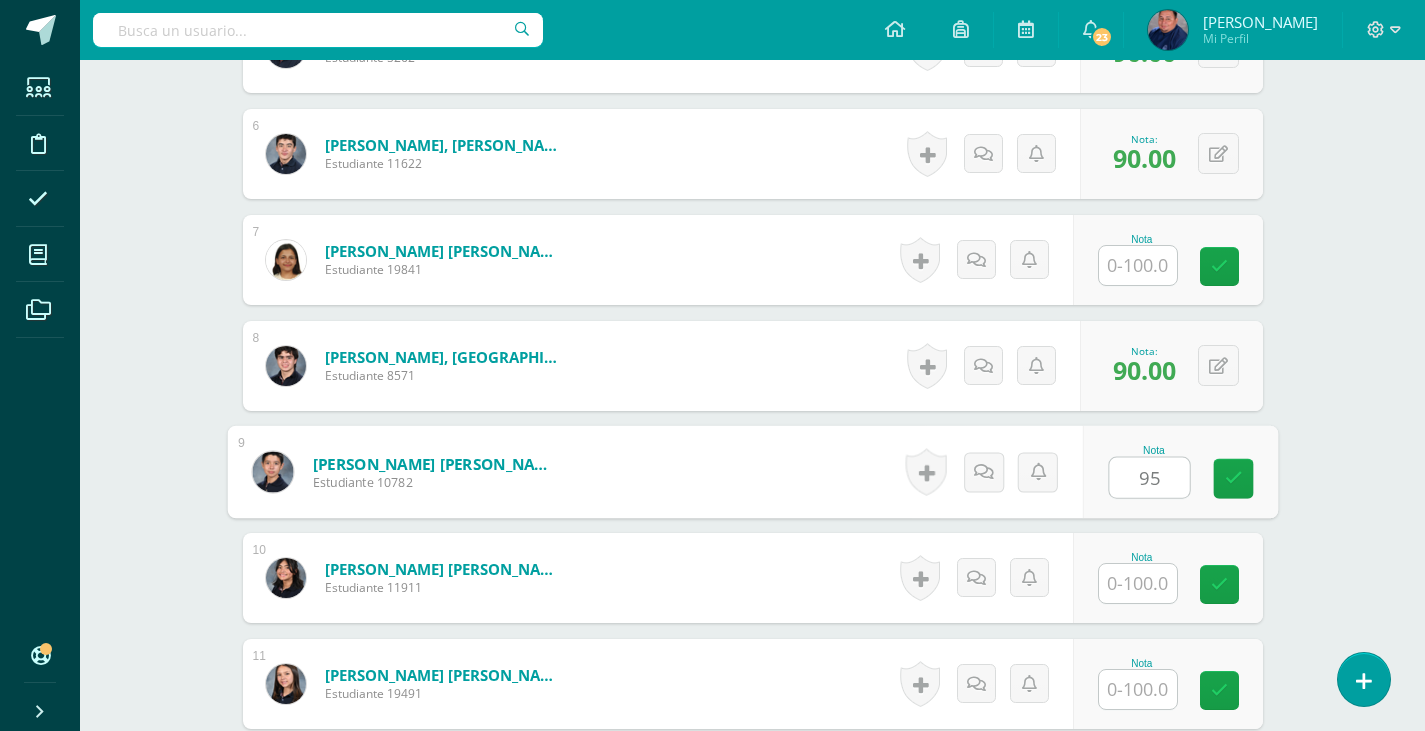 type on "95" 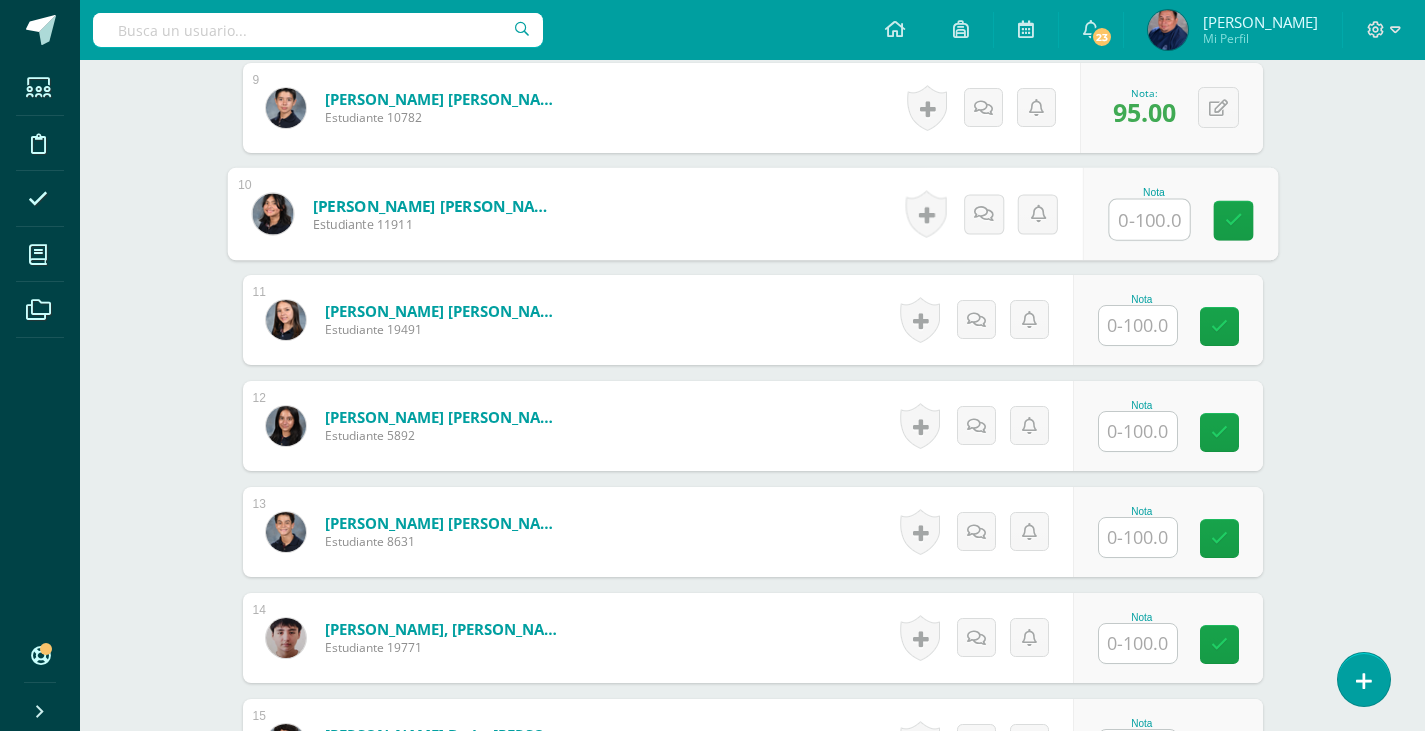 scroll, scrollTop: 1535, scrollLeft: 0, axis: vertical 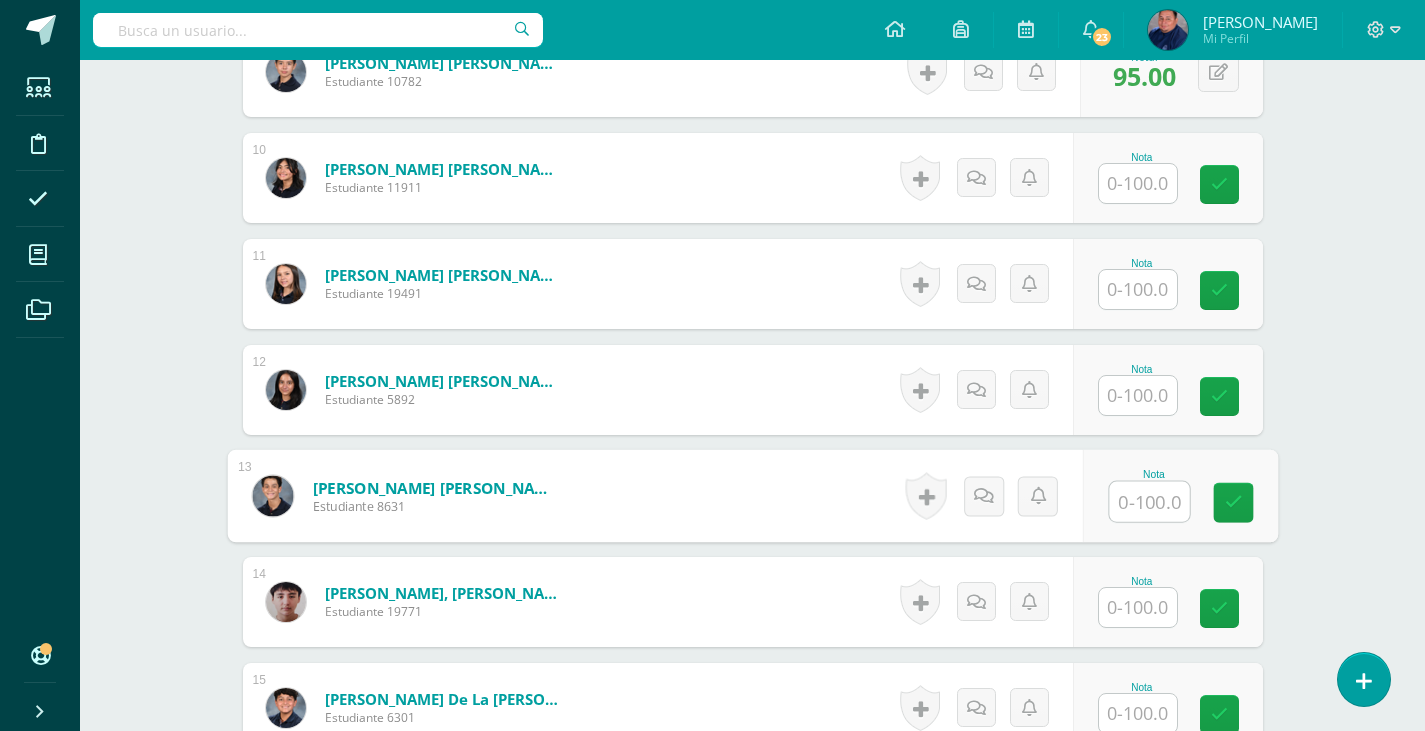 click at bounding box center (1149, 502) 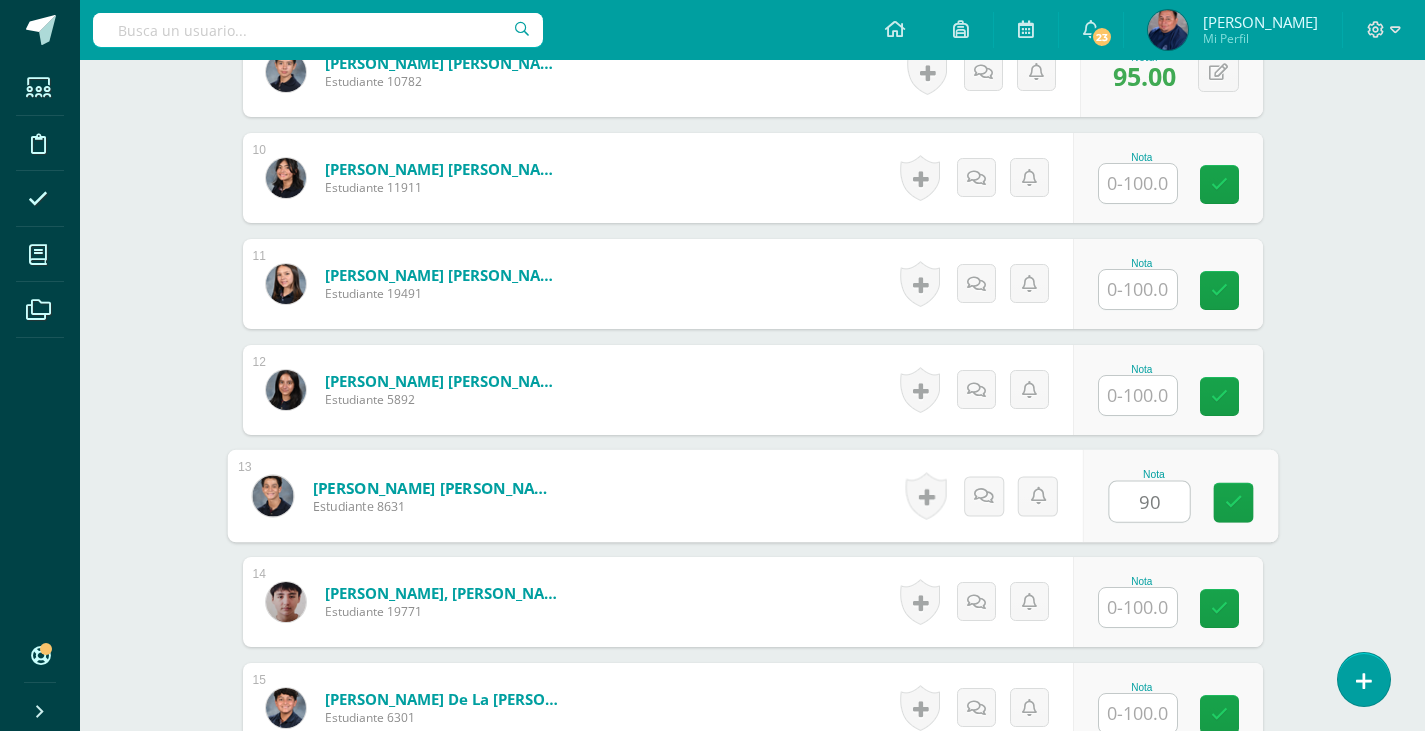 type on "90" 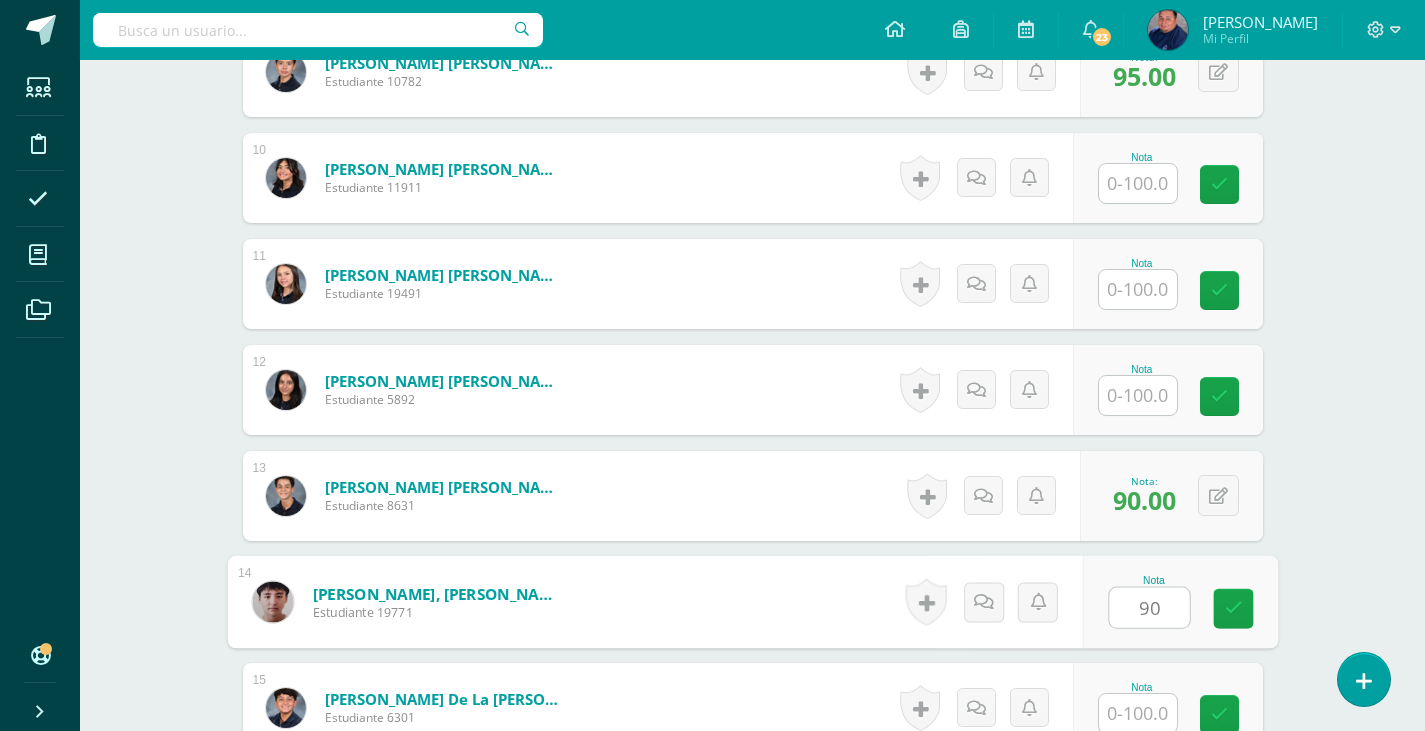 type on "90" 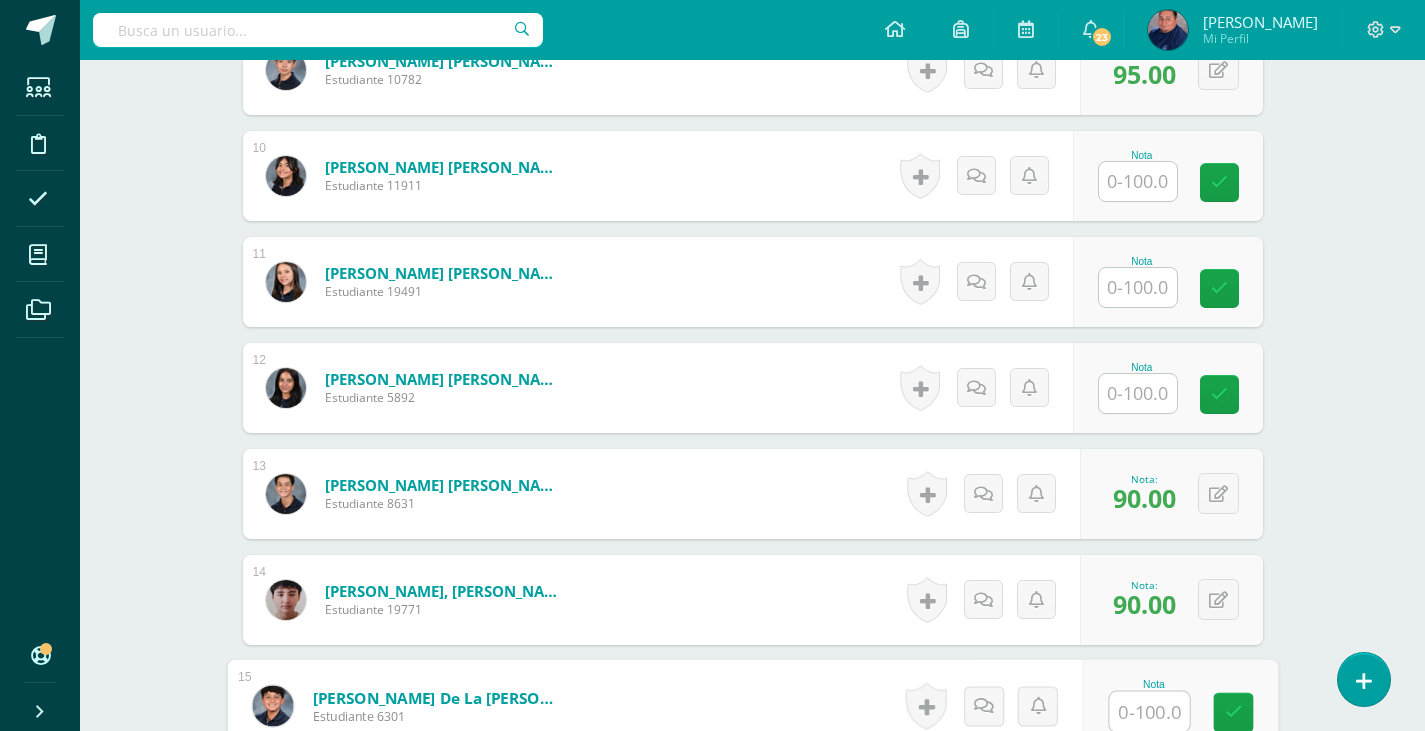 scroll, scrollTop: 1637, scrollLeft: 0, axis: vertical 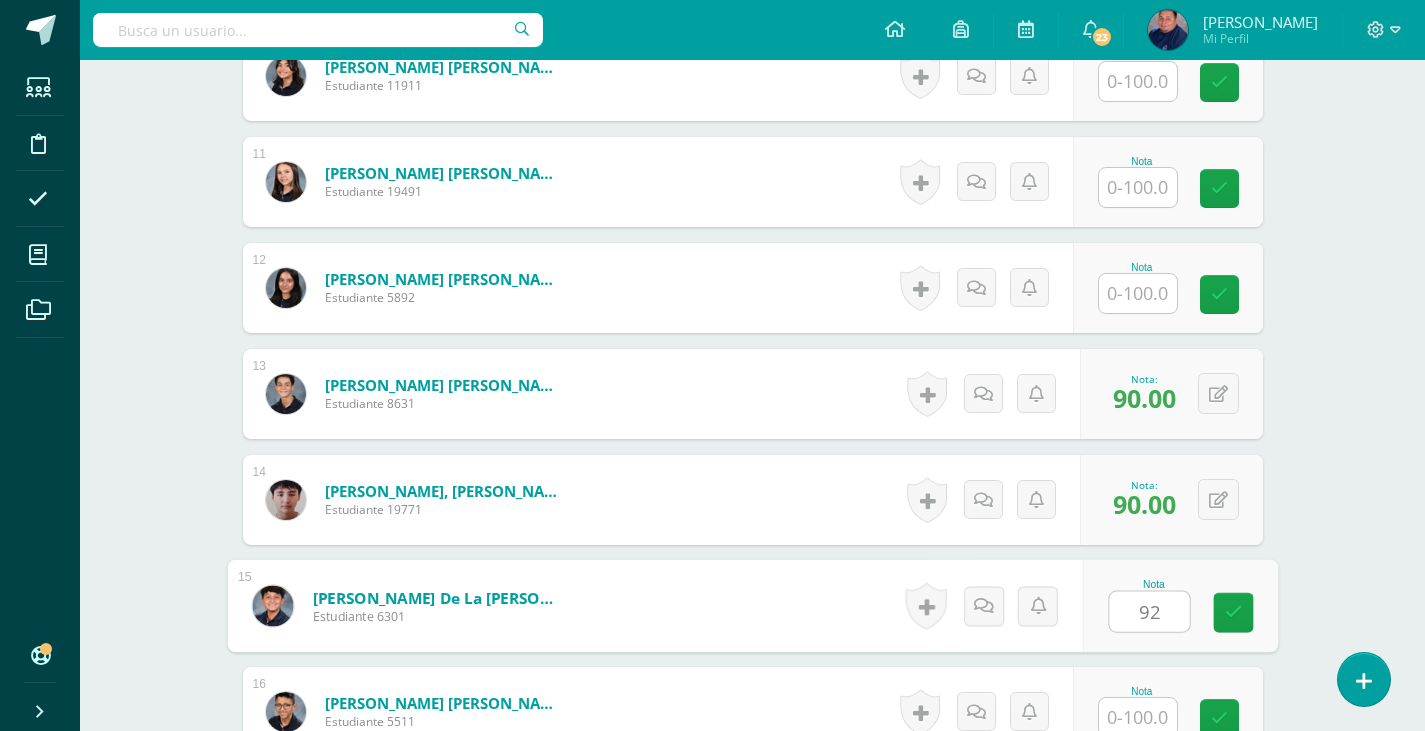 type on "92" 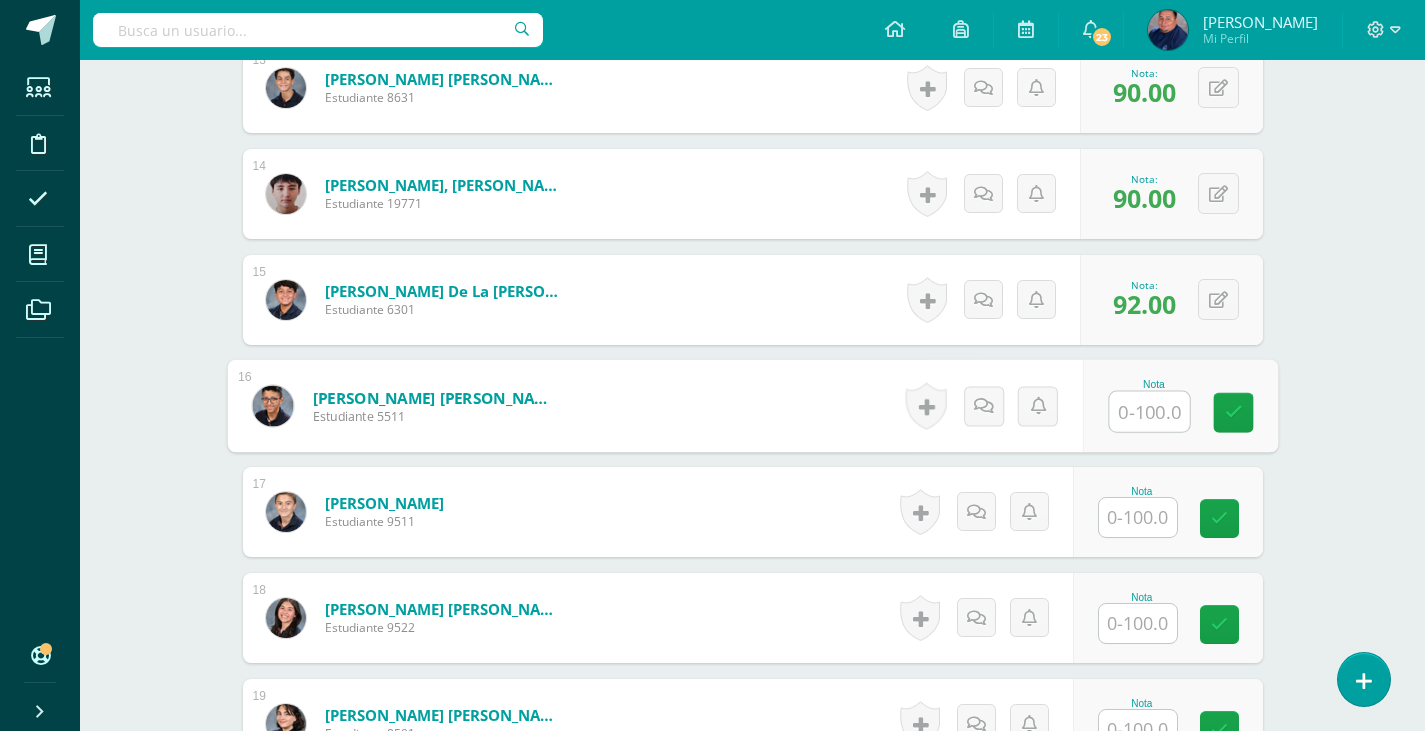 scroll, scrollTop: 2043, scrollLeft: 0, axis: vertical 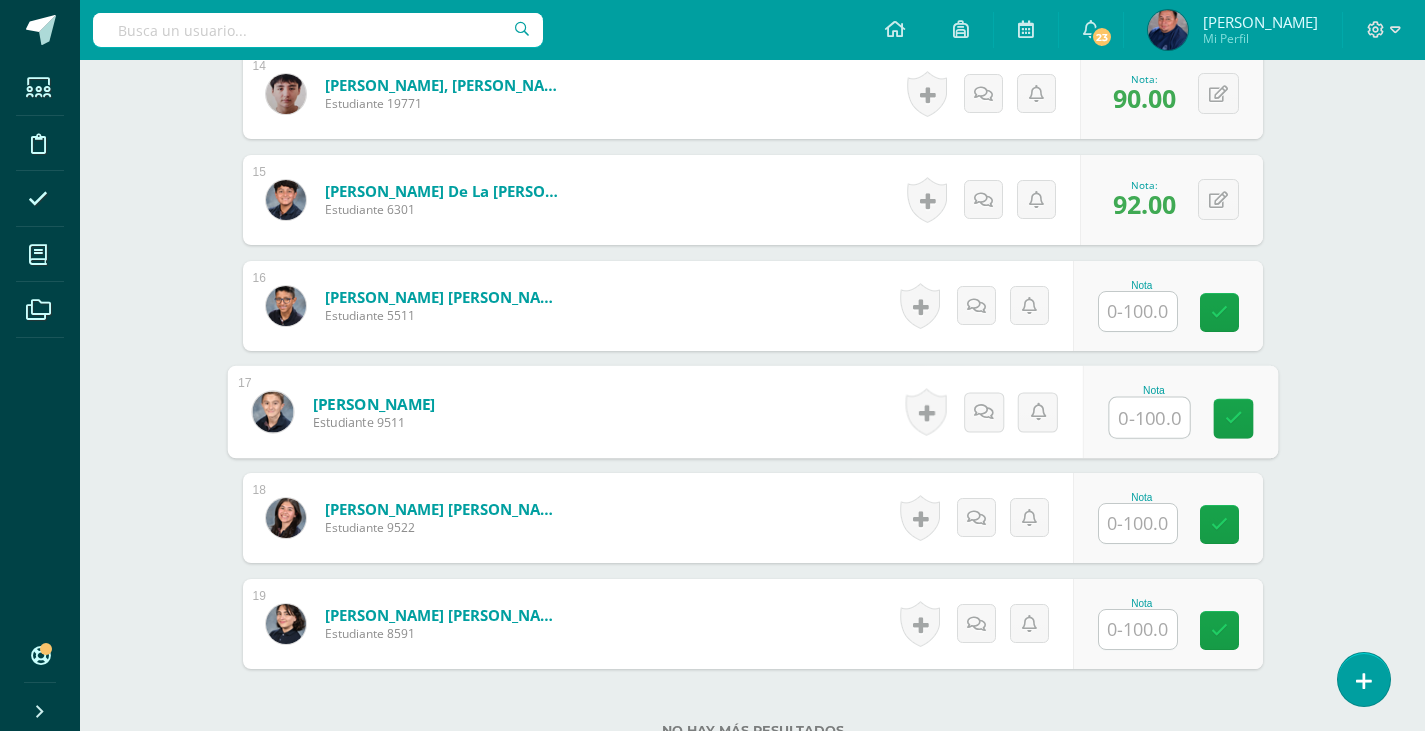 click at bounding box center [1149, 418] 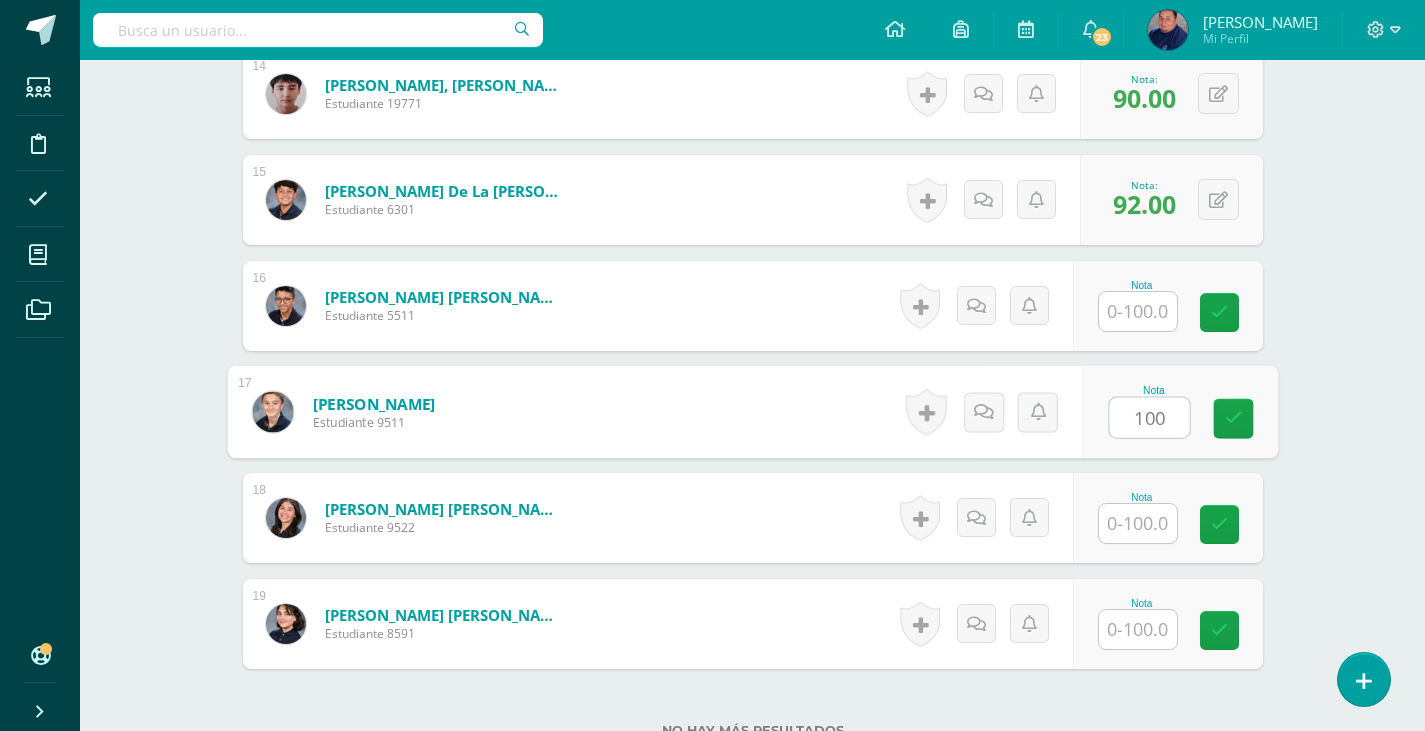 type on "100" 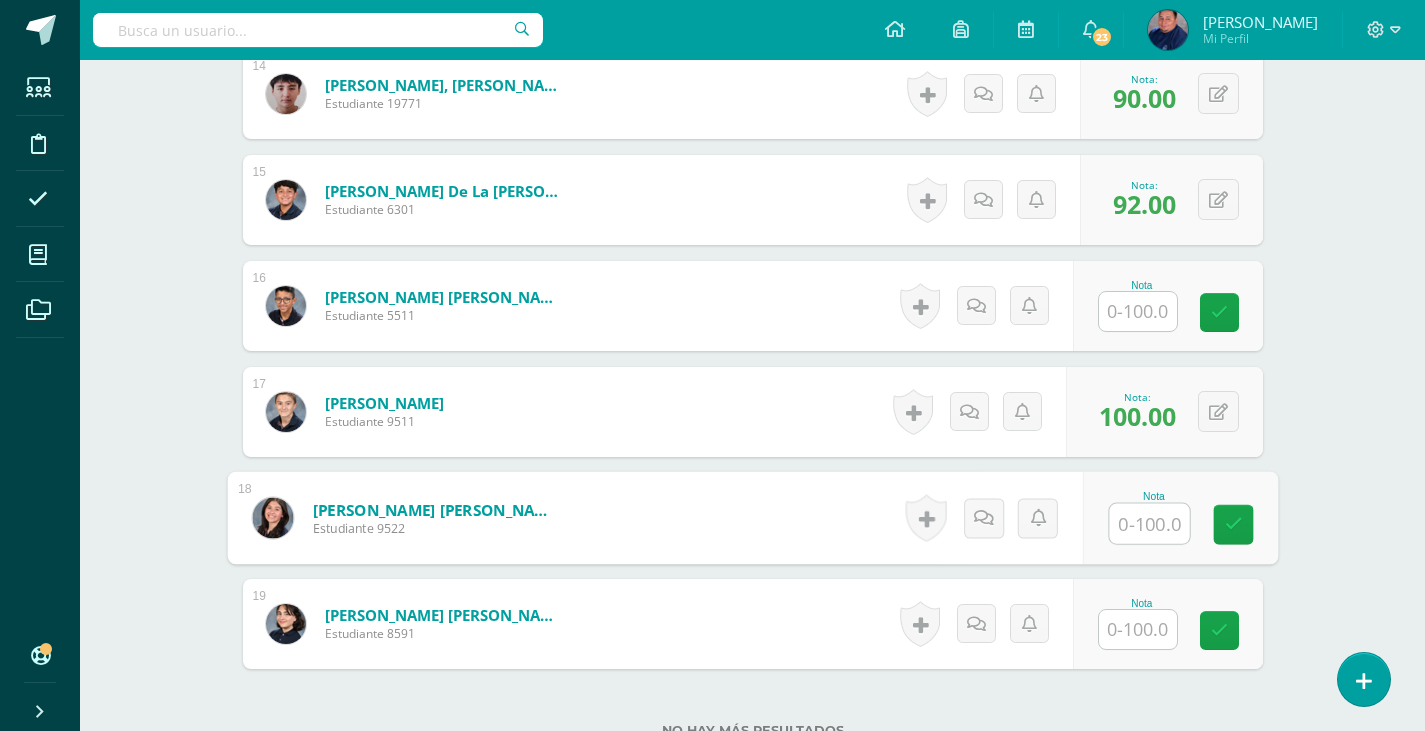 scroll, scrollTop: 2210, scrollLeft: 0, axis: vertical 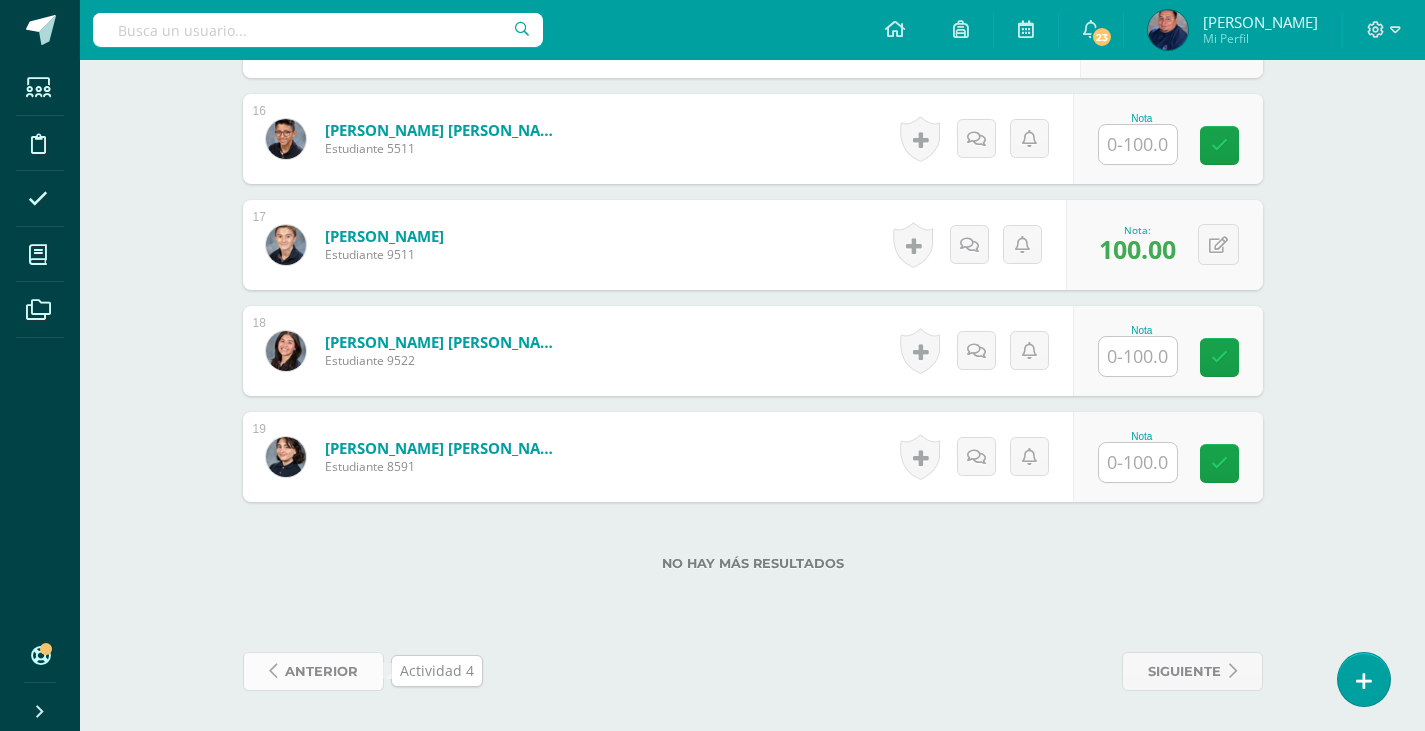 click on "anterior" at bounding box center (321, 671) 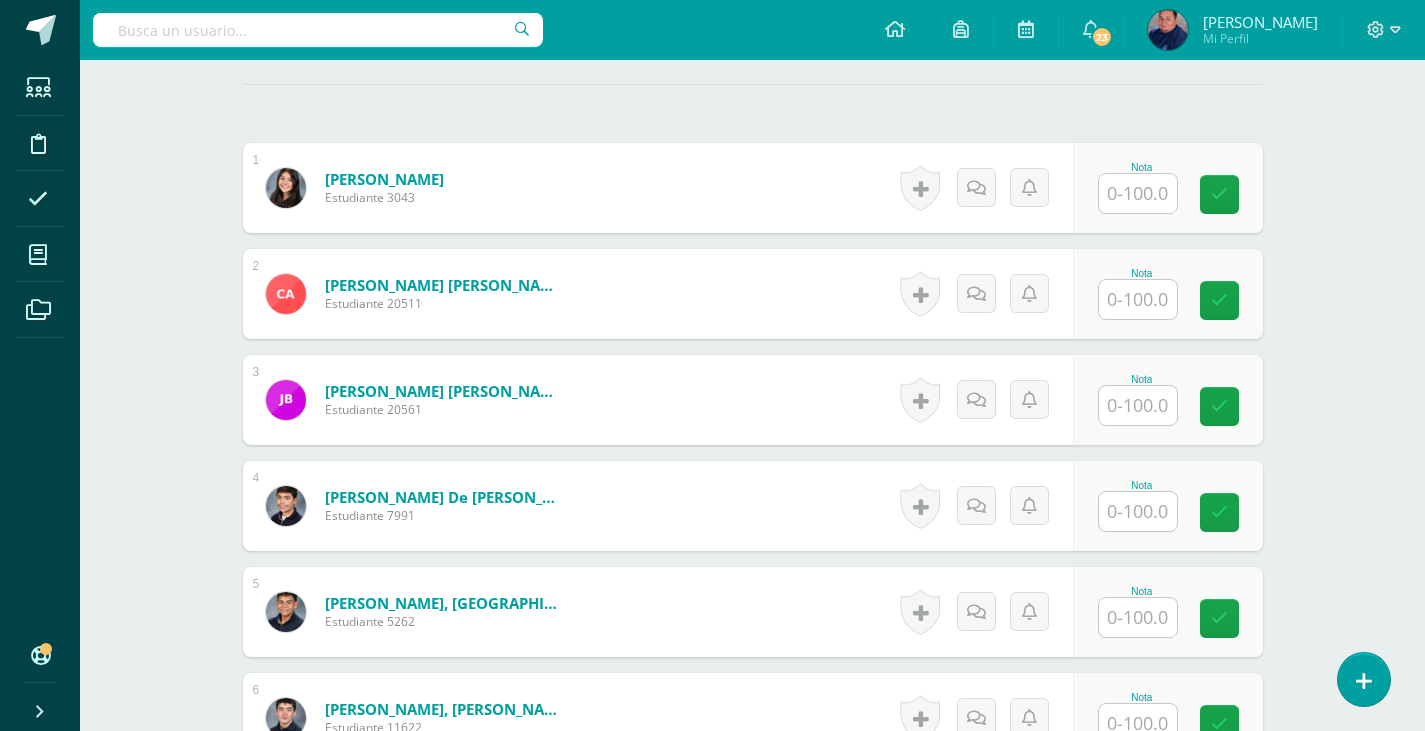 scroll, scrollTop: 602, scrollLeft: 0, axis: vertical 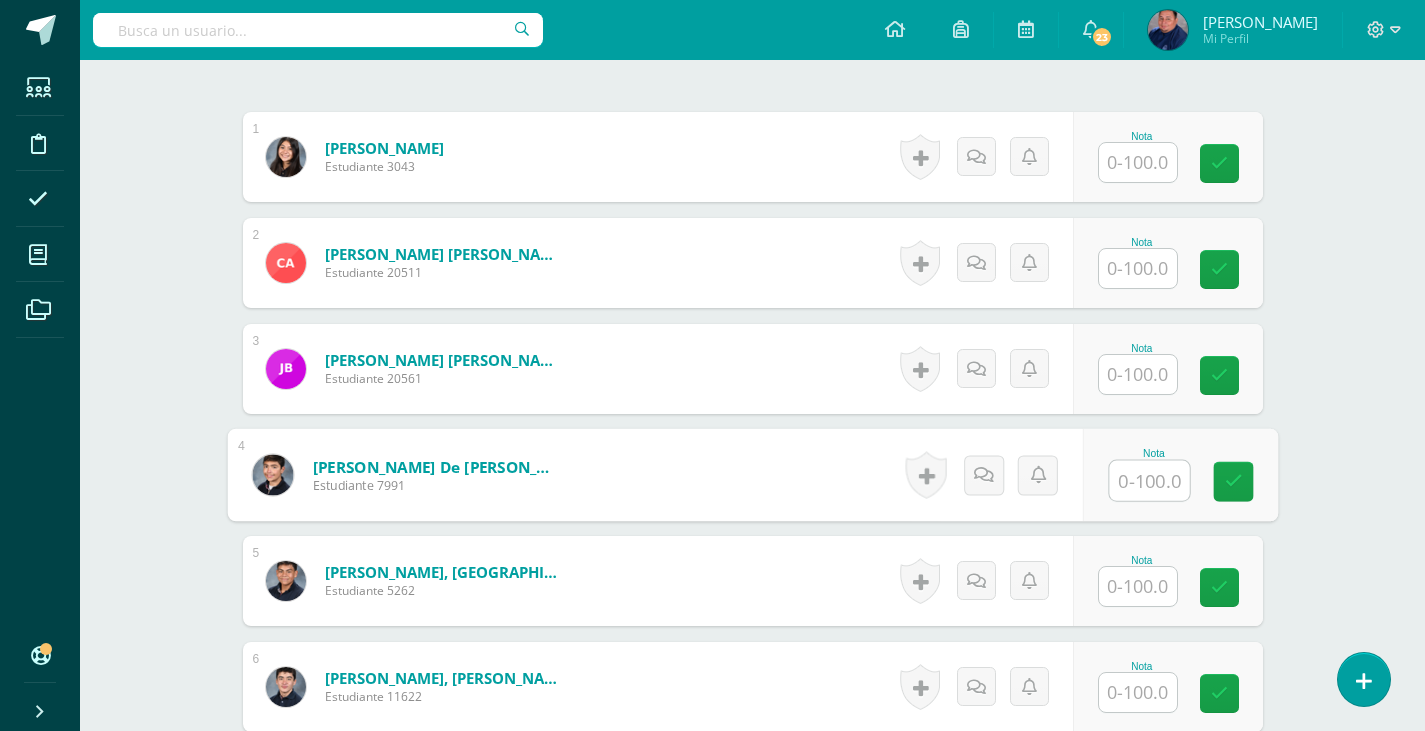 click at bounding box center (1149, 481) 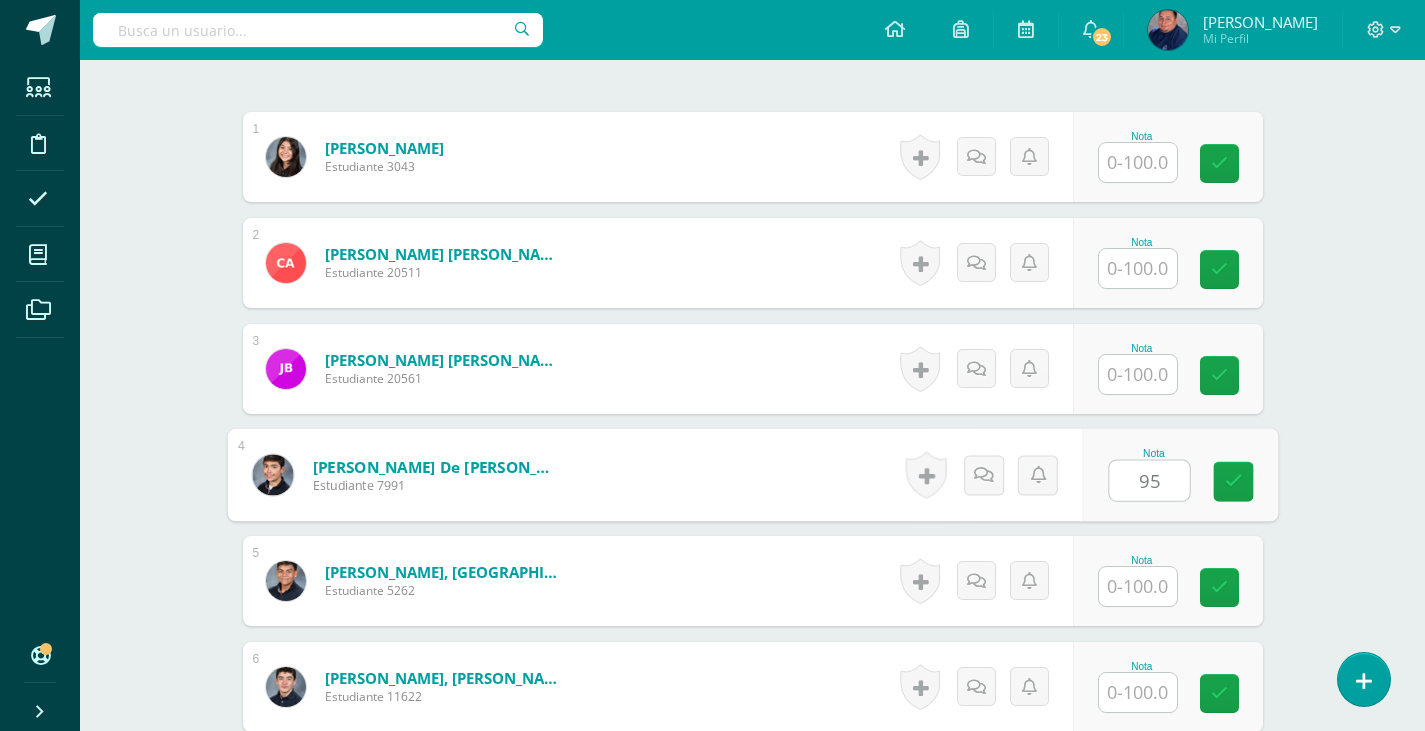 type on "95" 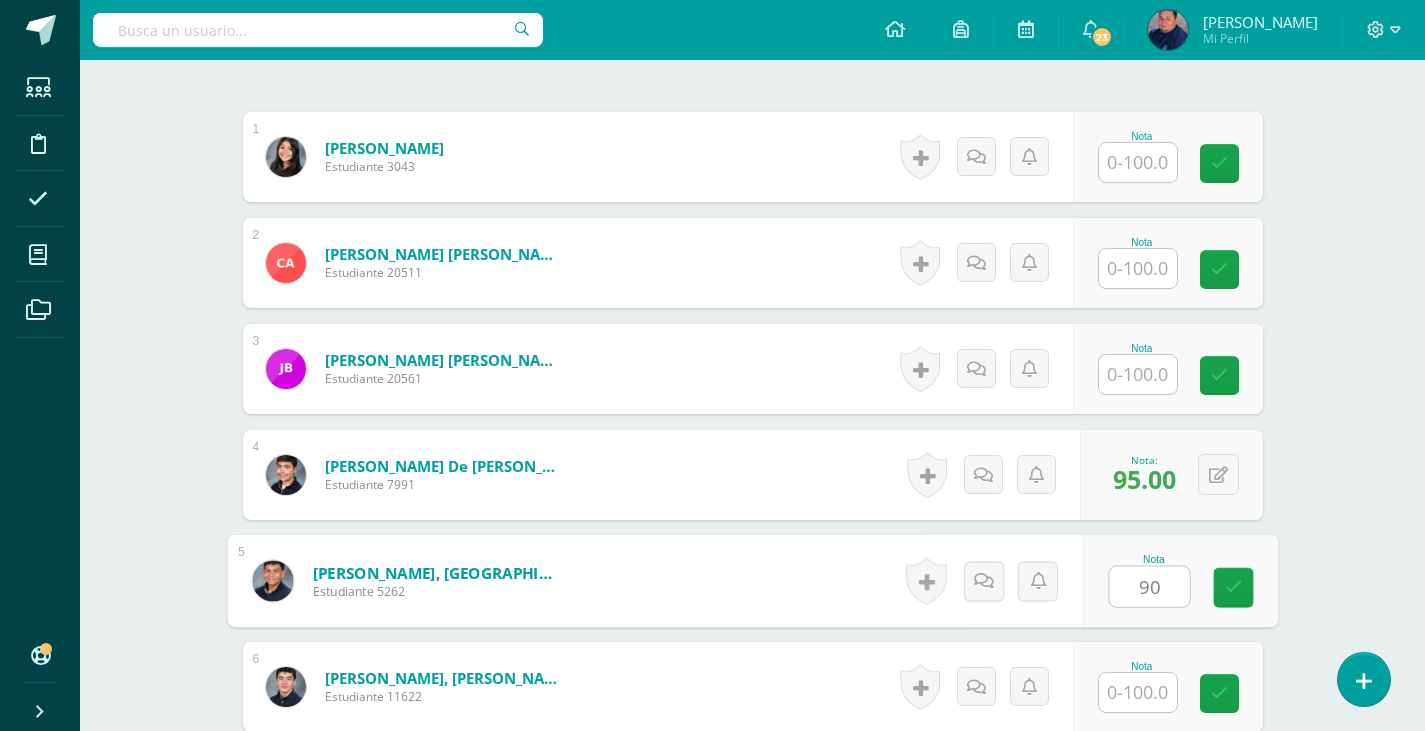 type on "90" 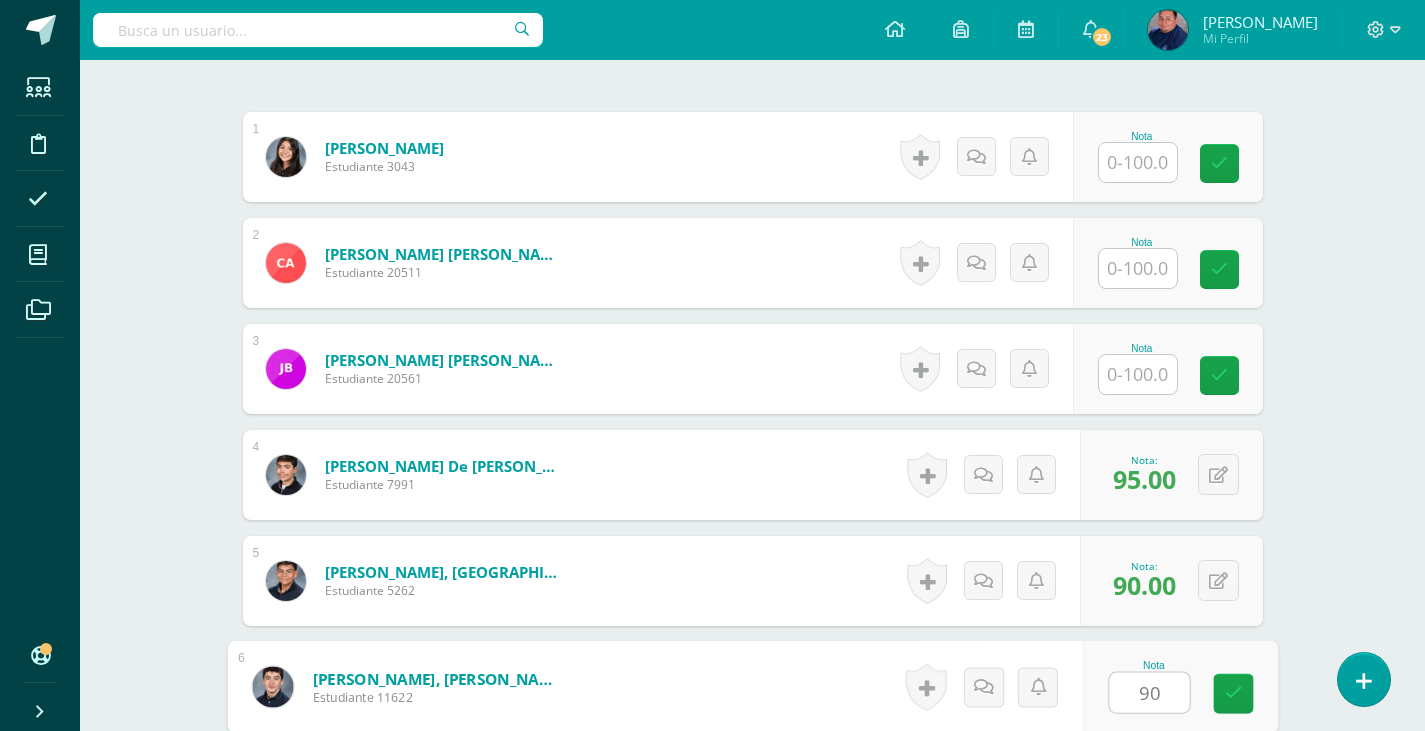 type on "90" 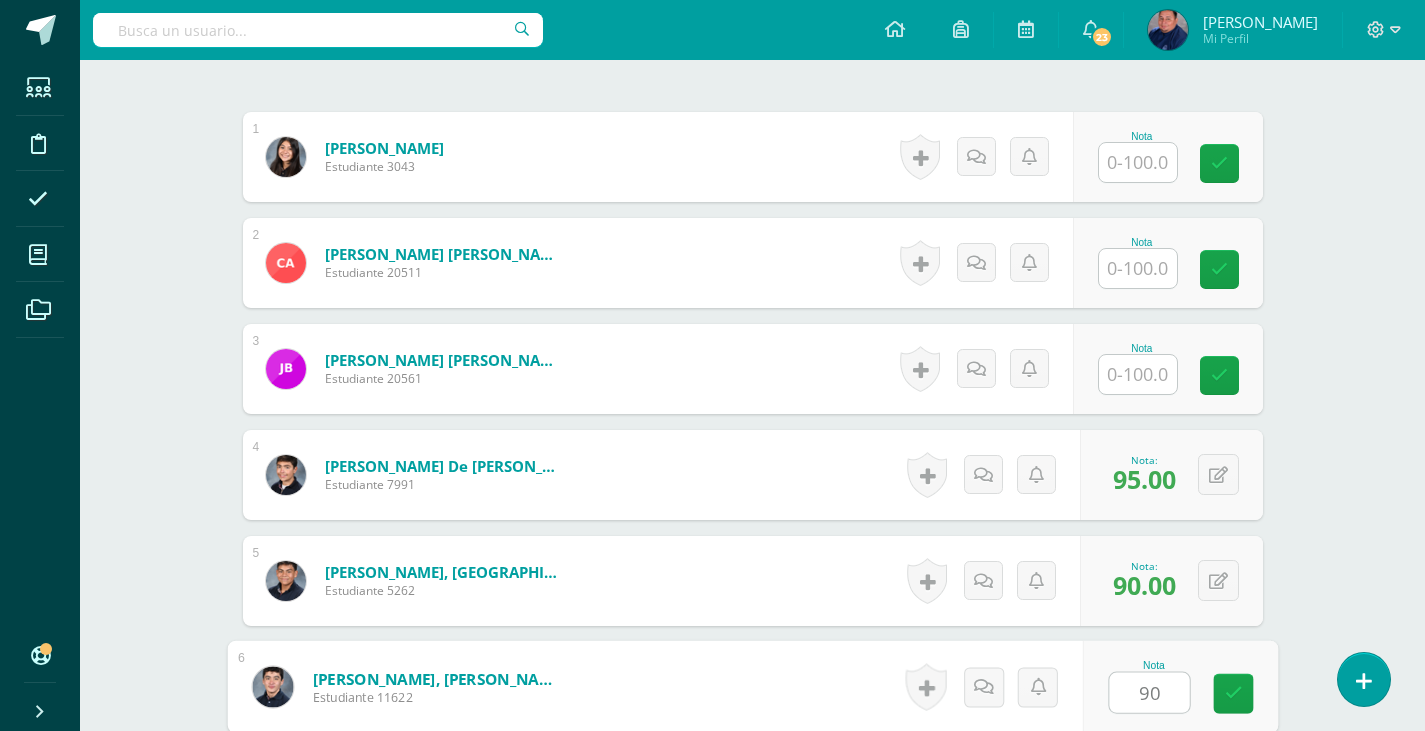 scroll, scrollTop: 1035, scrollLeft: 0, axis: vertical 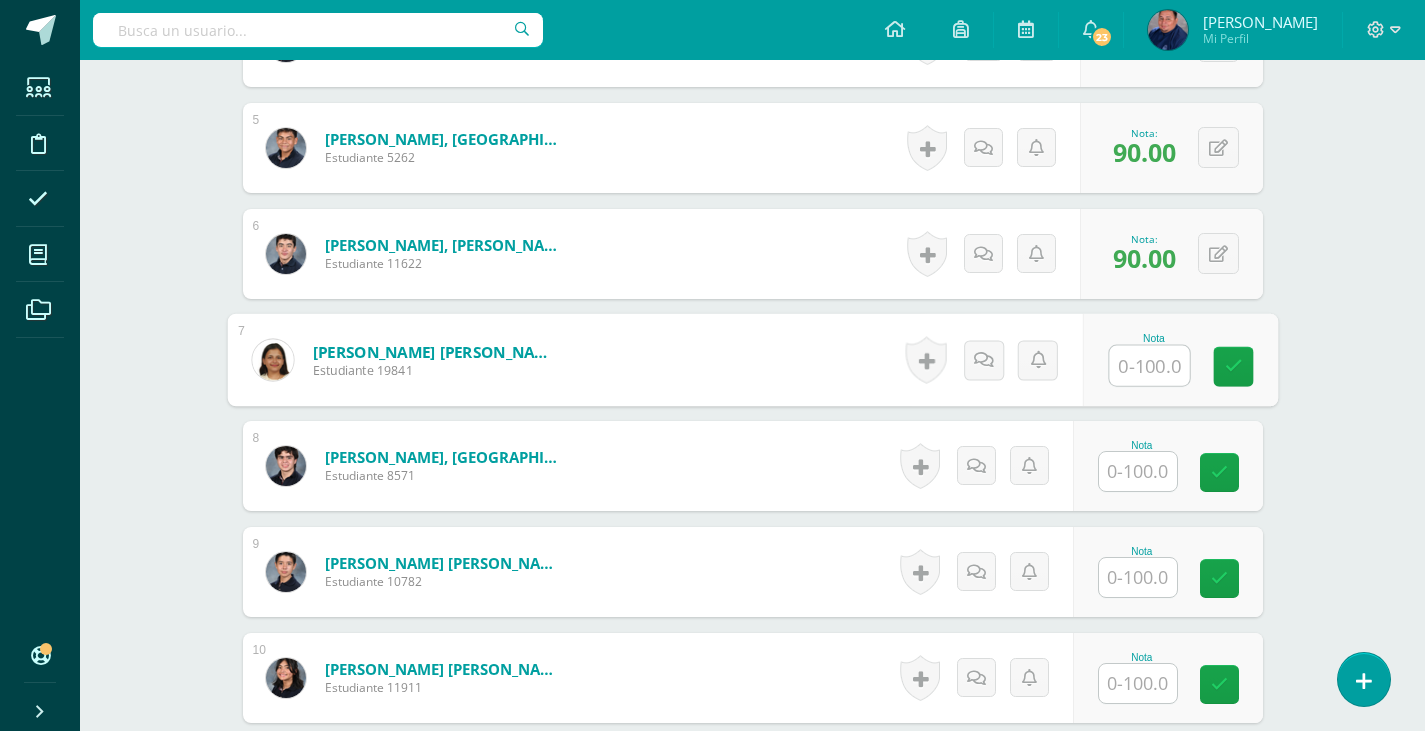 click at bounding box center [1138, 471] 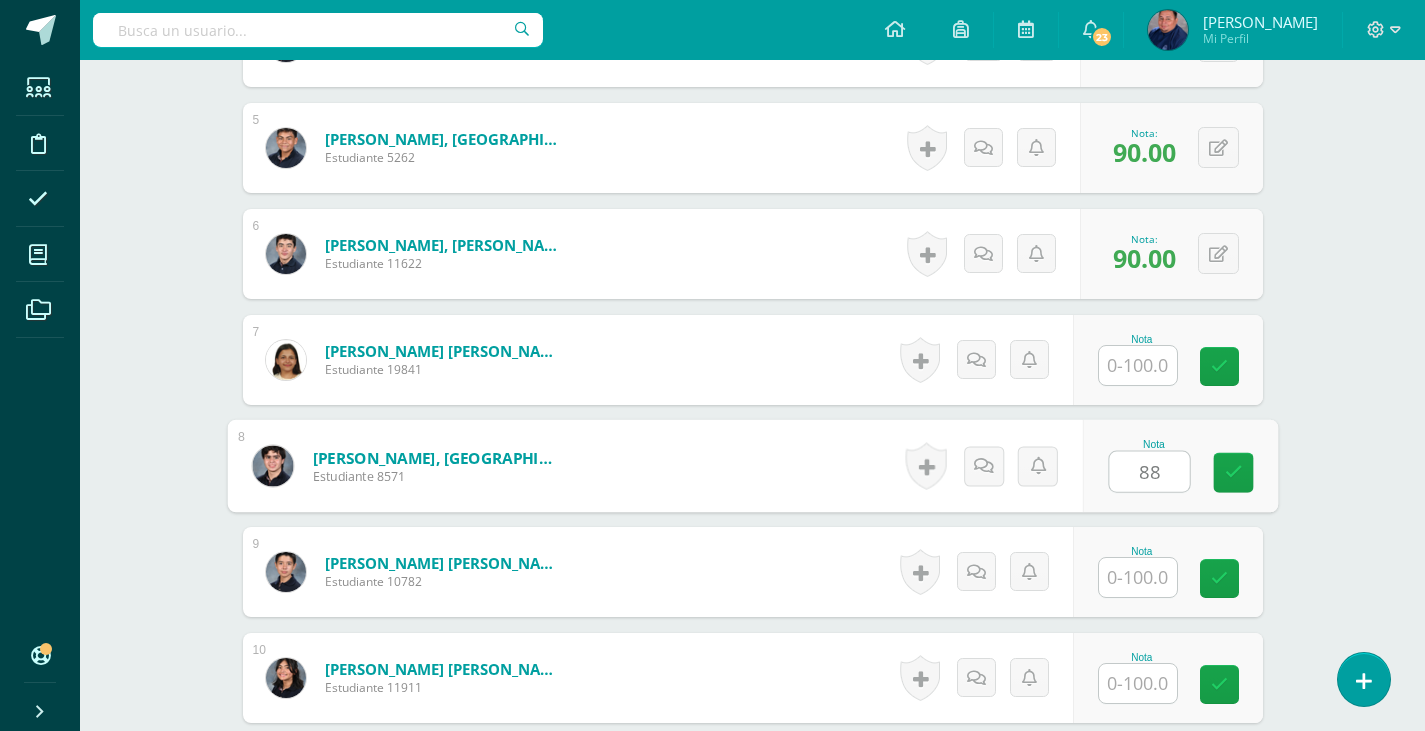 type on "88" 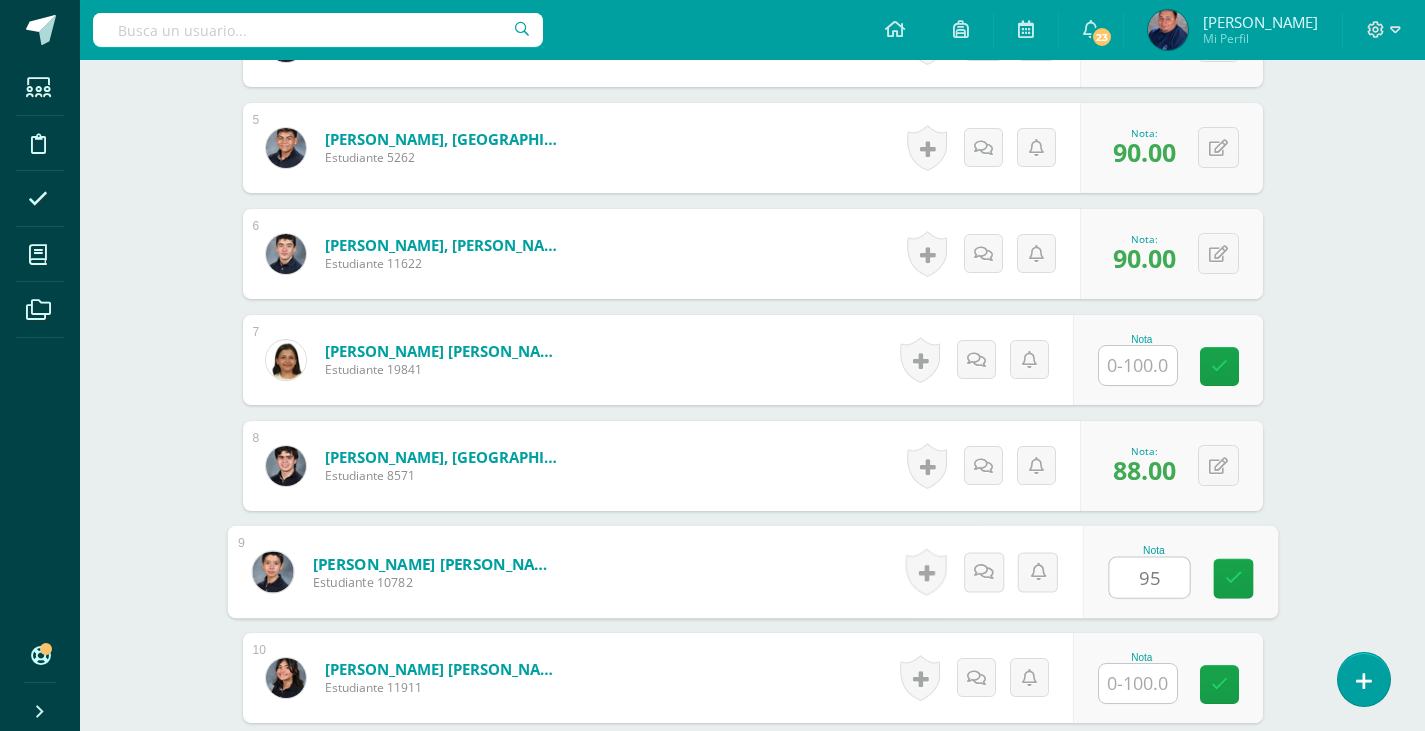 type on "95" 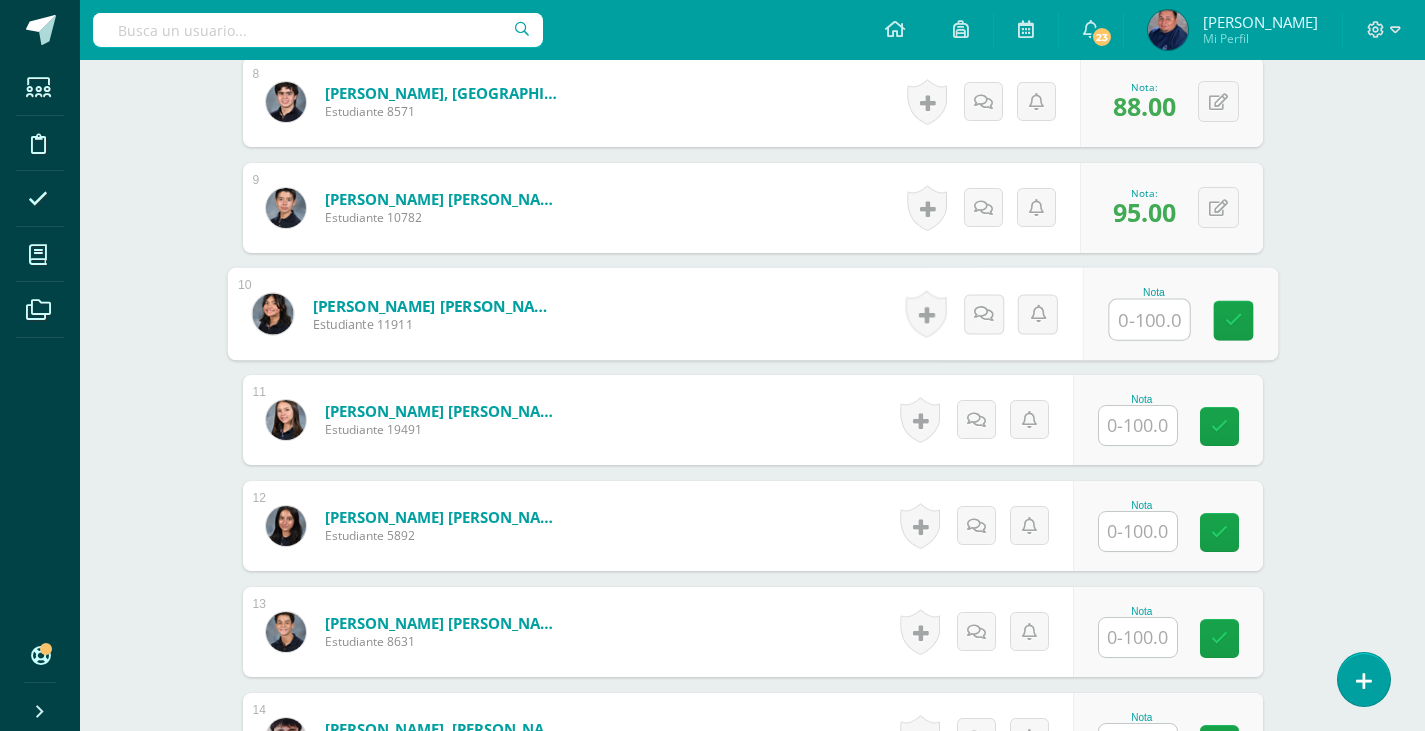 scroll, scrollTop: 1435, scrollLeft: 0, axis: vertical 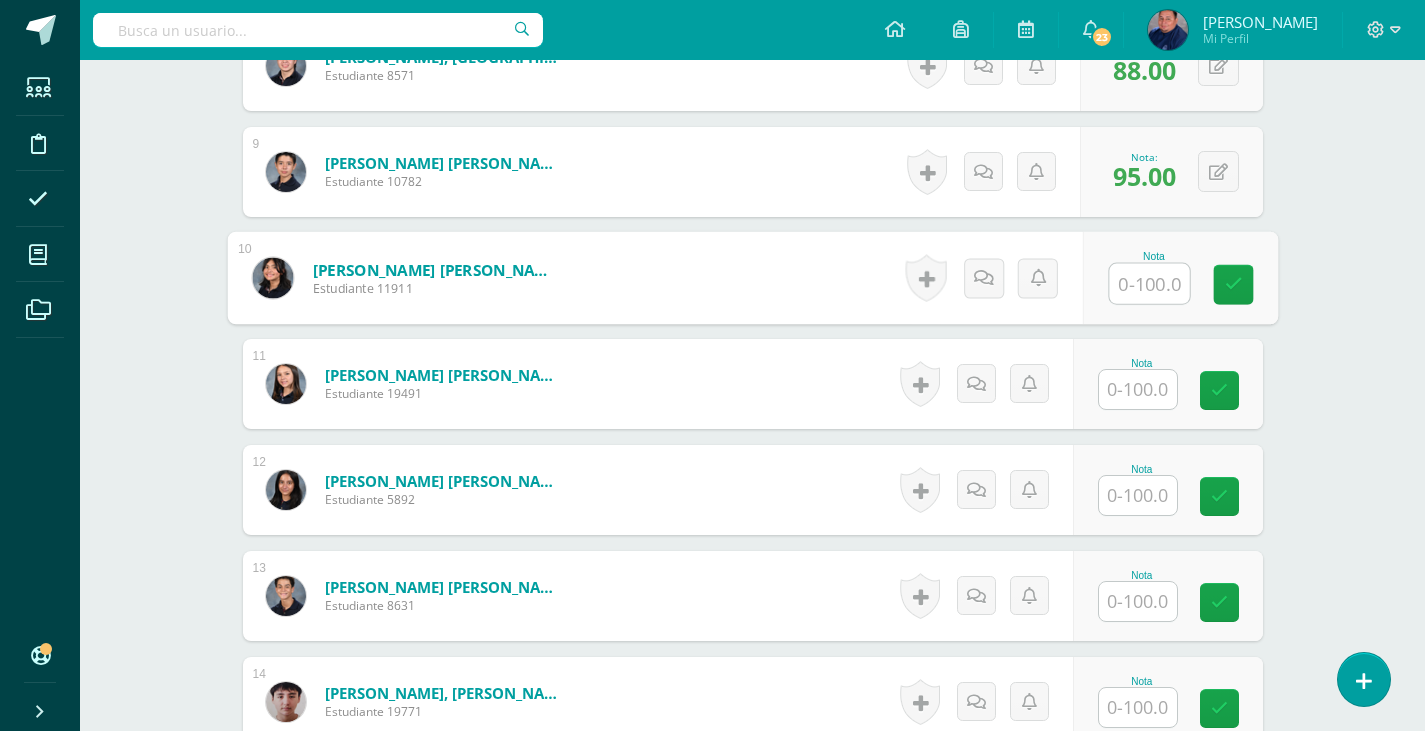 click at bounding box center [1138, 601] 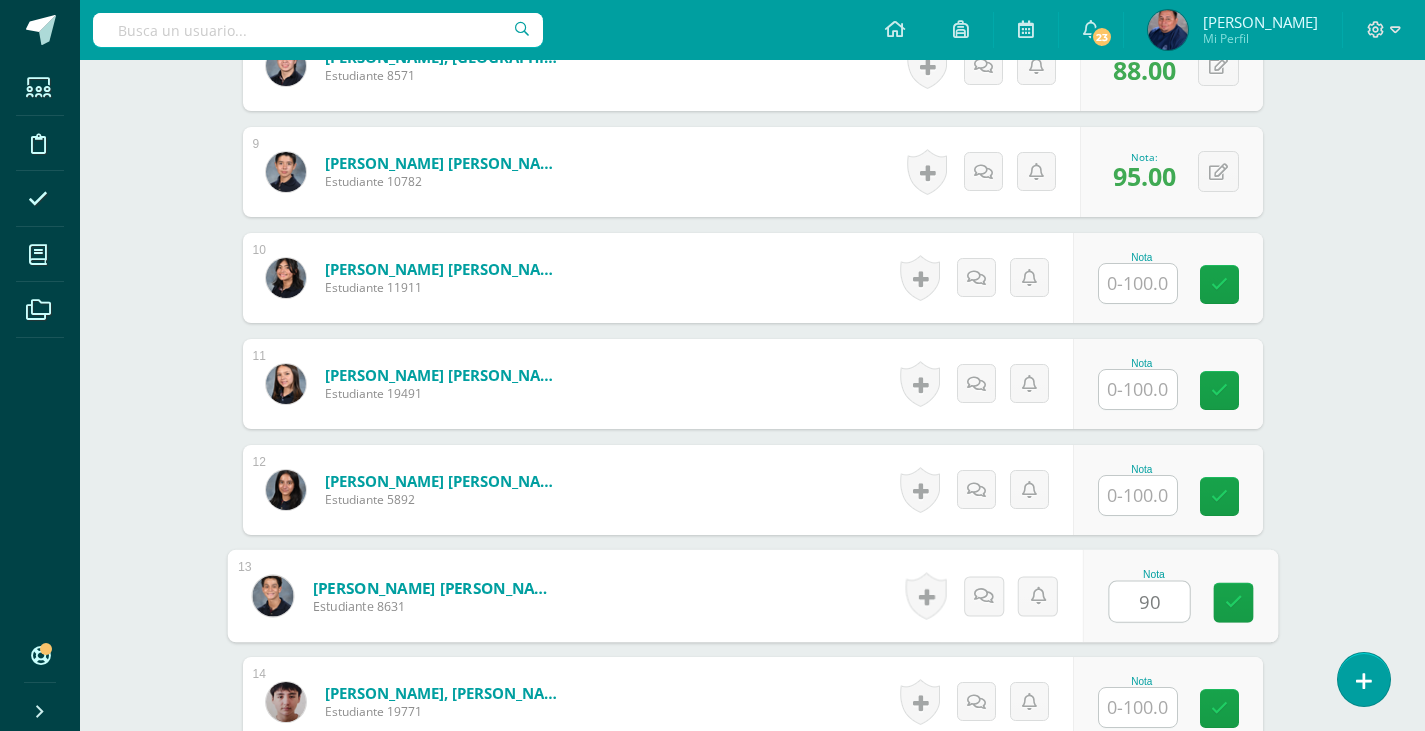 type on "90" 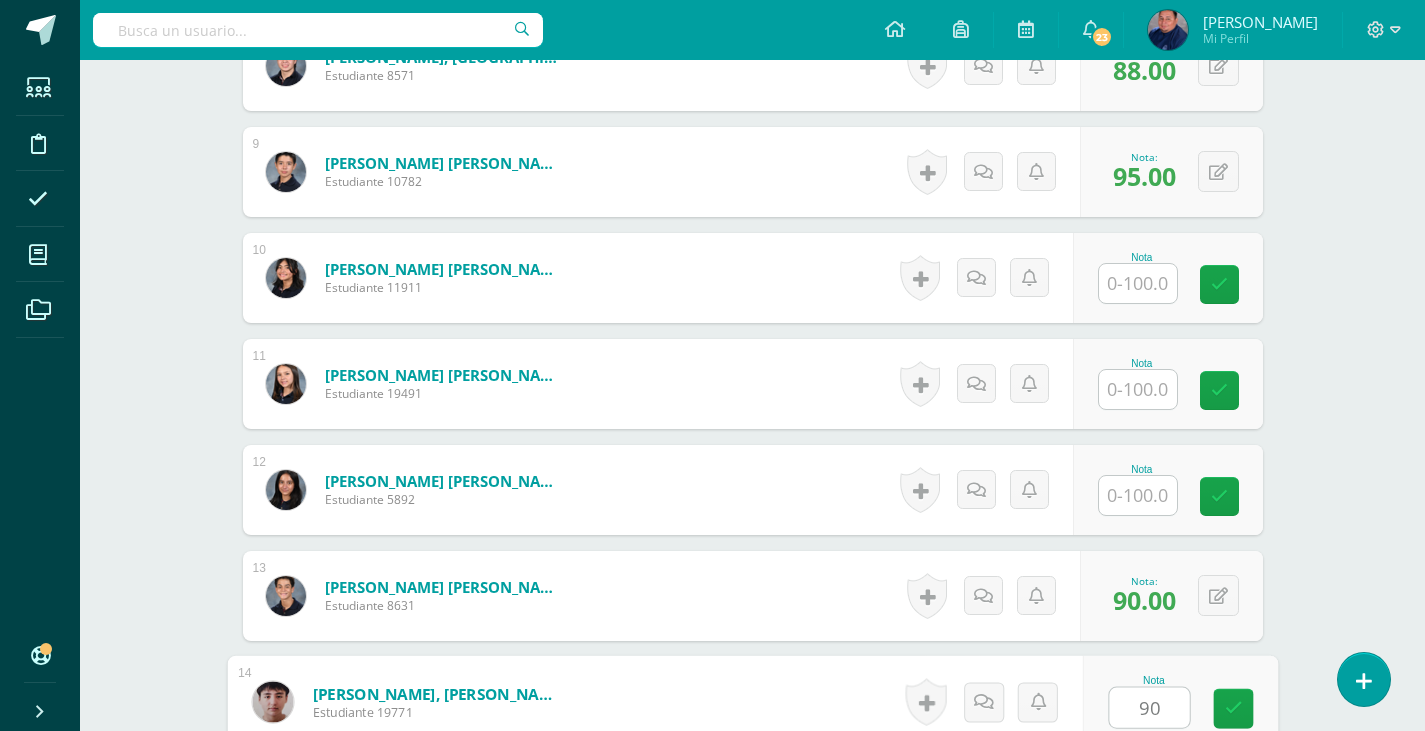 type on "90" 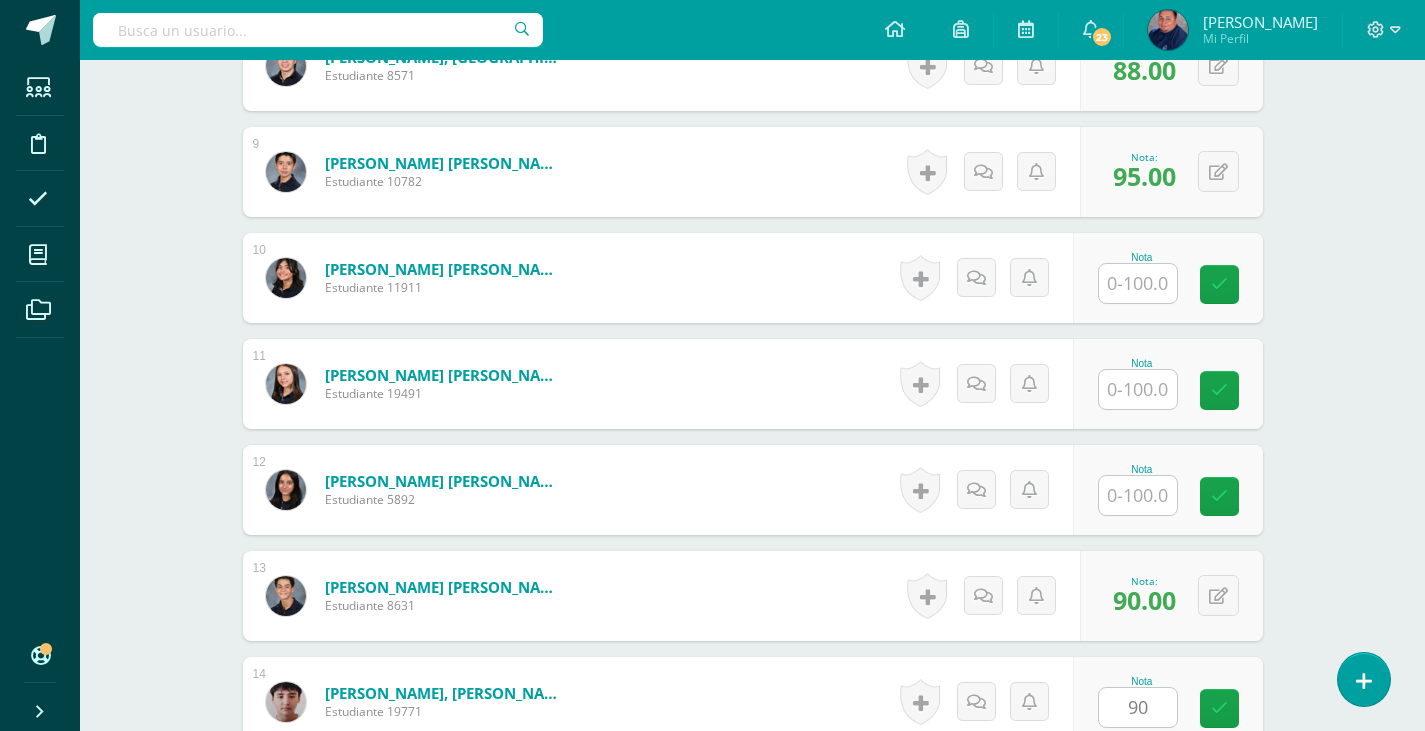 scroll, scrollTop: 1883, scrollLeft: 0, axis: vertical 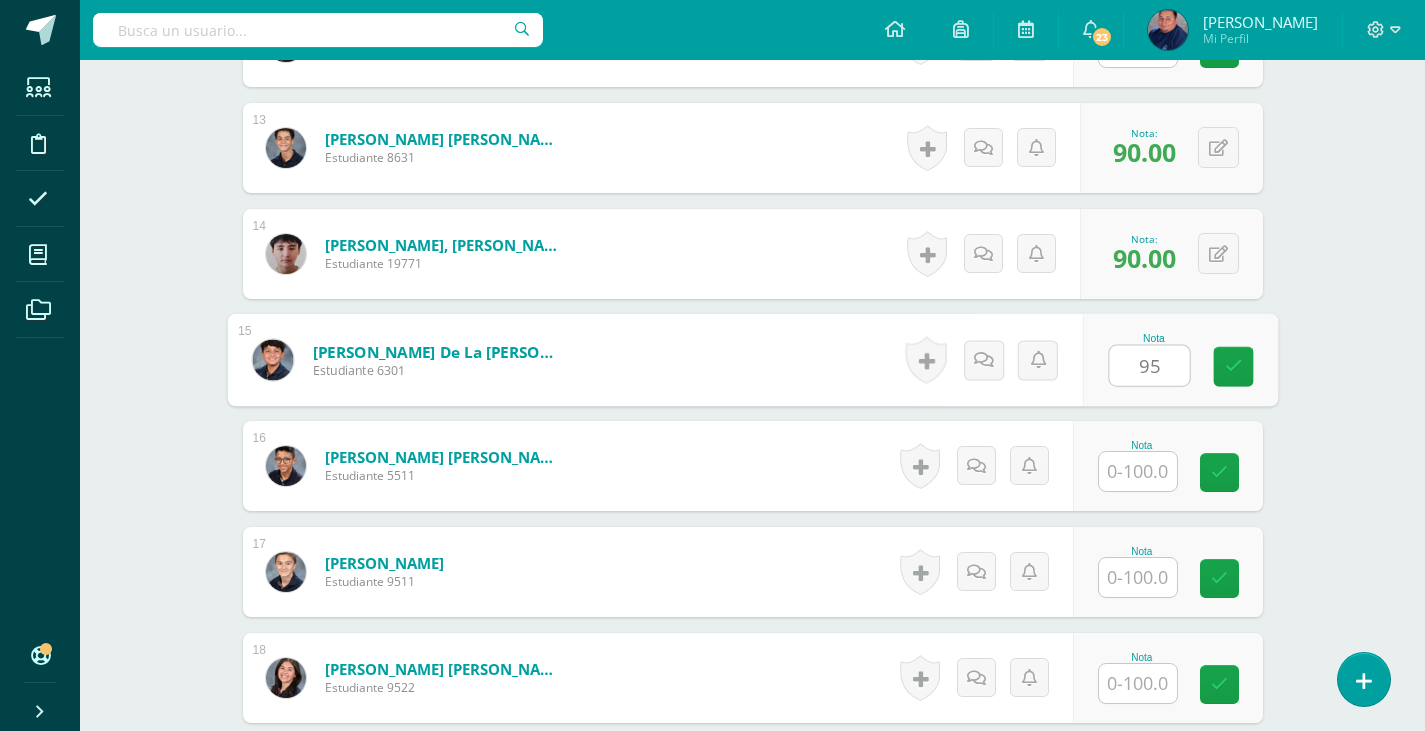 type on "95" 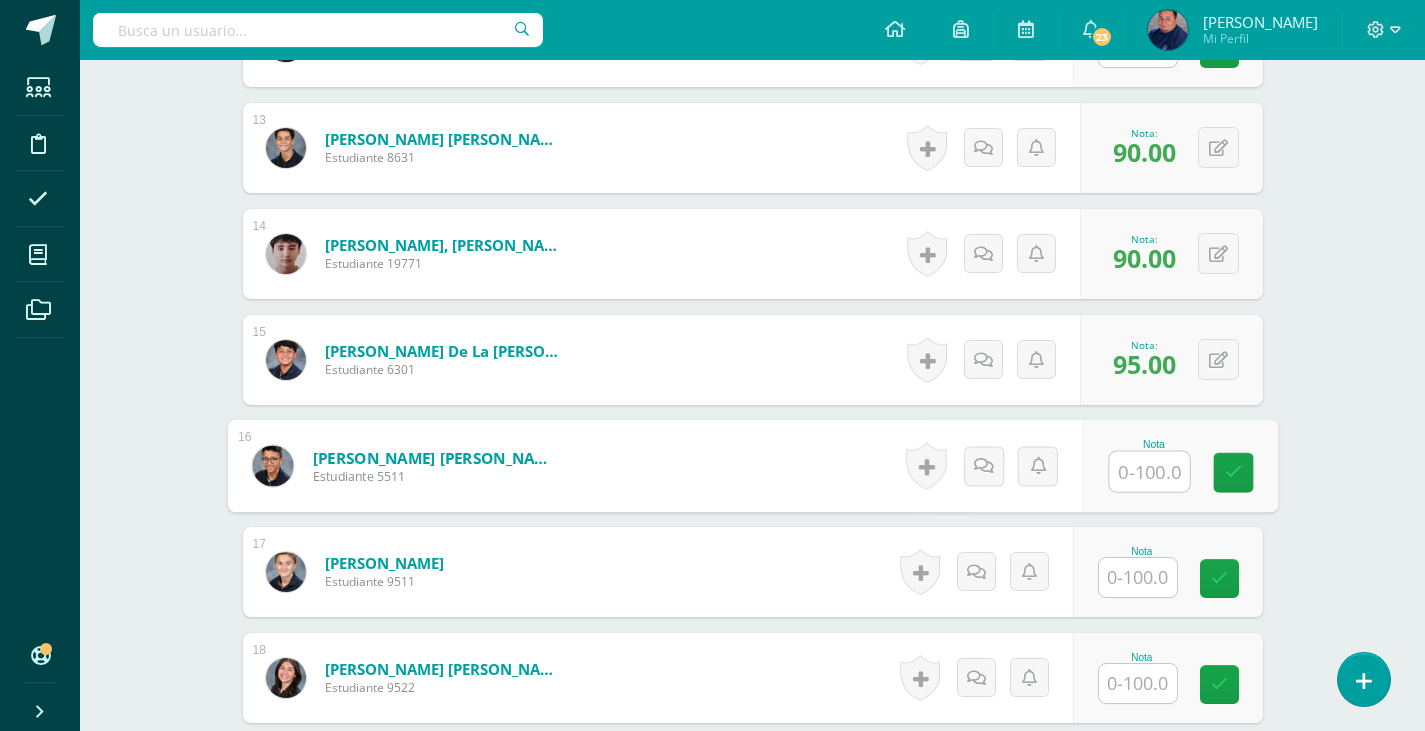 click at bounding box center (1138, 577) 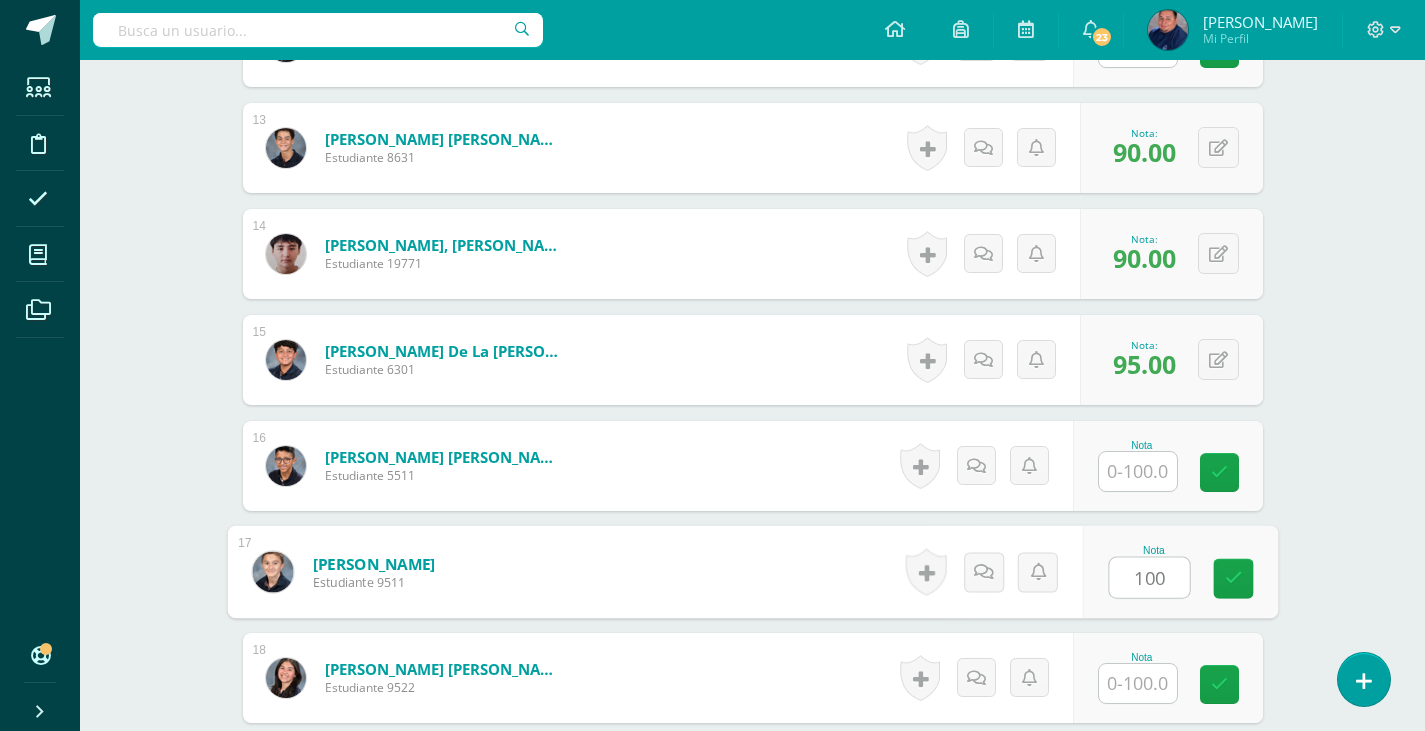 type on "100" 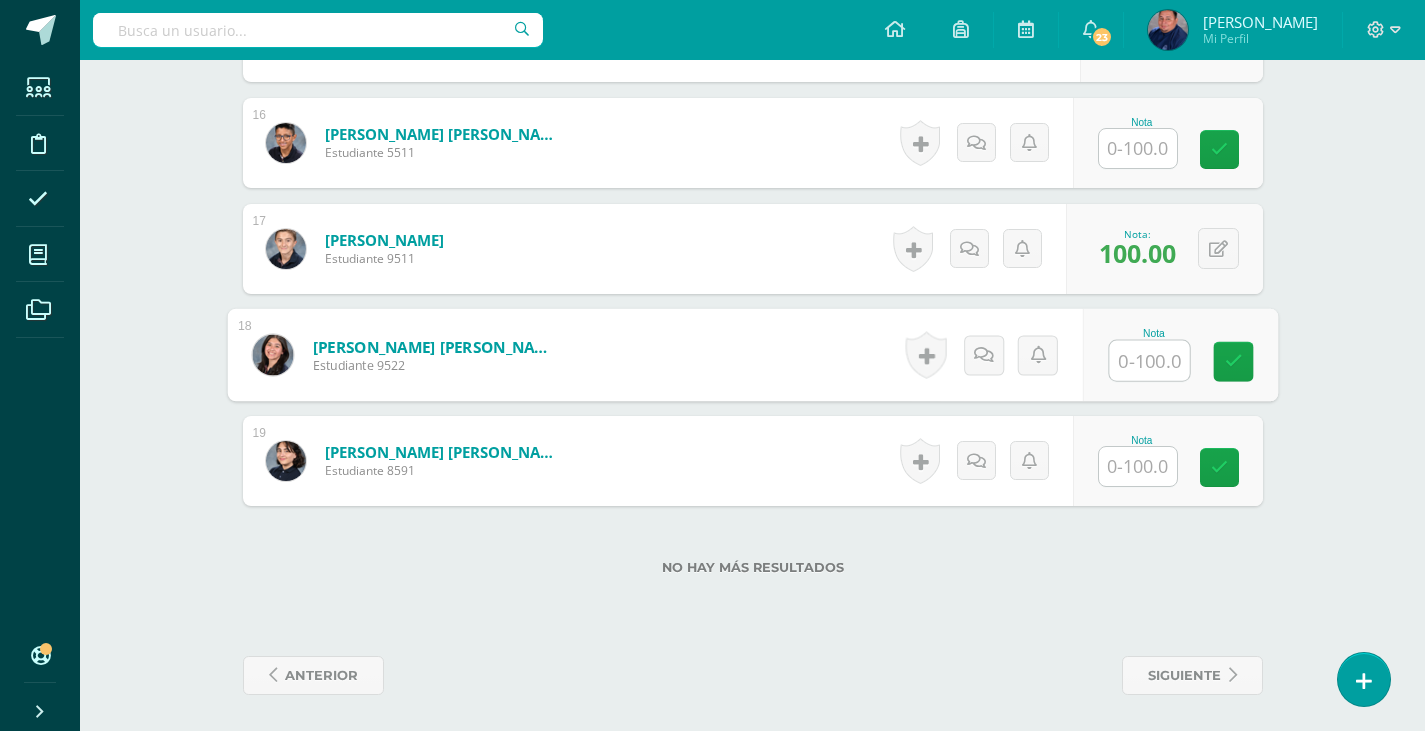 scroll, scrollTop: 2210, scrollLeft: 0, axis: vertical 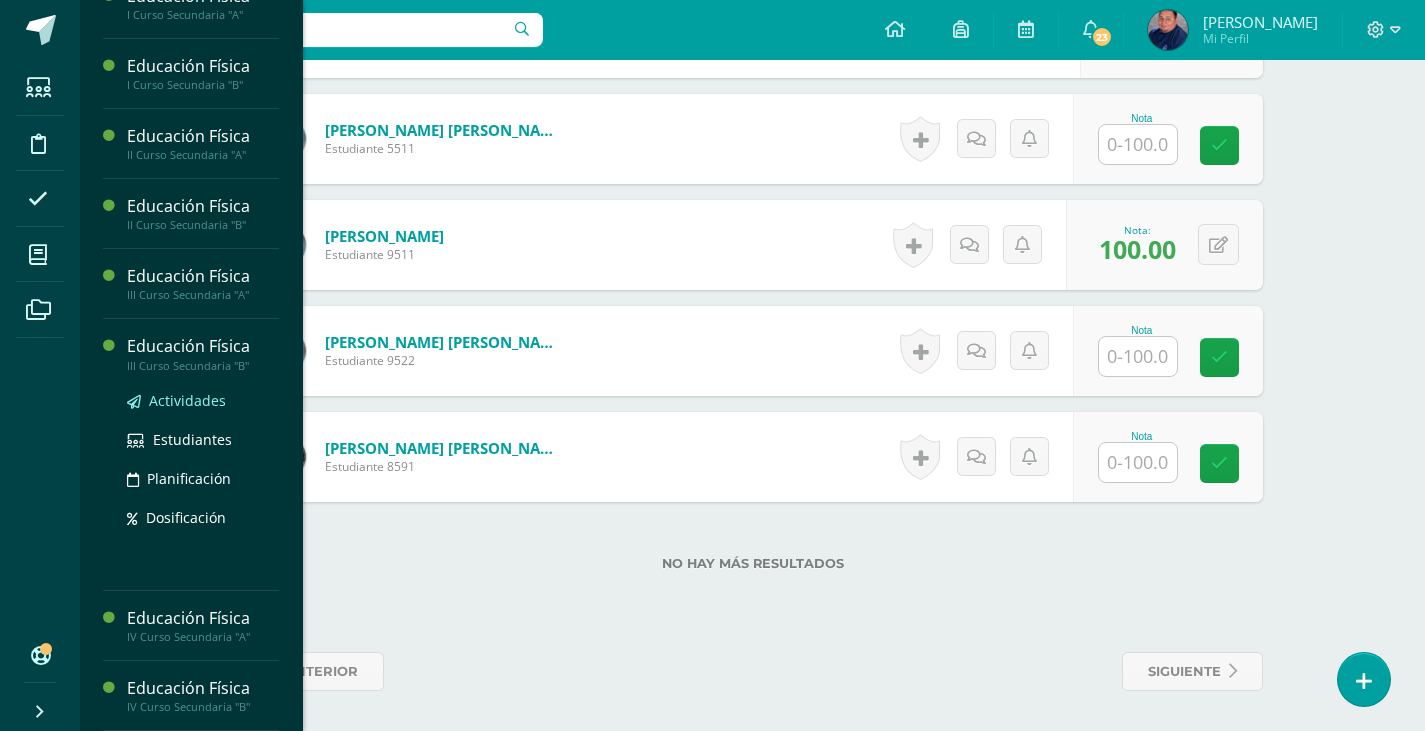 click on "Actividades" at bounding box center [187, 400] 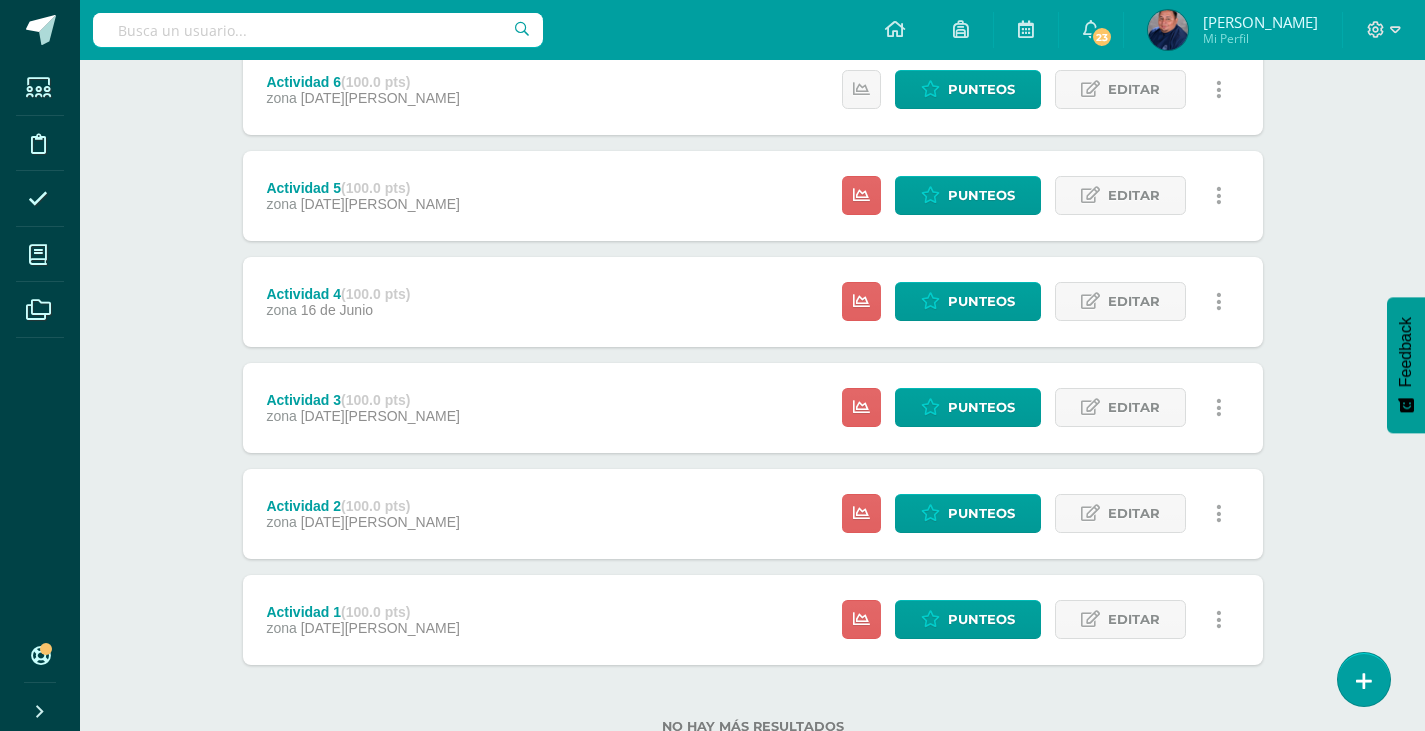 scroll, scrollTop: 567, scrollLeft: 0, axis: vertical 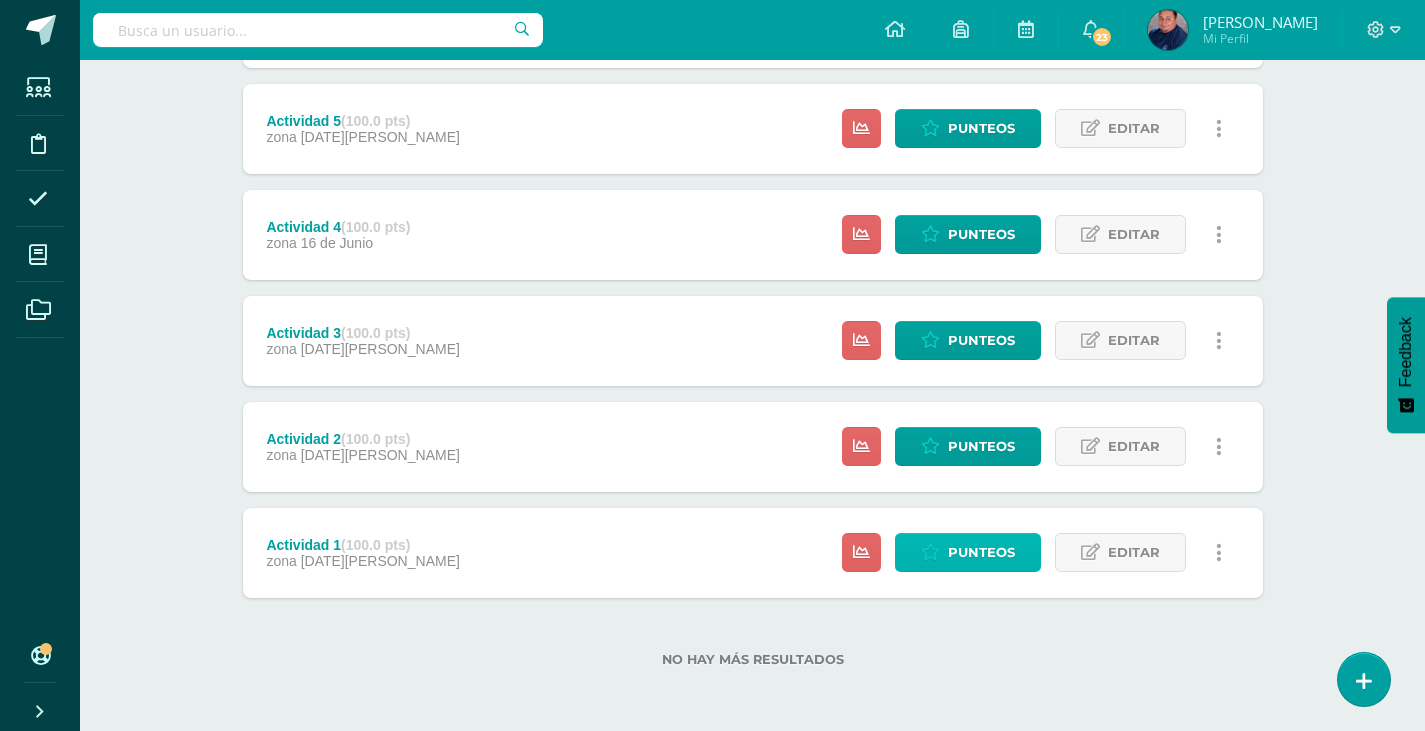 click on "Punteos" at bounding box center (981, 552) 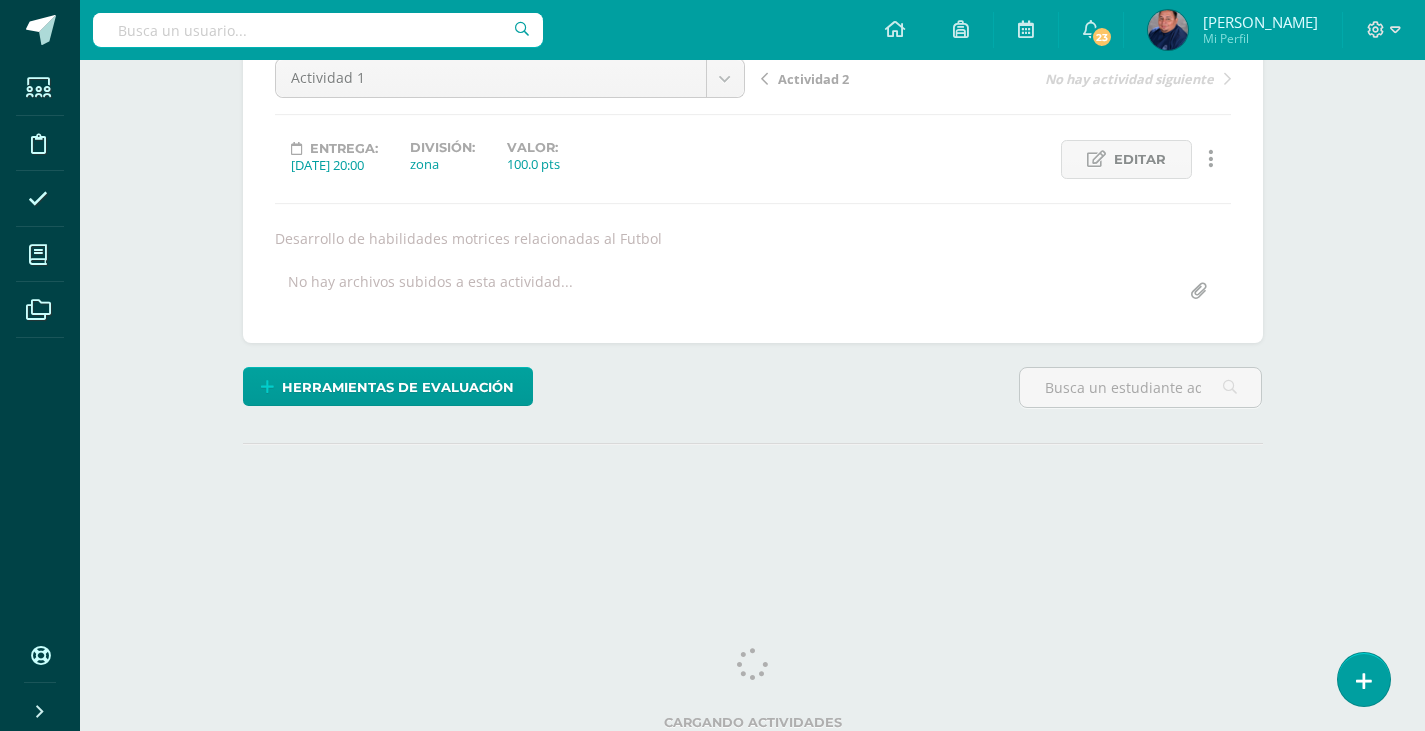 scroll, scrollTop: 219, scrollLeft: 0, axis: vertical 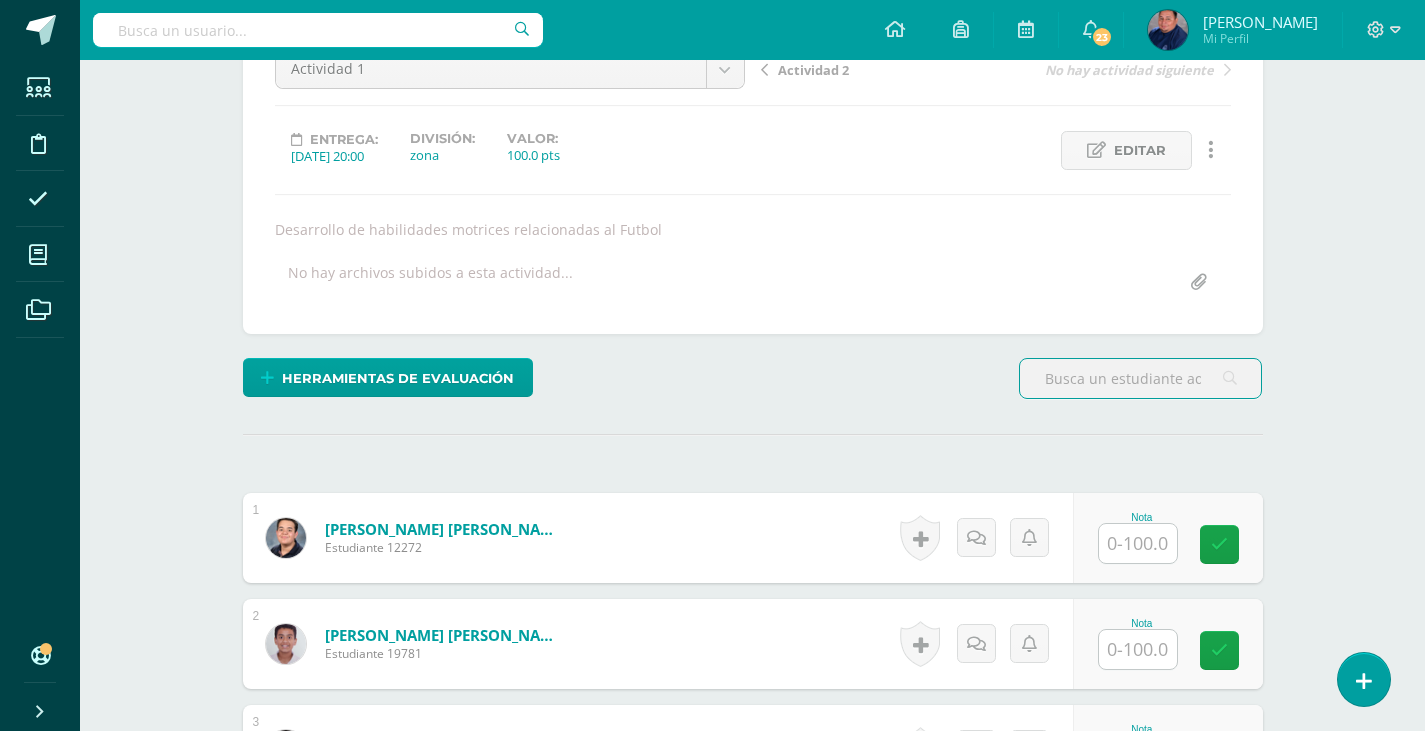 click at bounding box center [1138, 543] 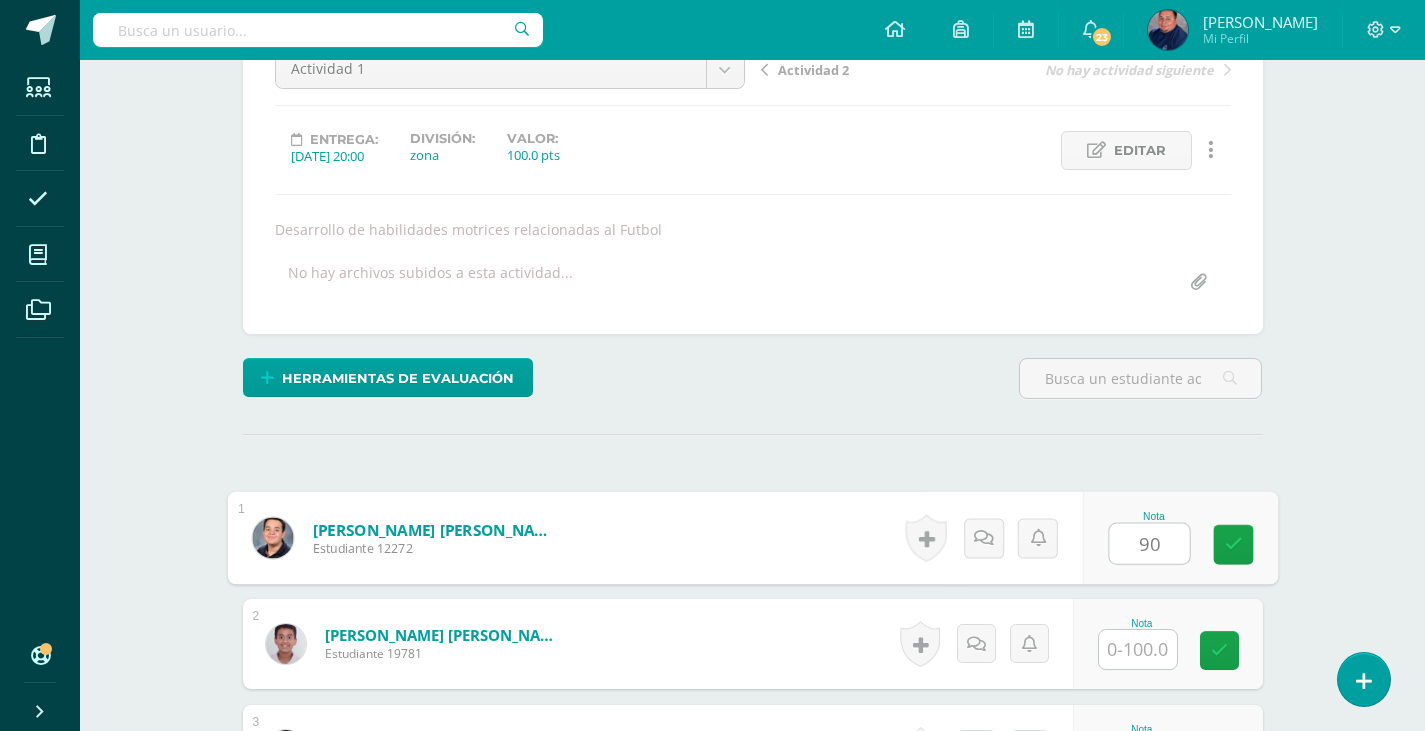 type on "90" 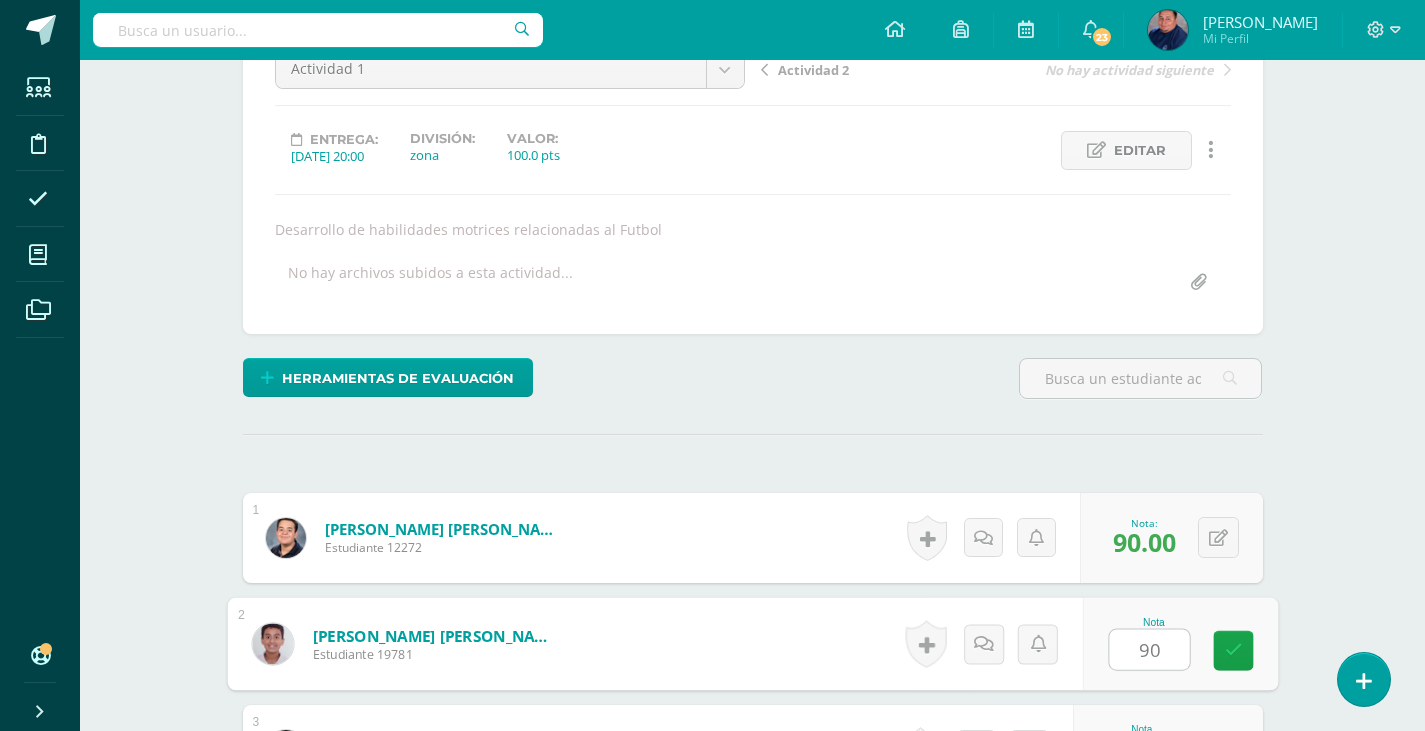 type on "90" 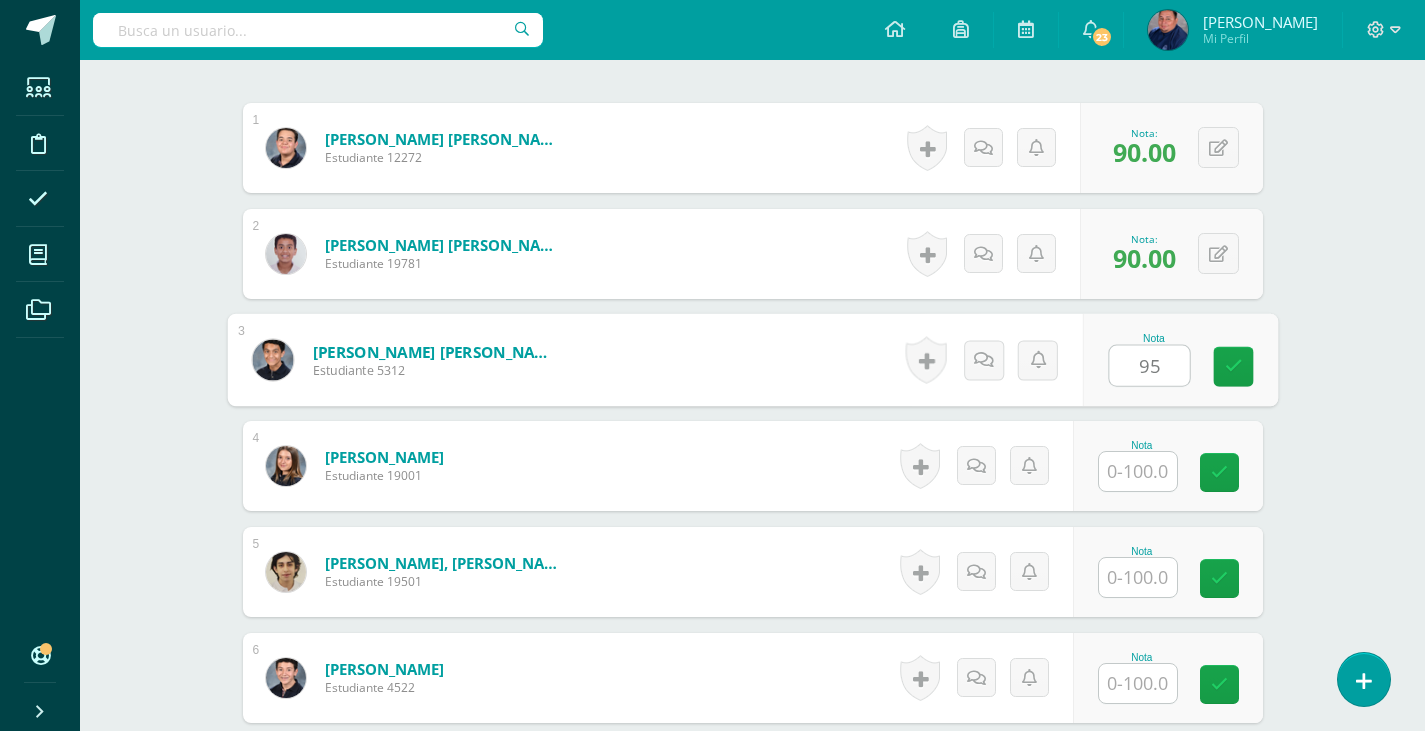 type on "95" 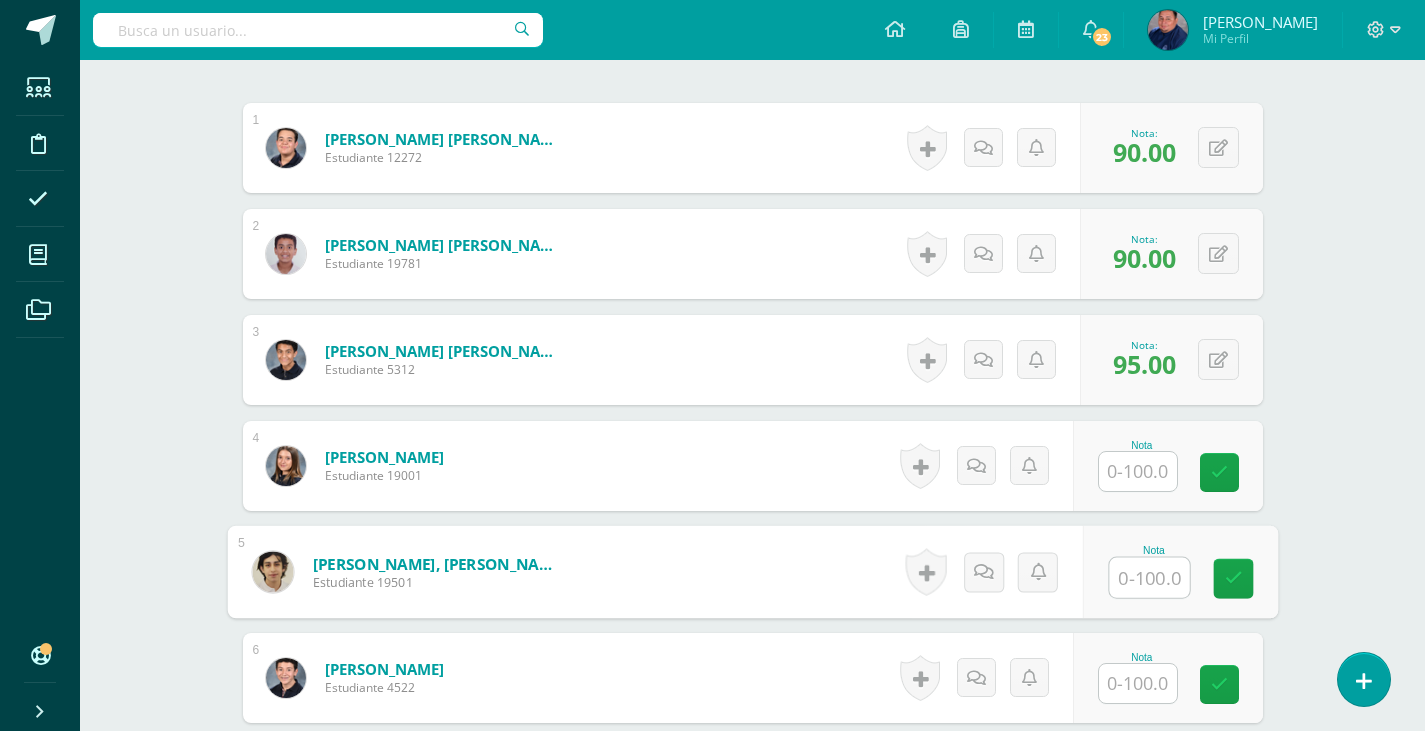 click at bounding box center [1149, 578] 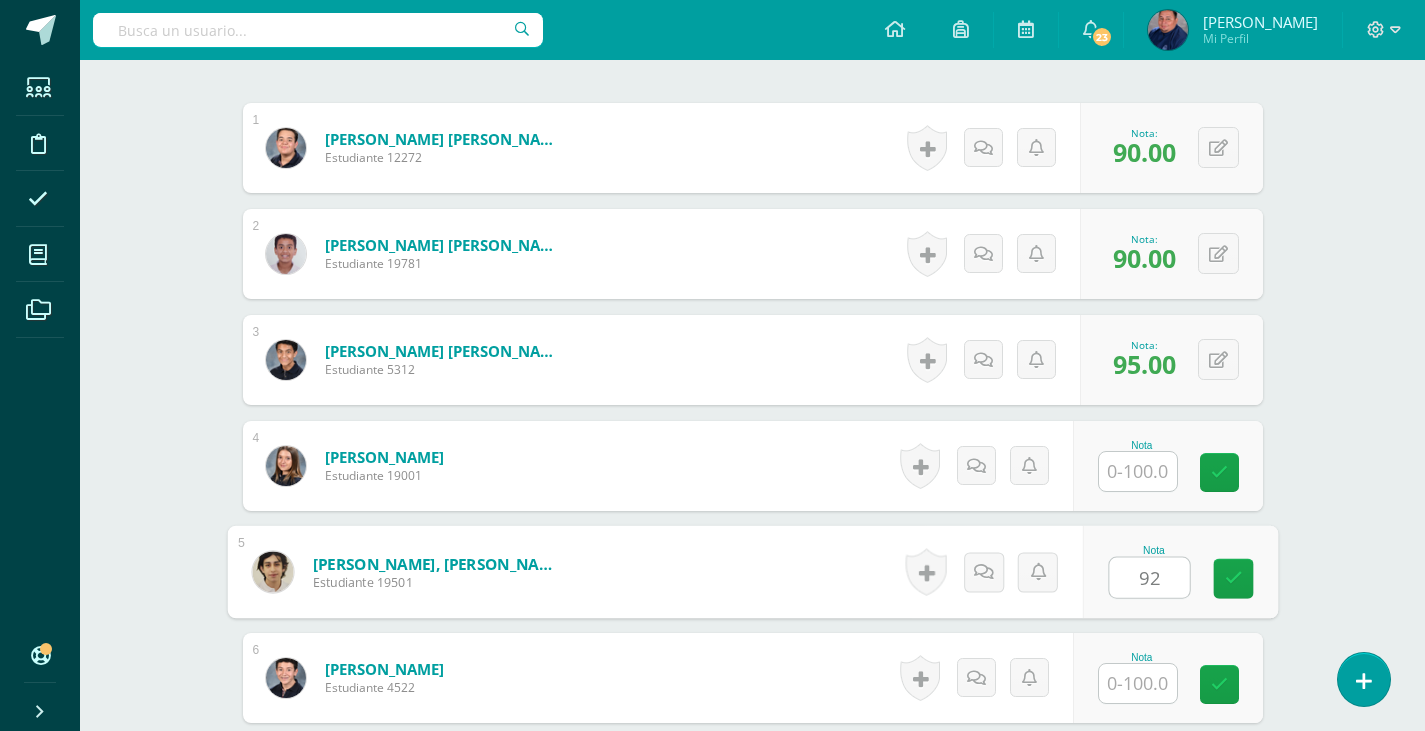 type on "92" 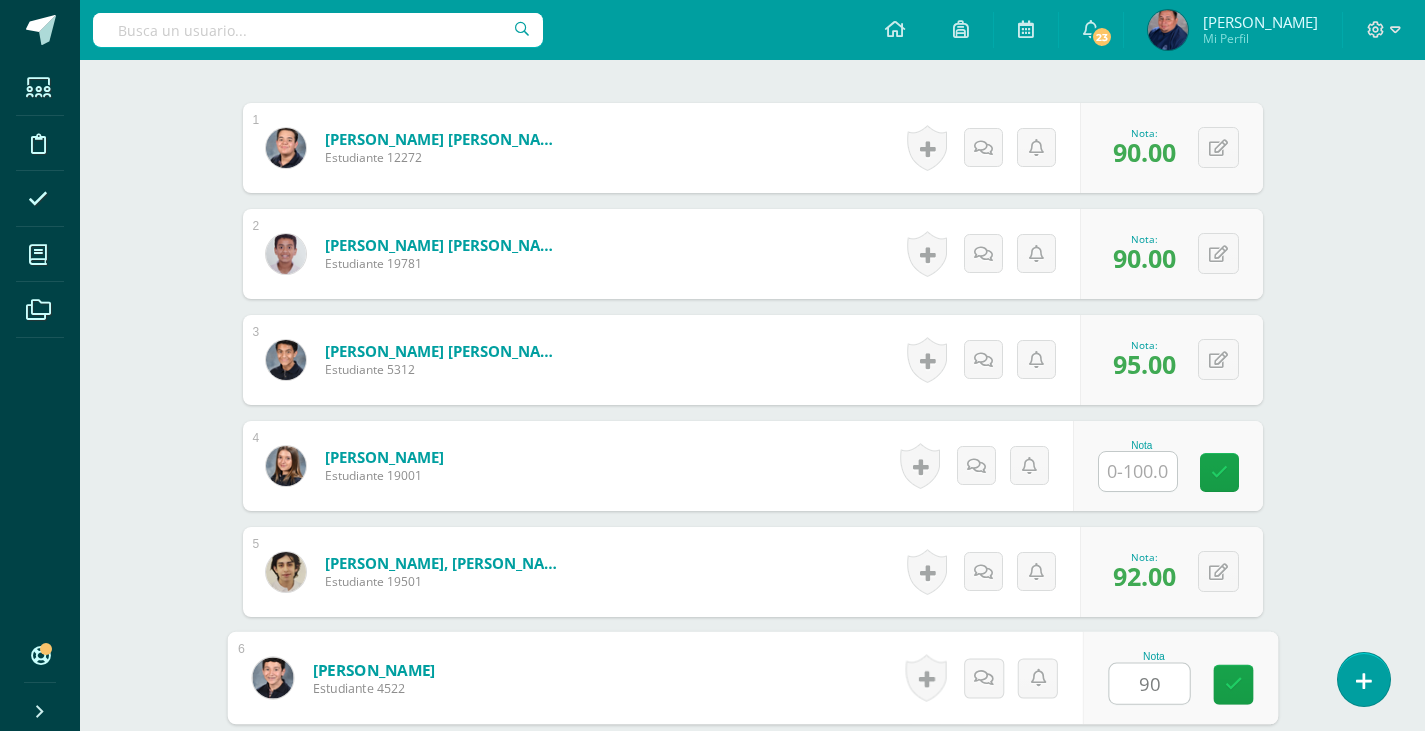 type on "90" 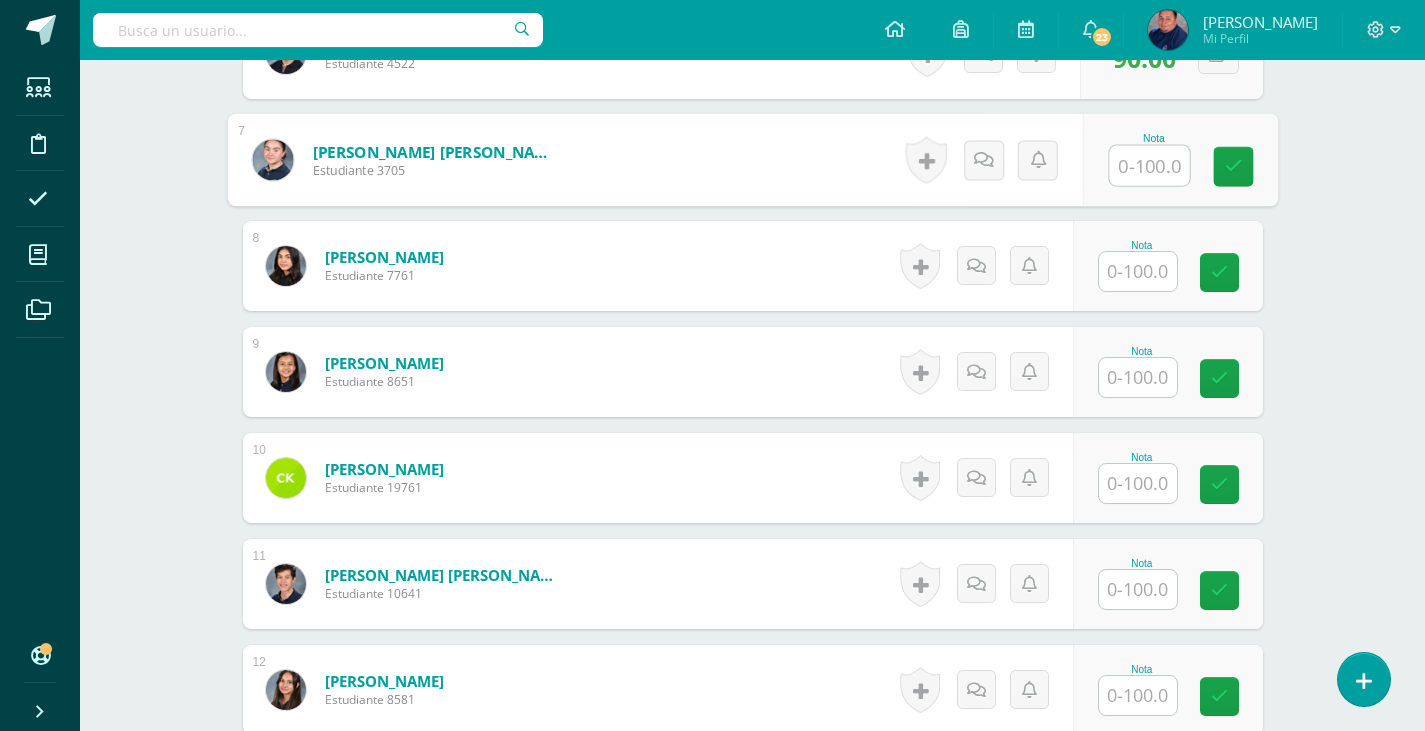 scroll, scrollTop: 1335, scrollLeft: 0, axis: vertical 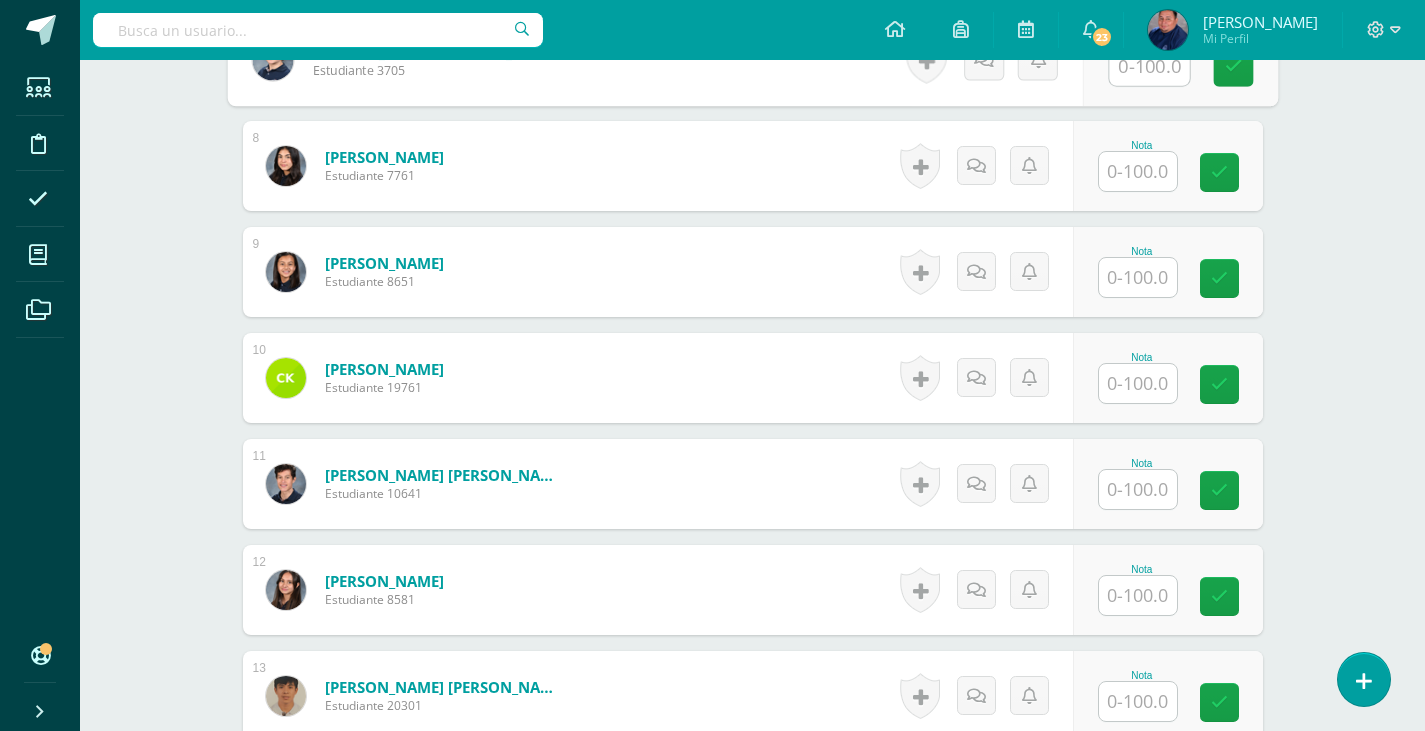 click at bounding box center [1138, 489] 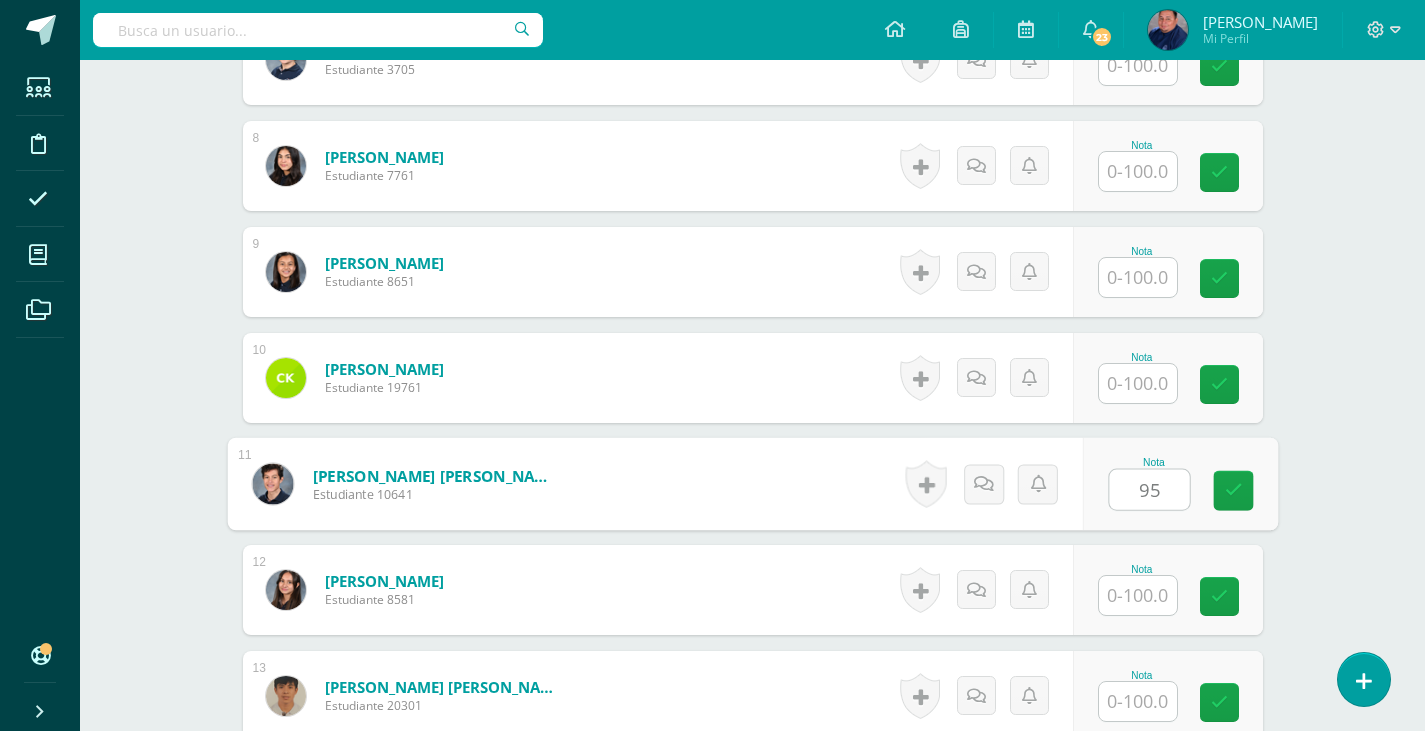 type on "95" 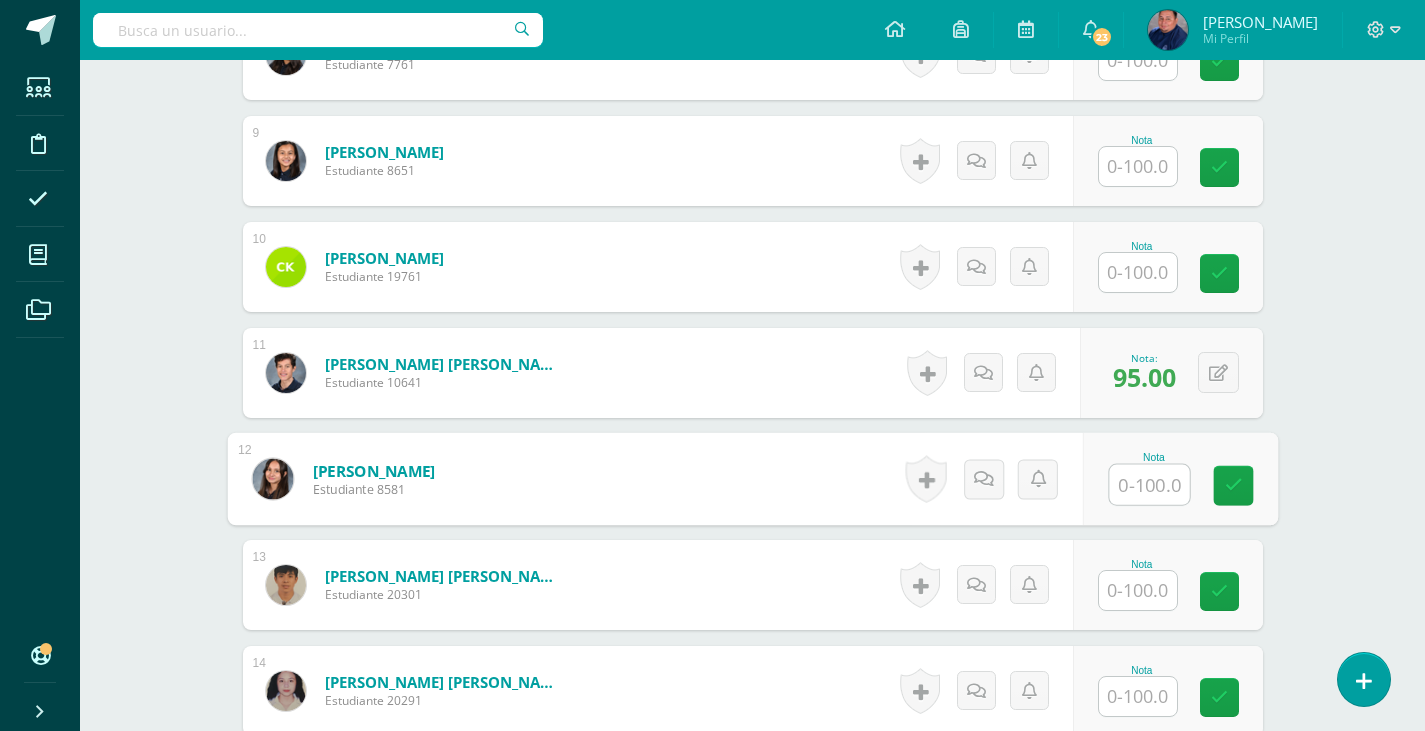 scroll, scrollTop: 1535, scrollLeft: 0, axis: vertical 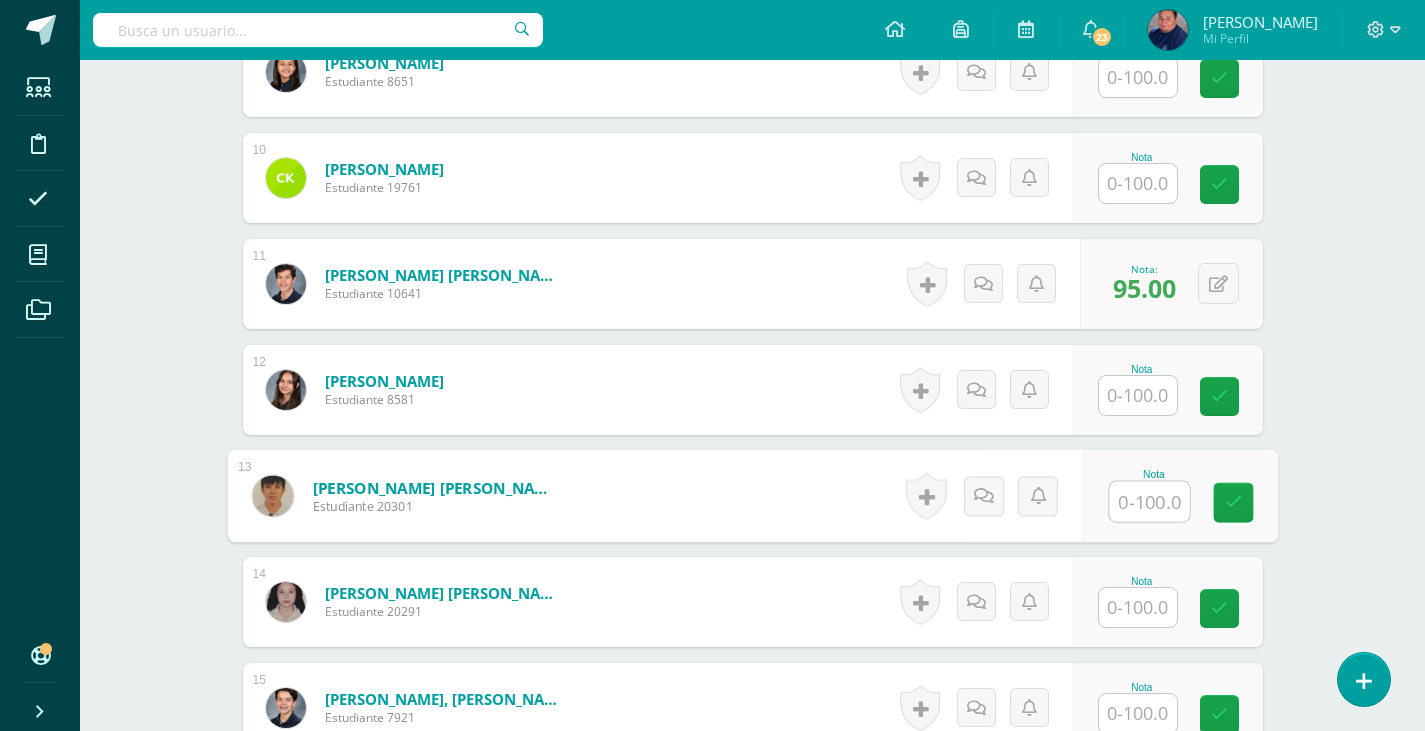 click at bounding box center (1149, 502) 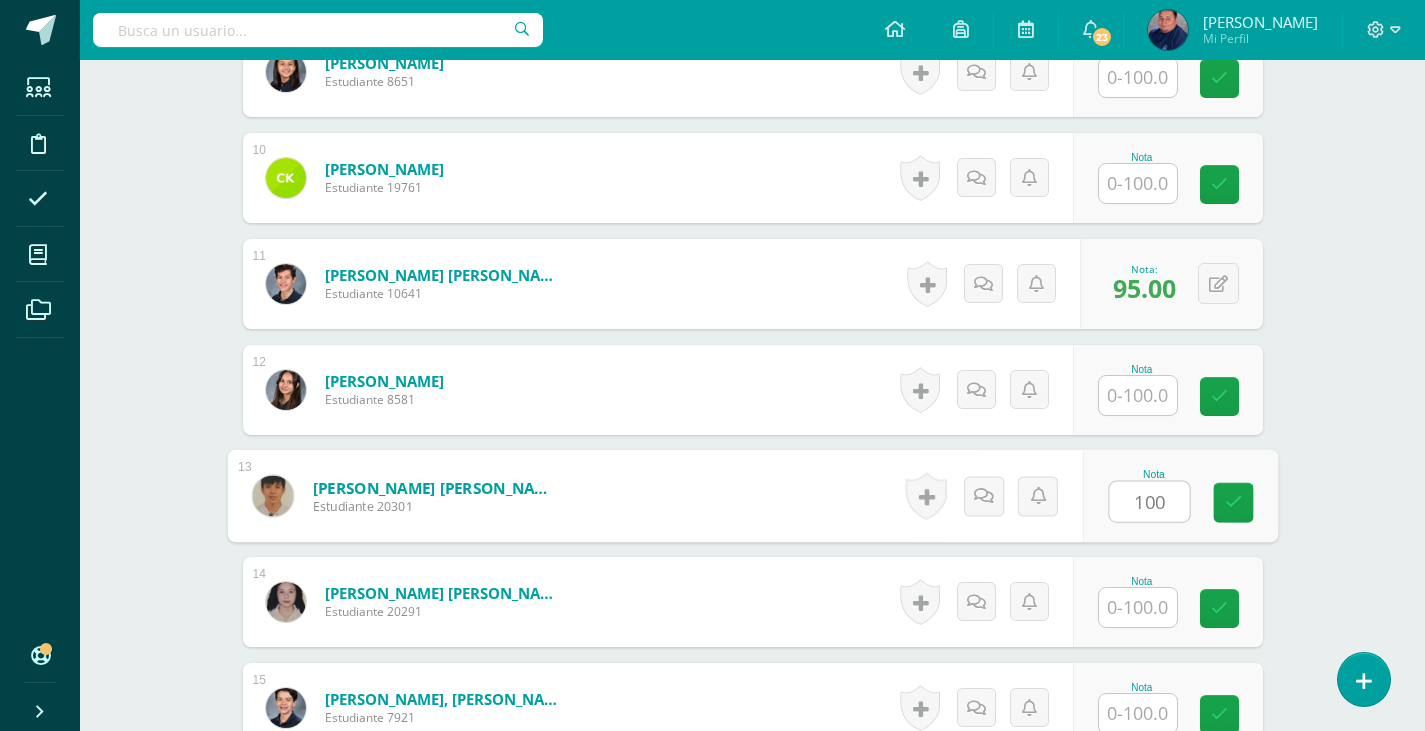 type on "100" 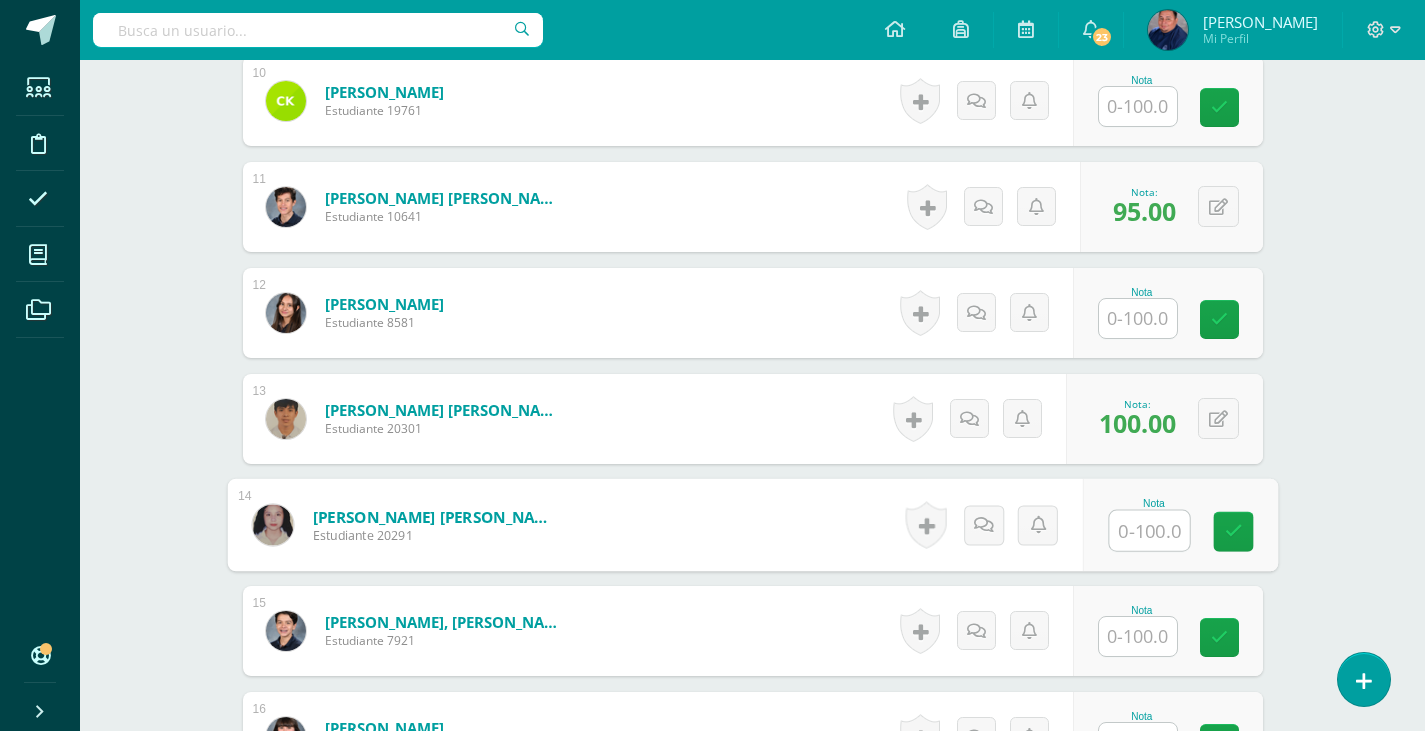 scroll, scrollTop: 1635, scrollLeft: 0, axis: vertical 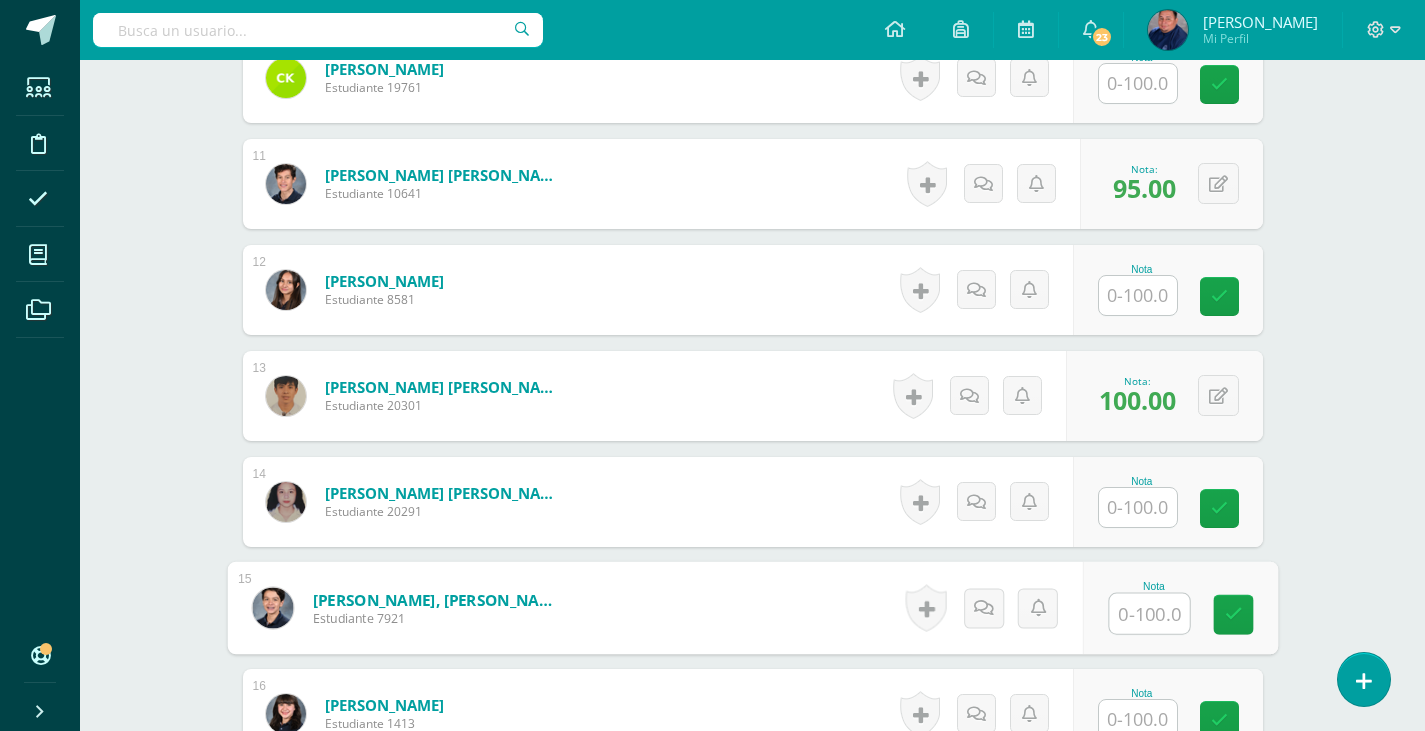 click at bounding box center (1149, 614) 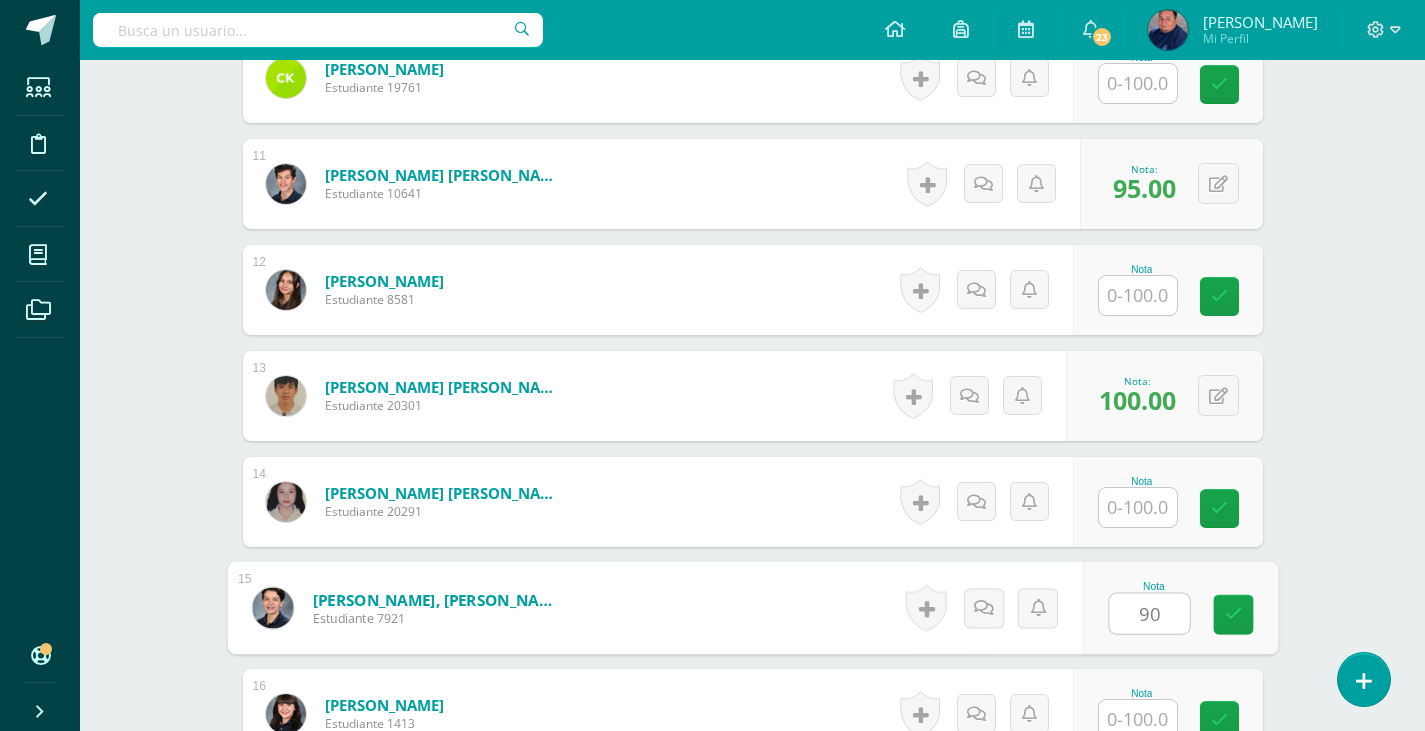 type on "90" 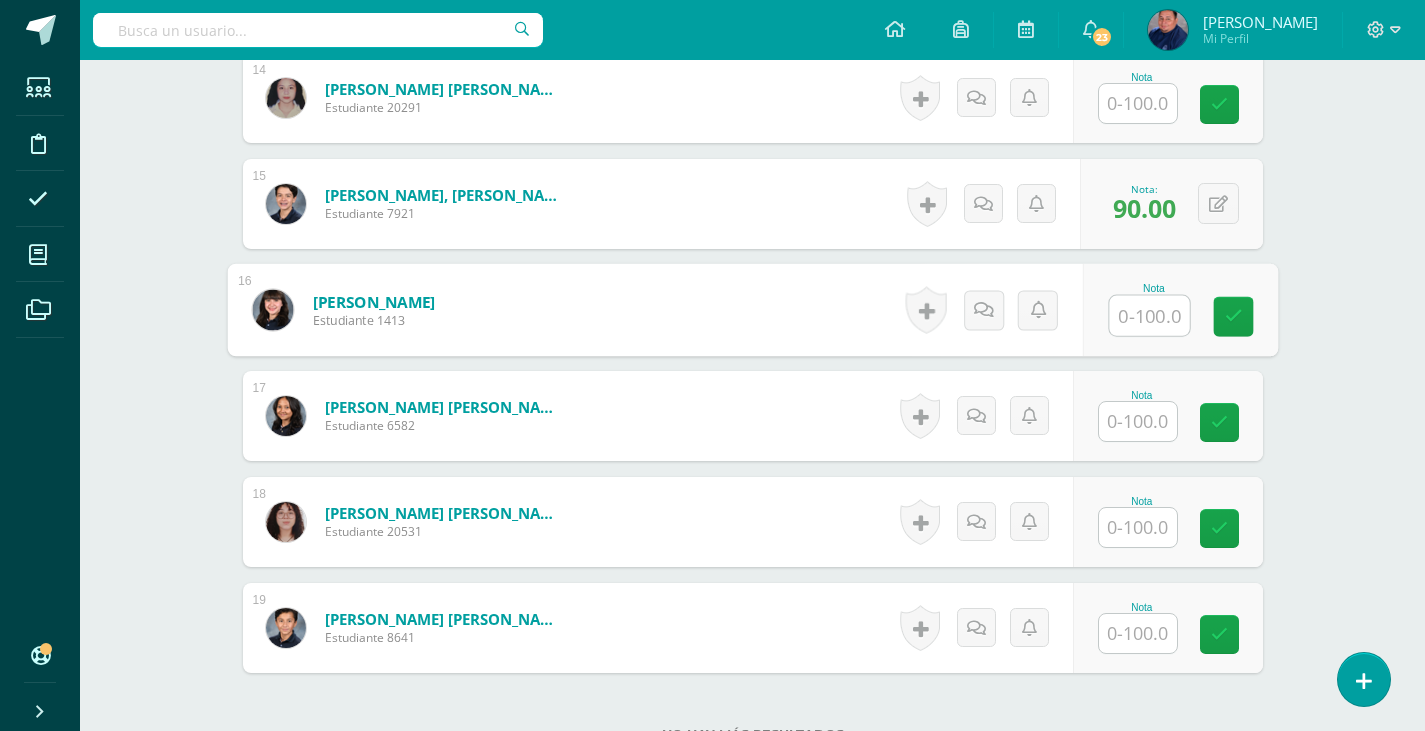 scroll, scrollTop: 2043, scrollLeft: 0, axis: vertical 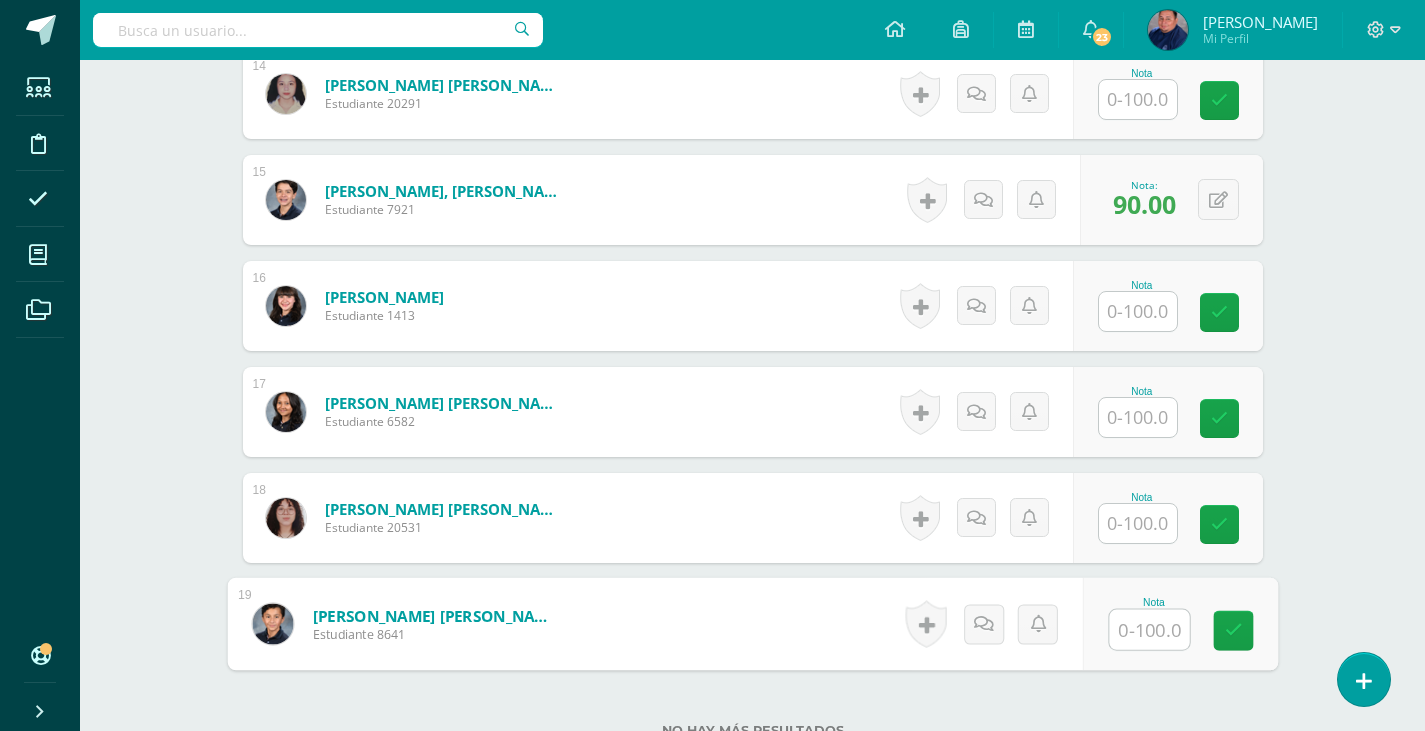 click at bounding box center (1149, 630) 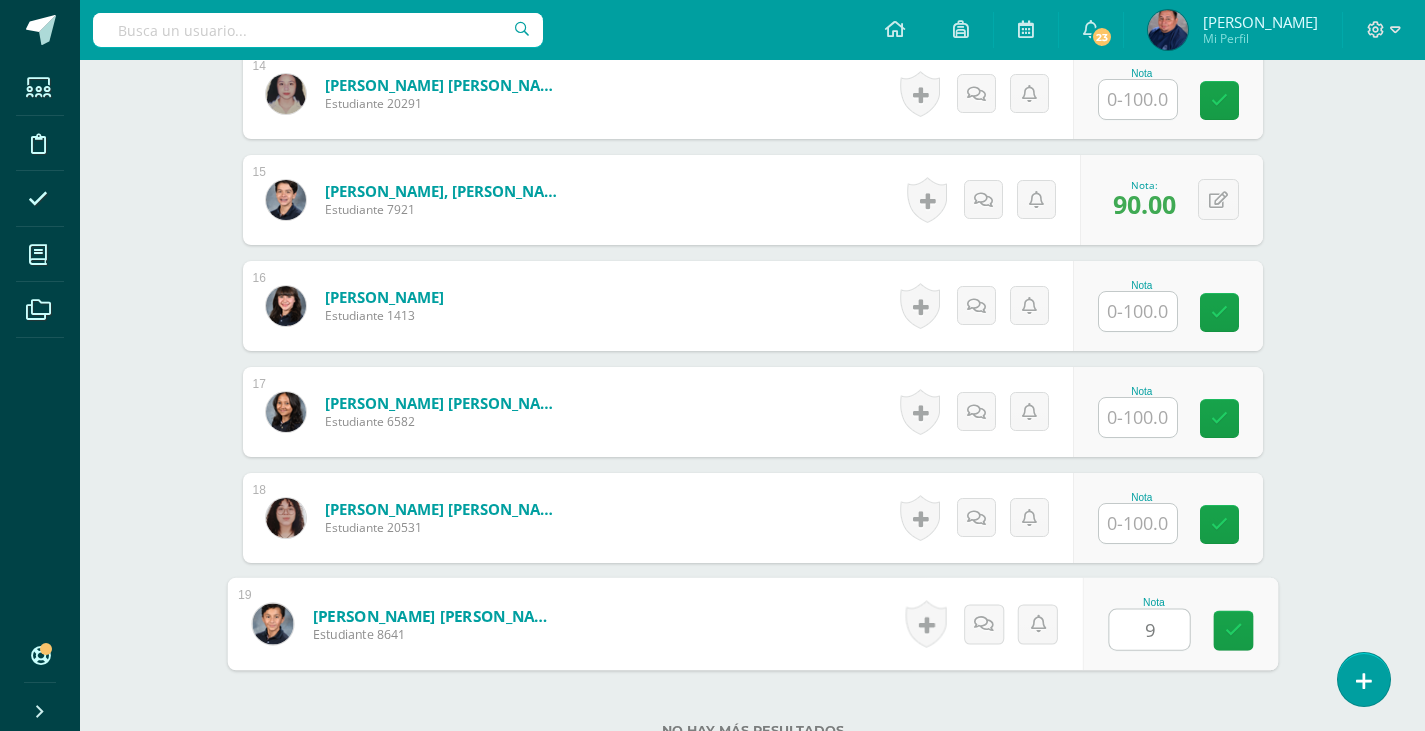 type on "95" 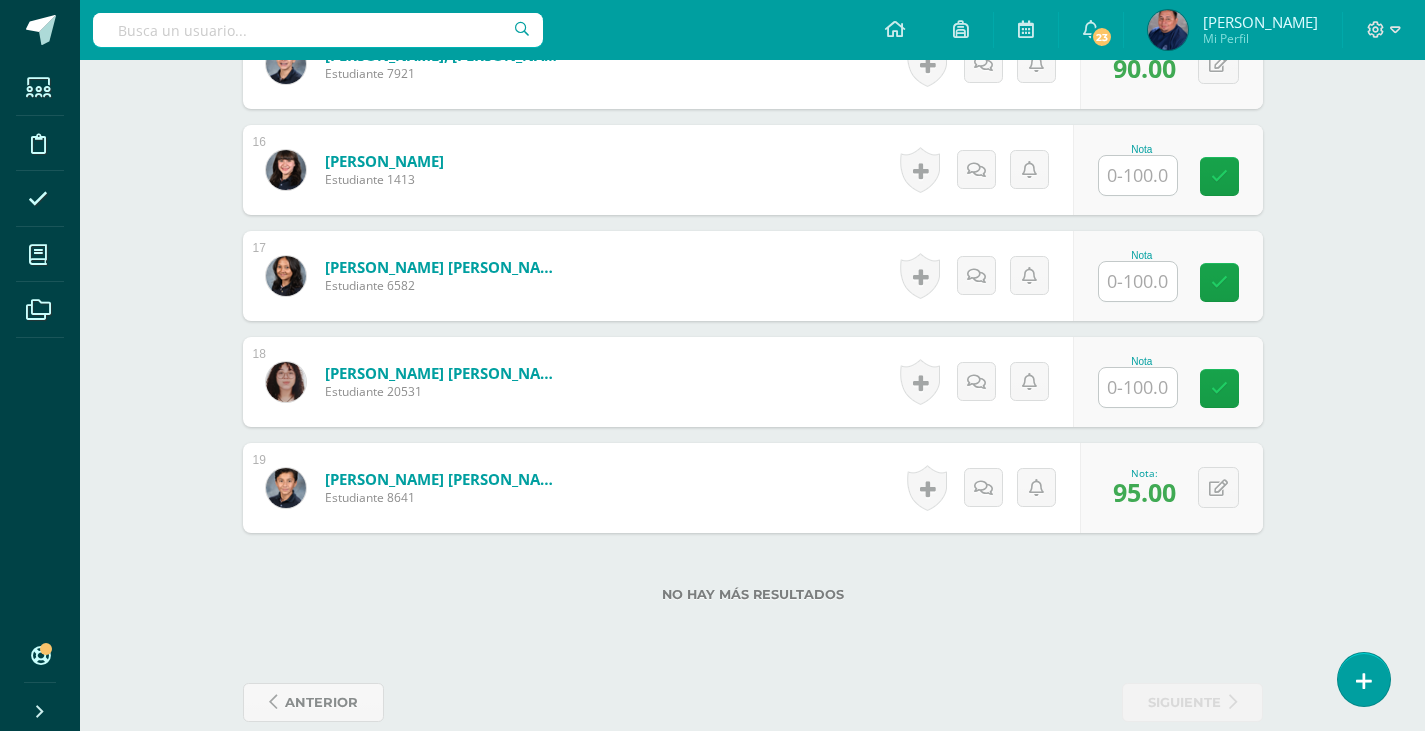 scroll, scrollTop: 2210, scrollLeft: 0, axis: vertical 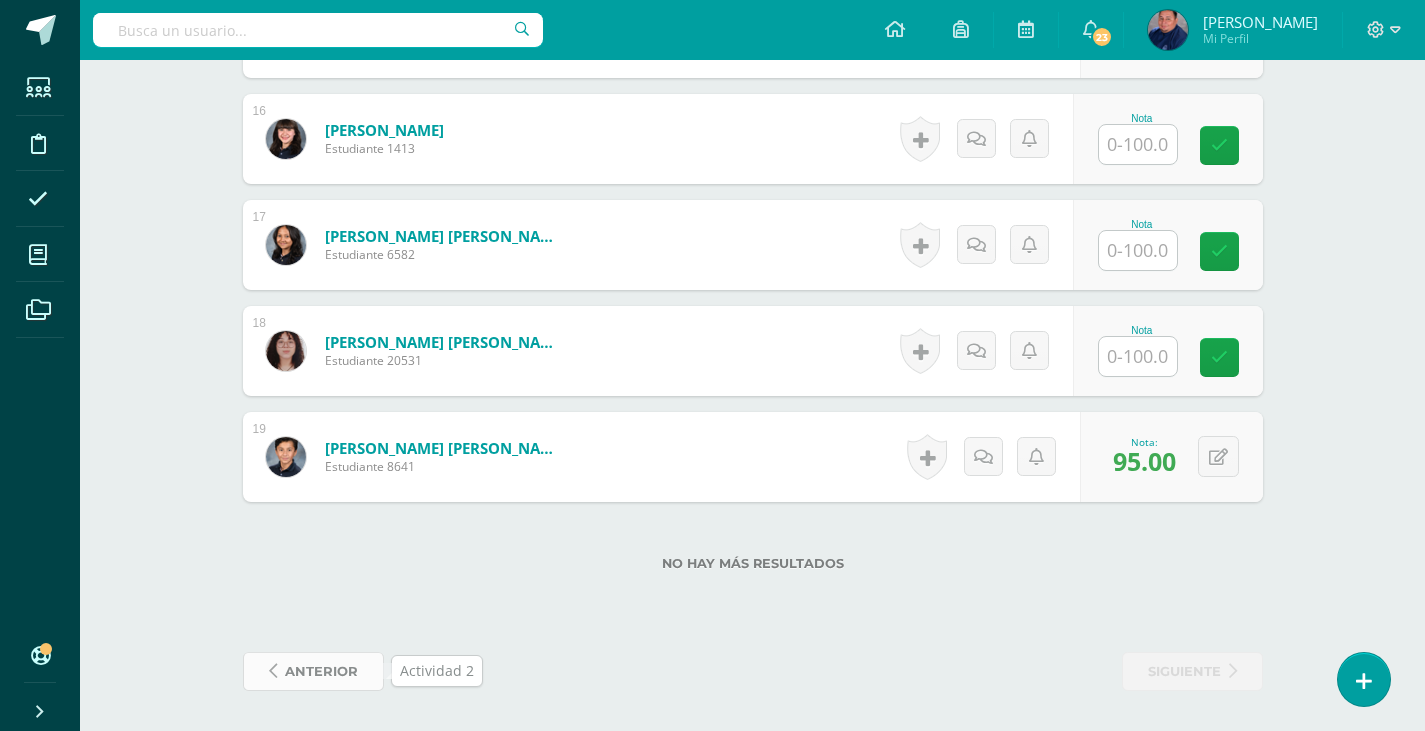 click on "anterior" at bounding box center [321, 671] 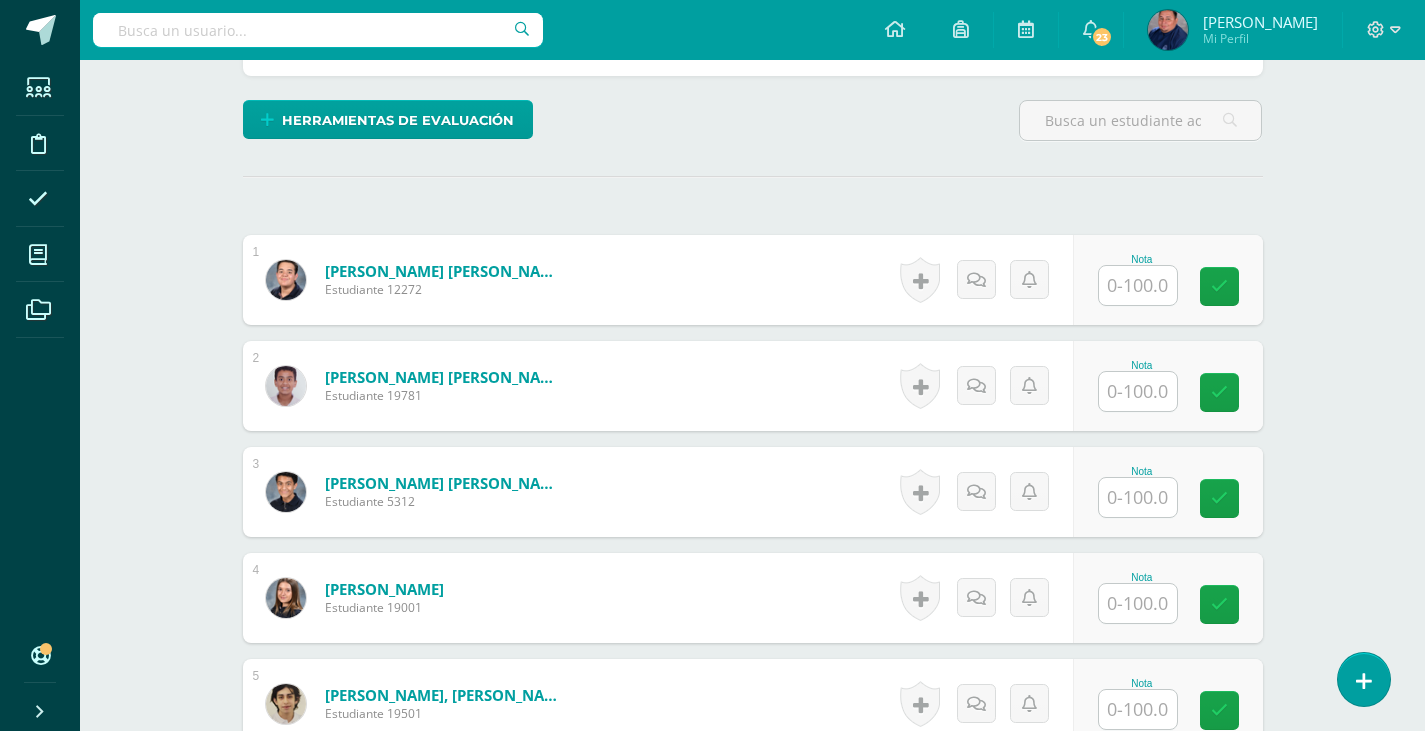 scroll, scrollTop: 502, scrollLeft: 0, axis: vertical 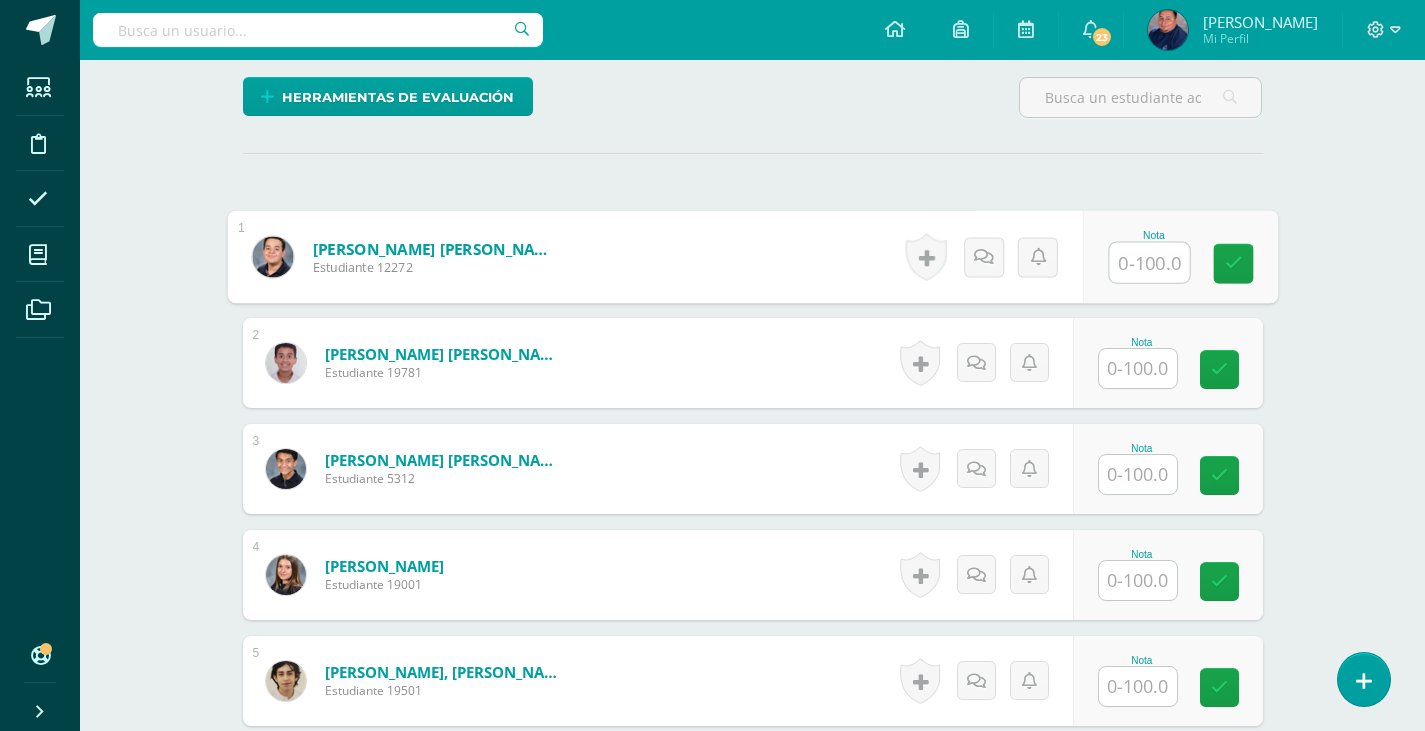 click at bounding box center (1149, 263) 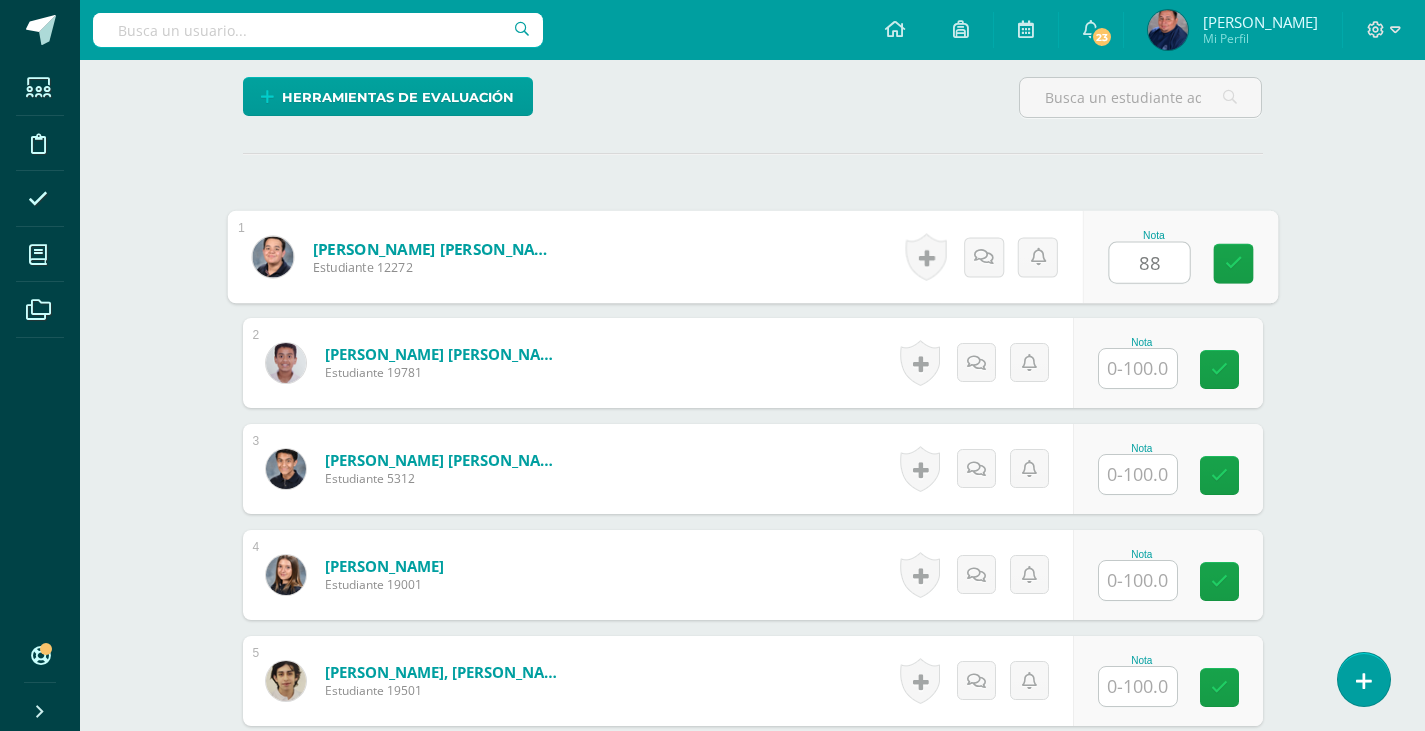 type on "88" 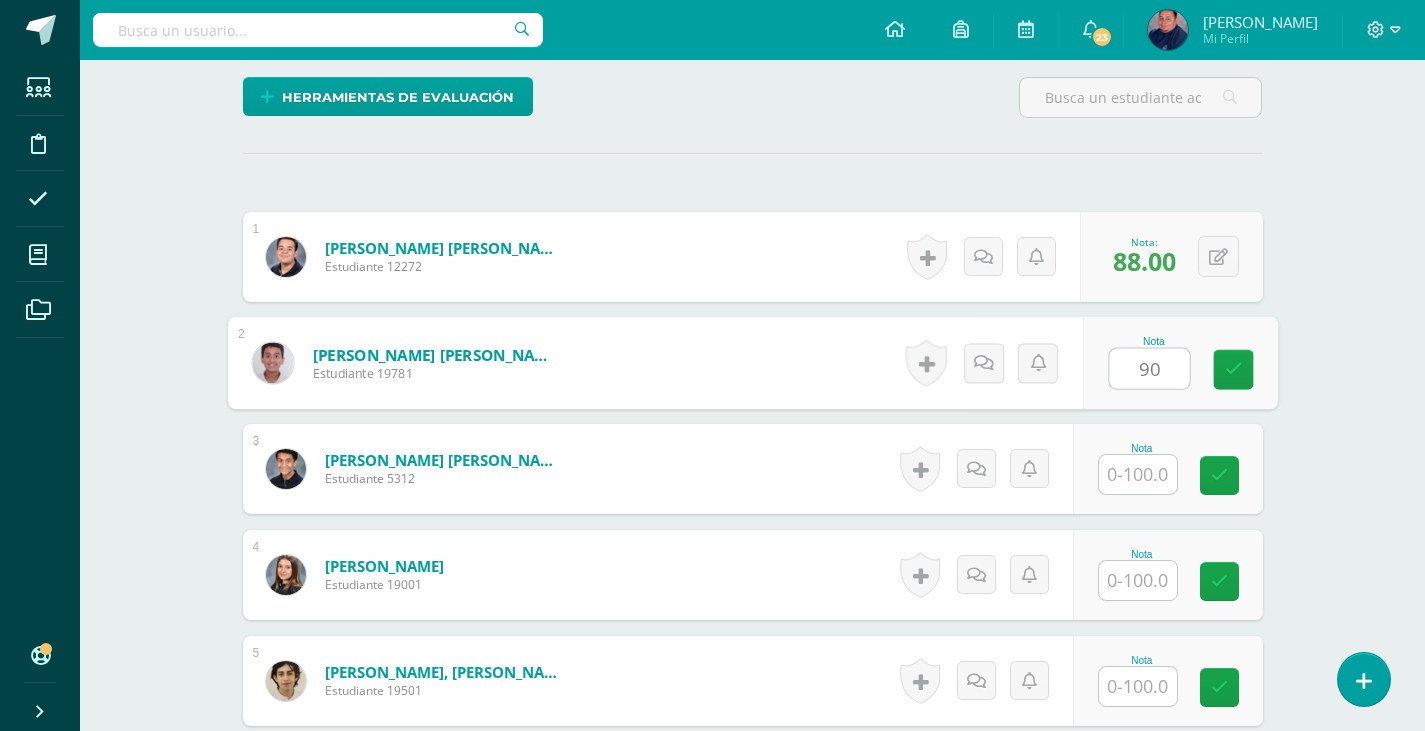 type on "90" 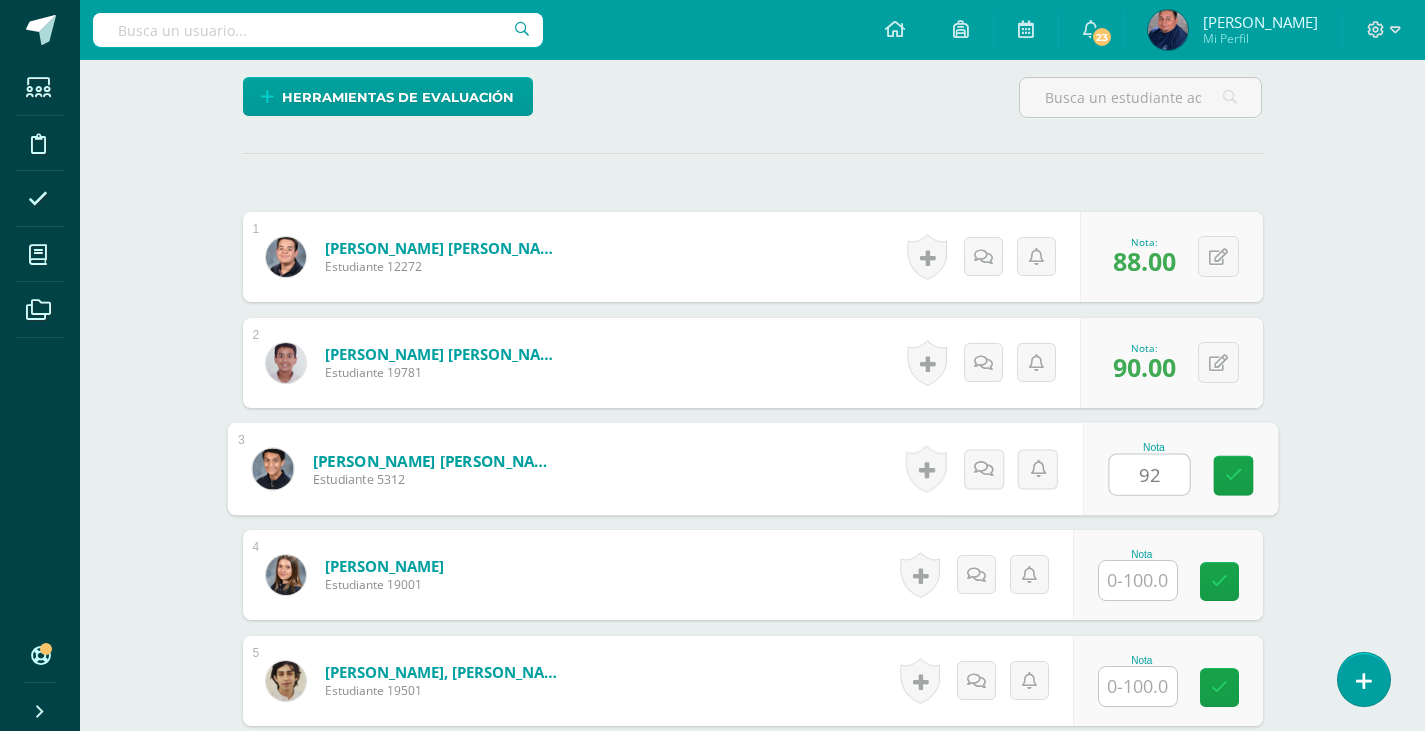 type on "92" 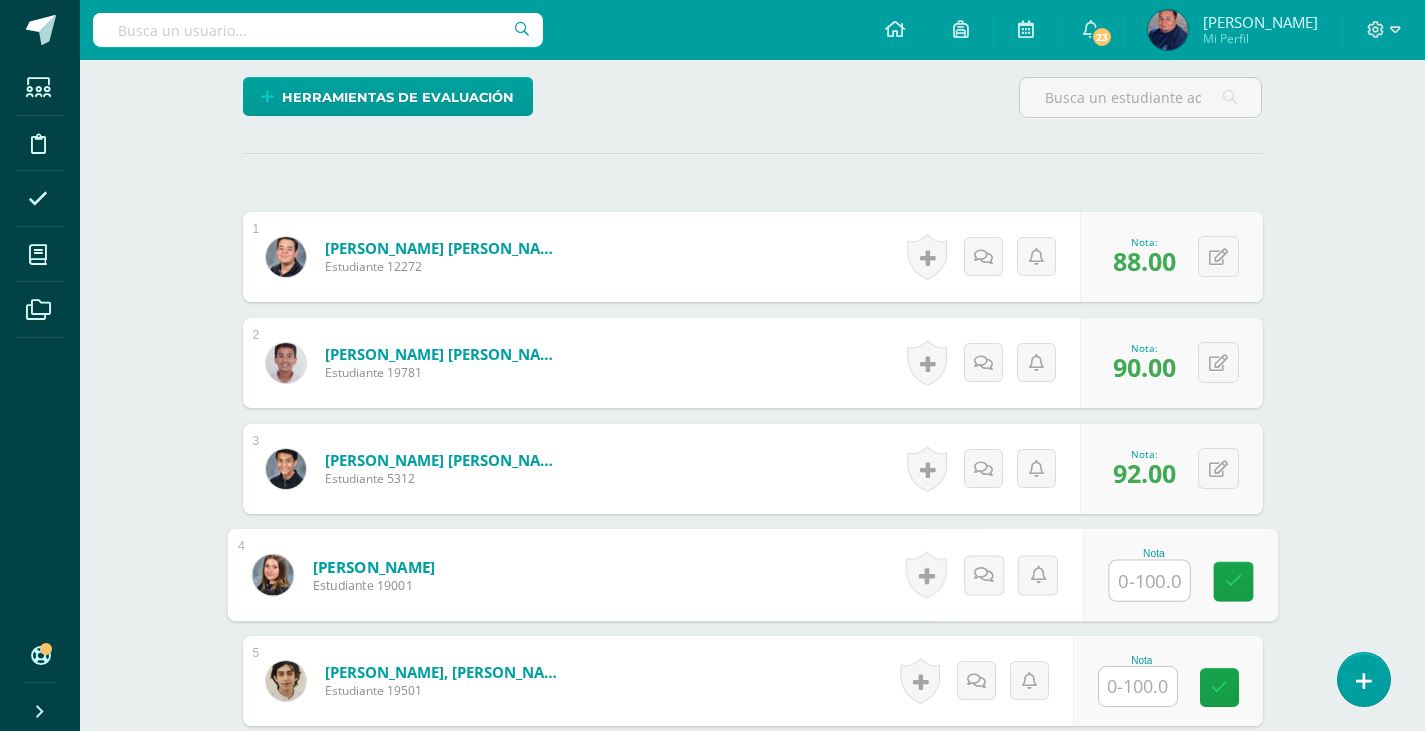 scroll, scrollTop: 602, scrollLeft: 0, axis: vertical 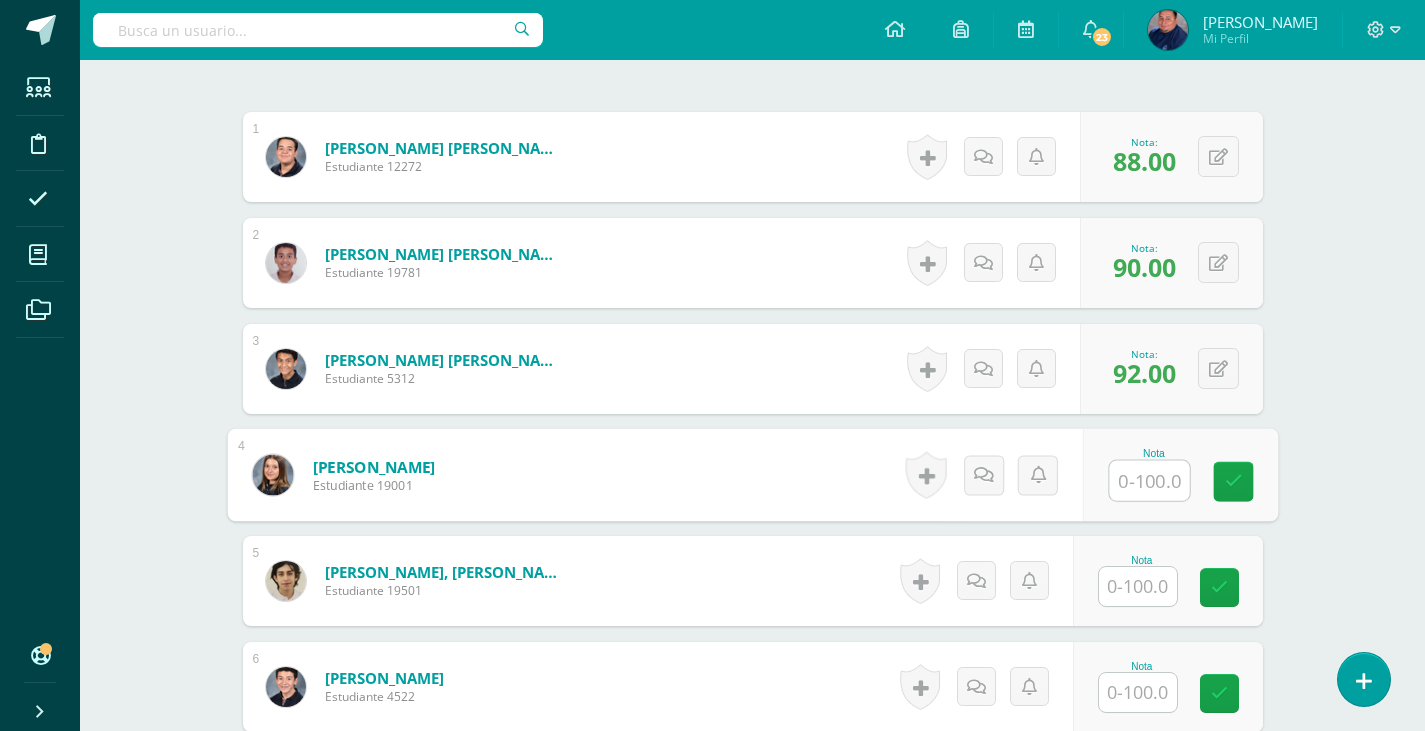 click at bounding box center (1138, 586) 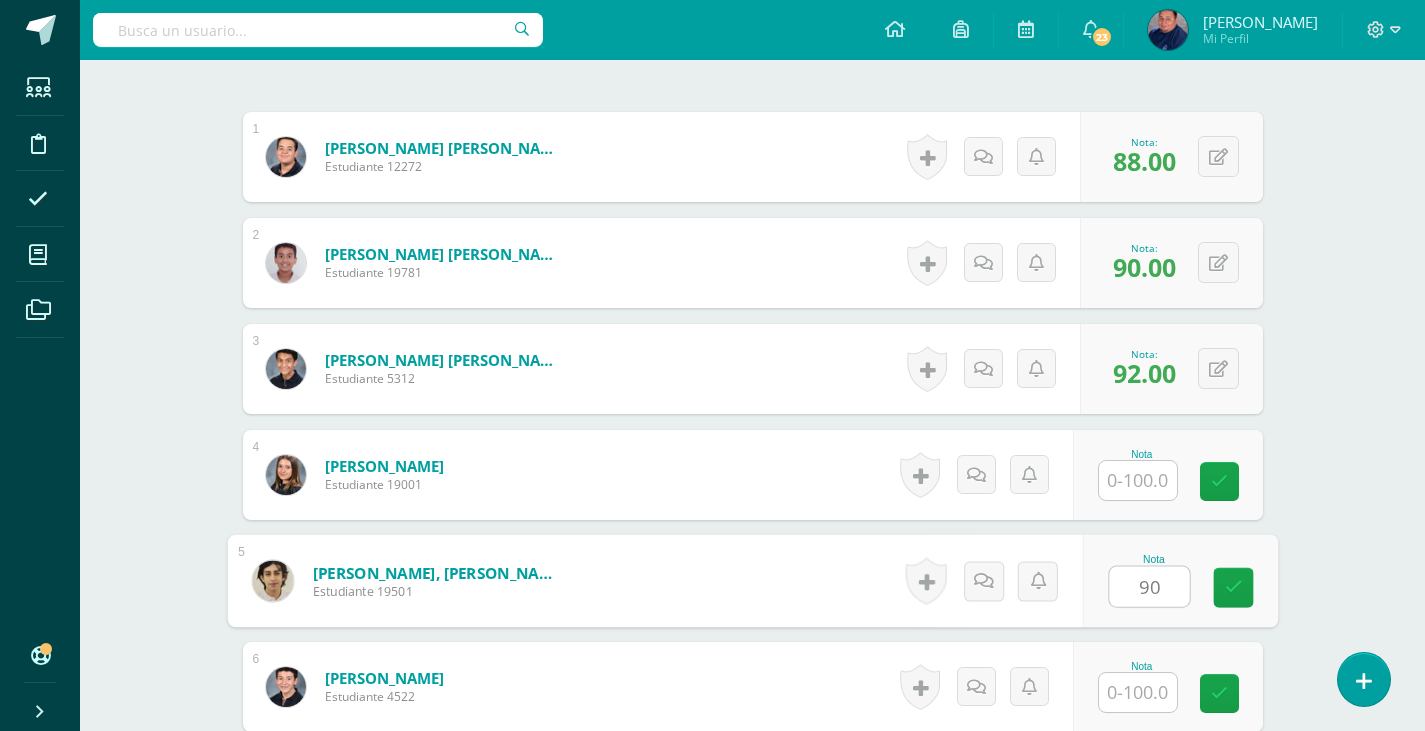 type on "90" 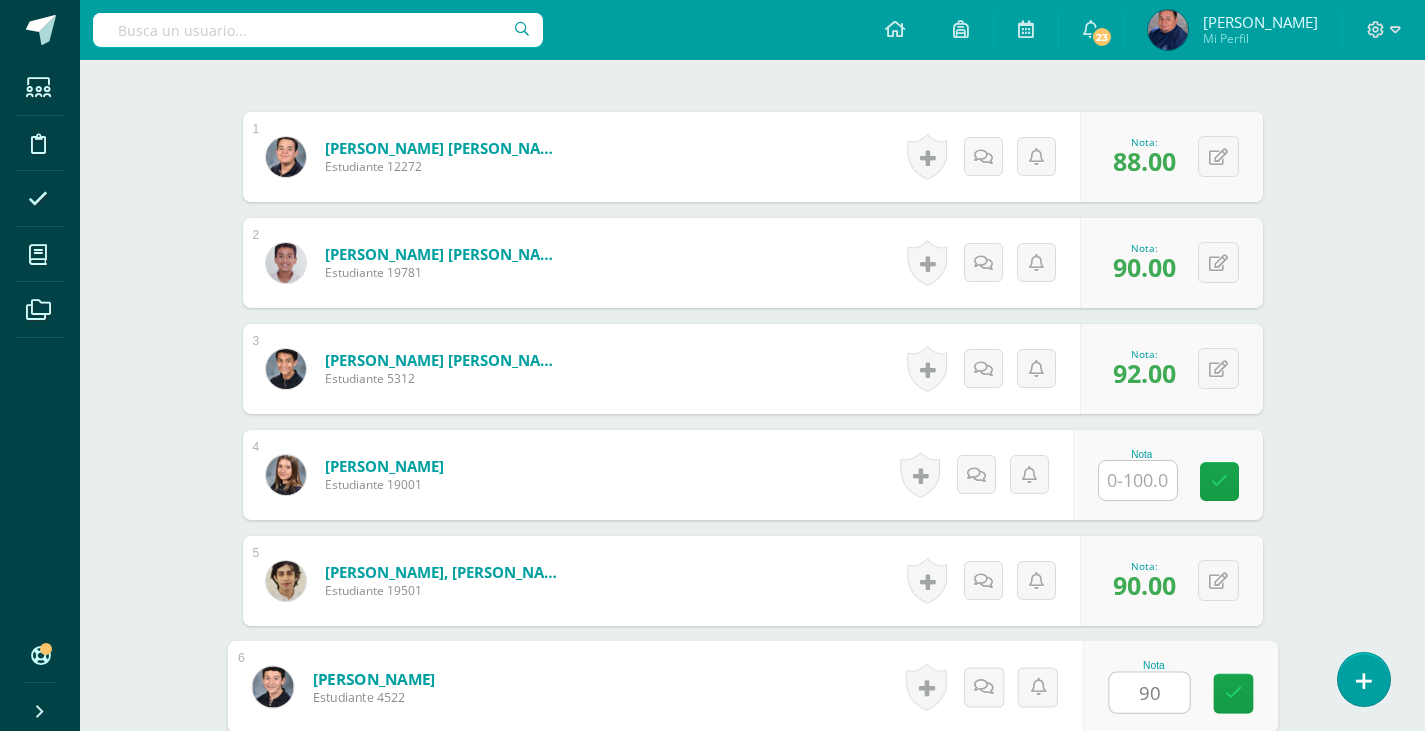 type on "90" 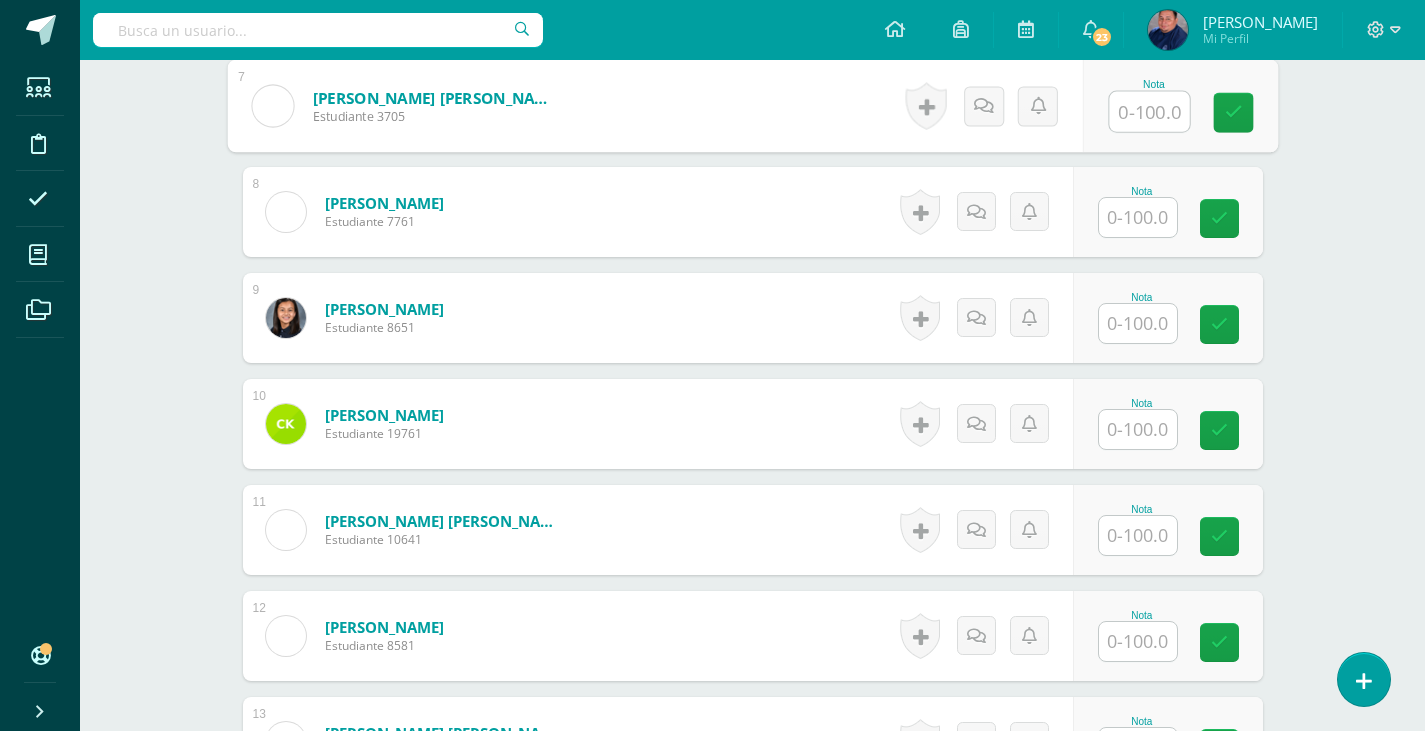 scroll, scrollTop: 1335, scrollLeft: 0, axis: vertical 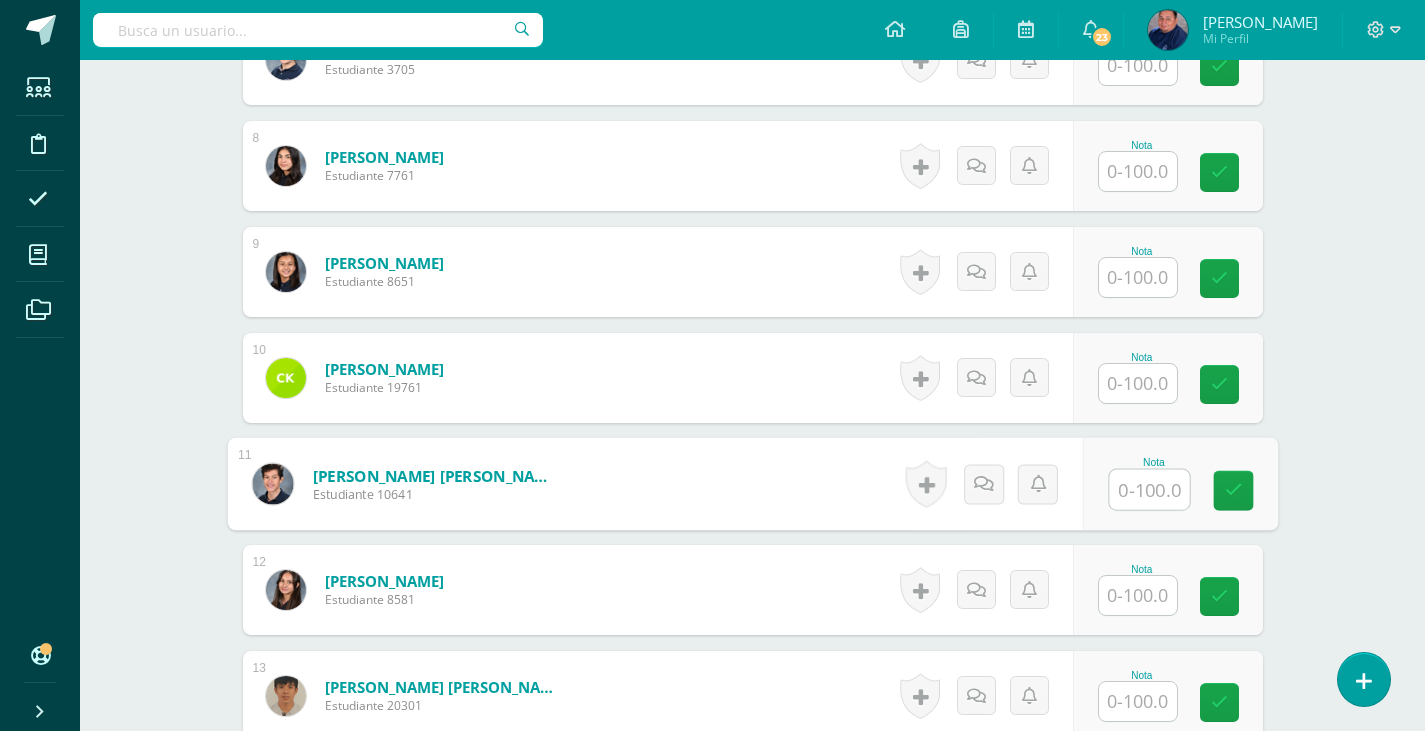 click at bounding box center (1149, 490) 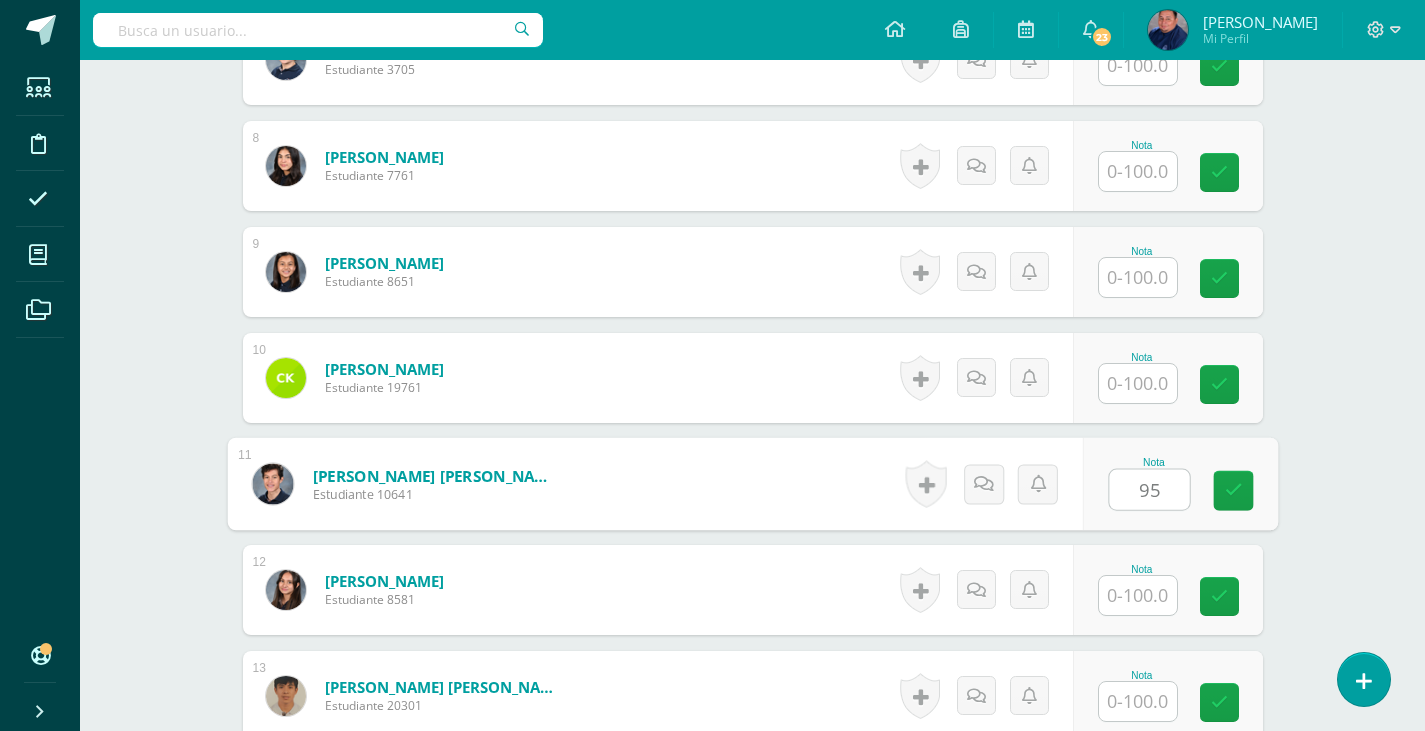 type on "95" 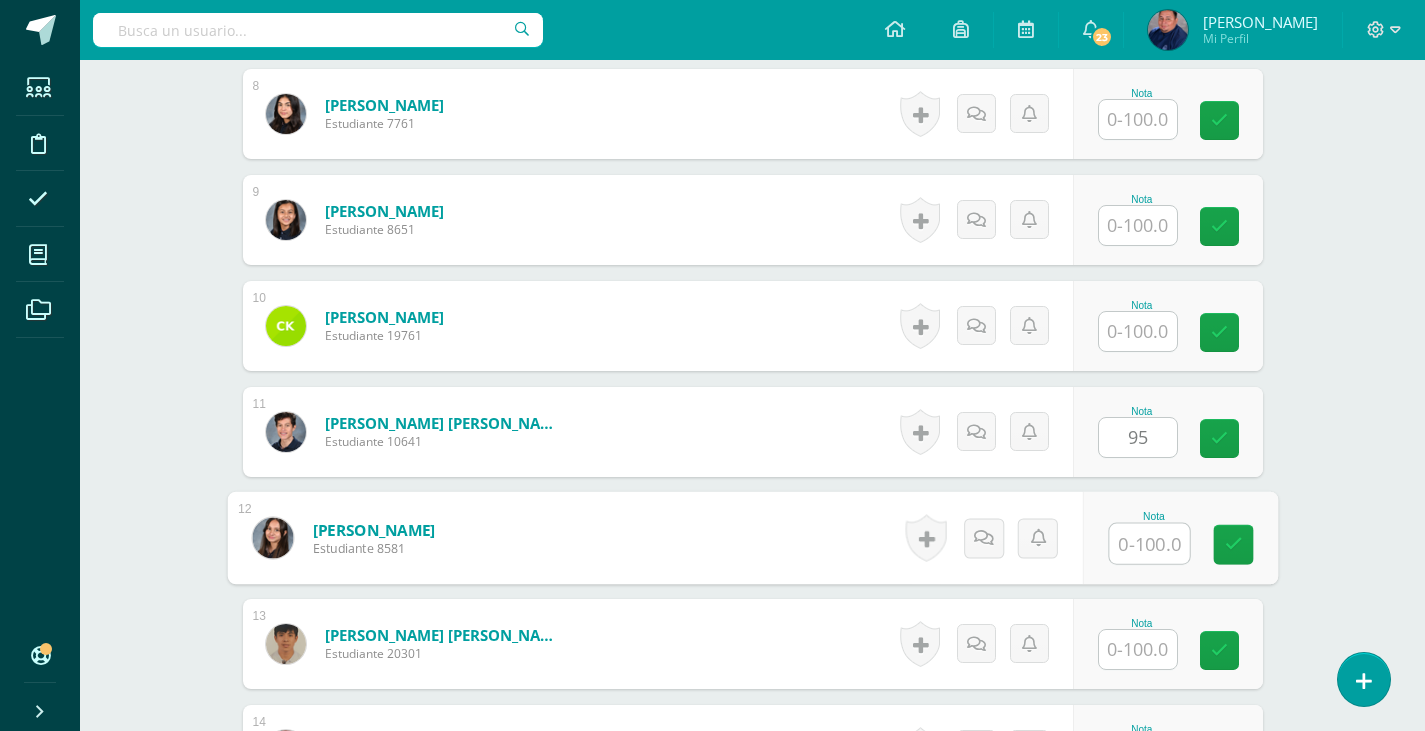 scroll, scrollTop: 1535, scrollLeft: 0, axis: vertical 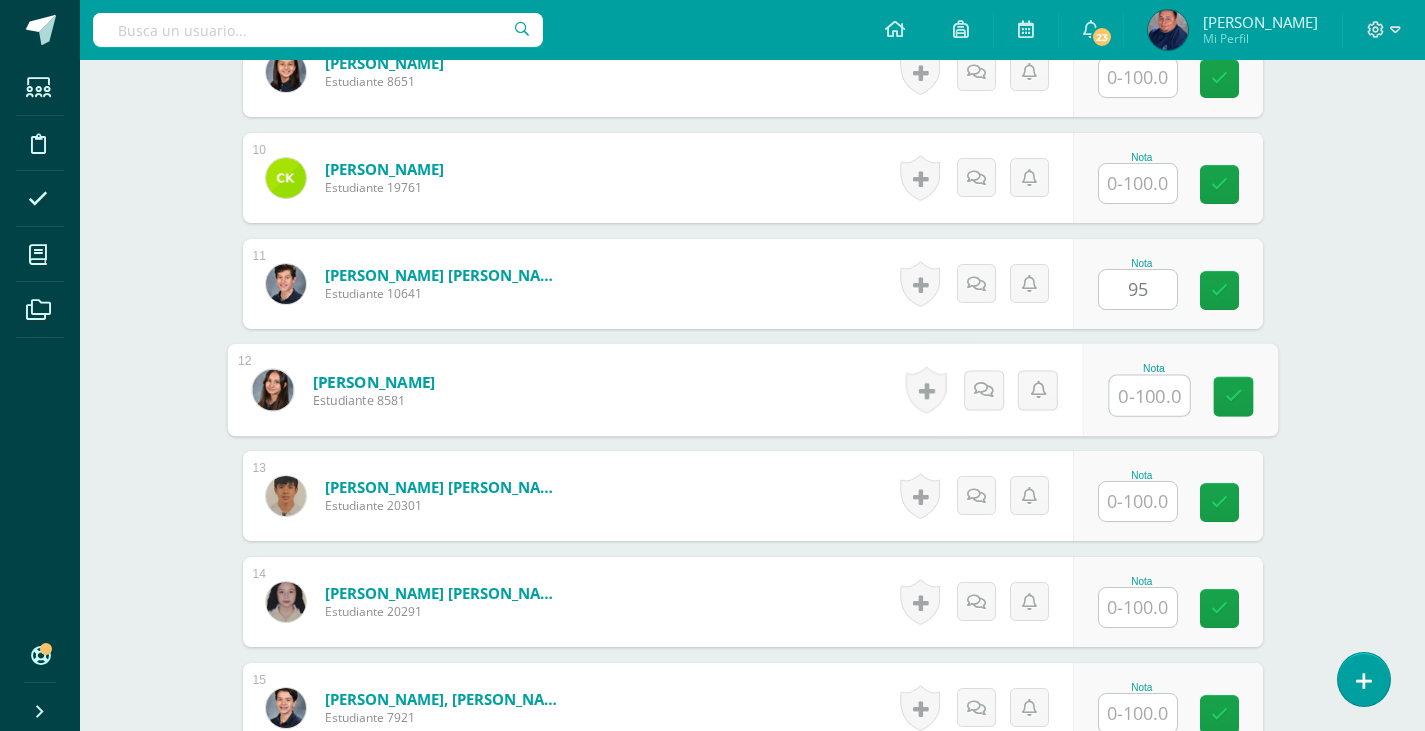 click at bounding box center [1138, 501] 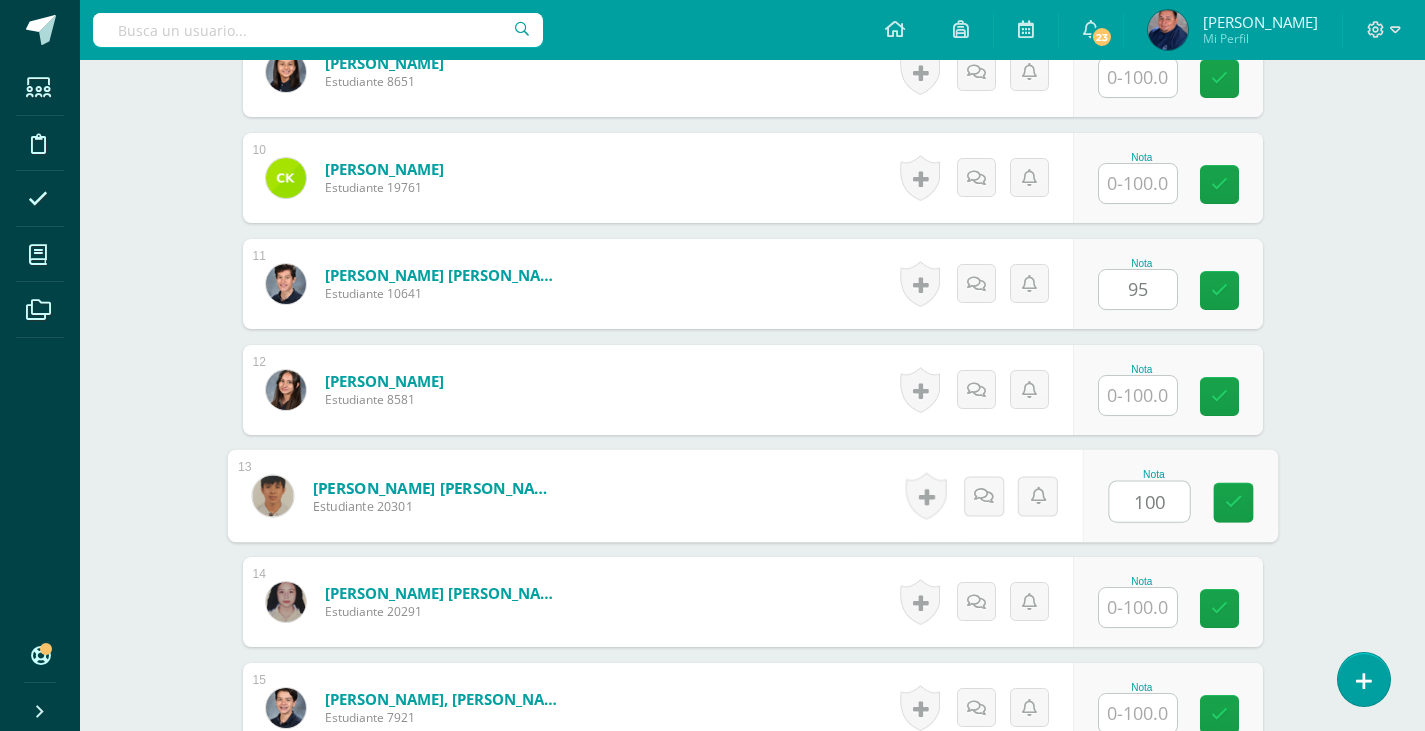 type on "100" 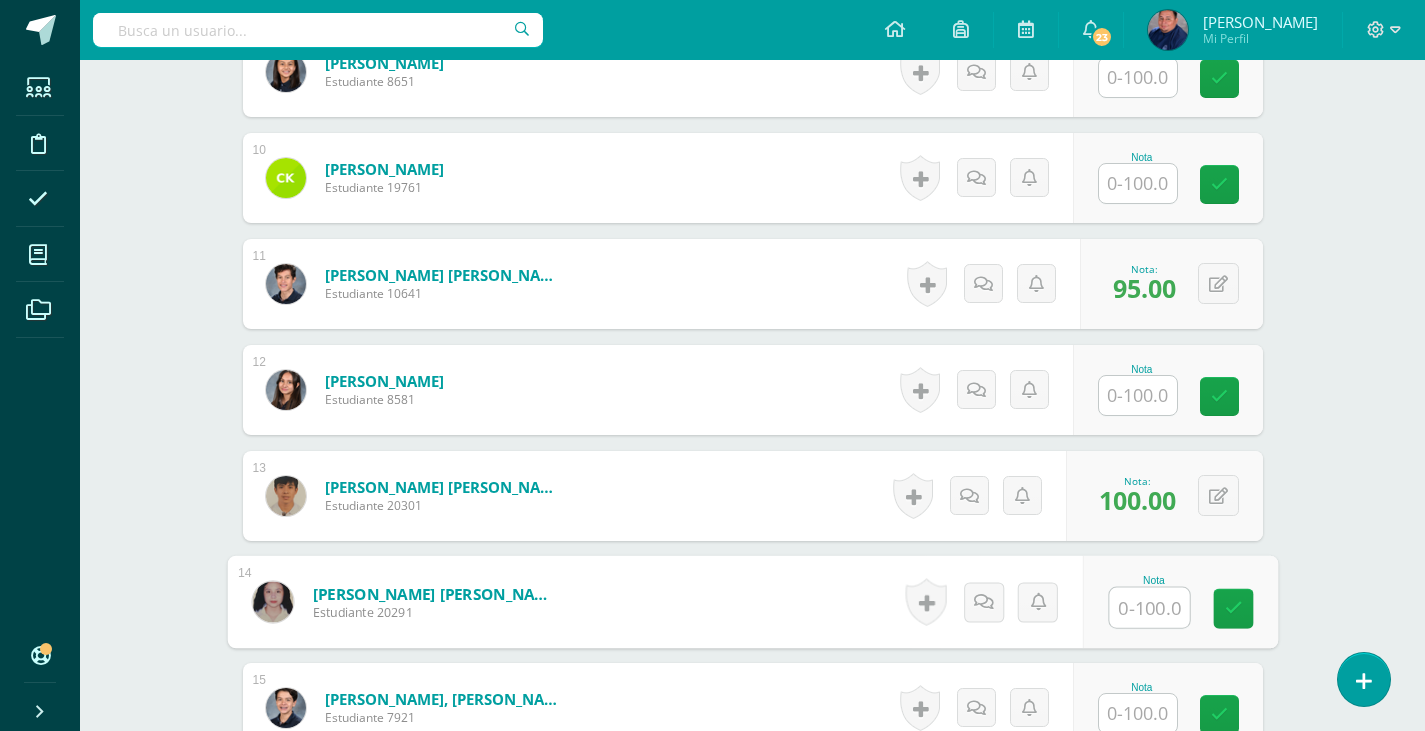 scroll, scrollTop: 1635, scrollLeft: 0, axis: vertical 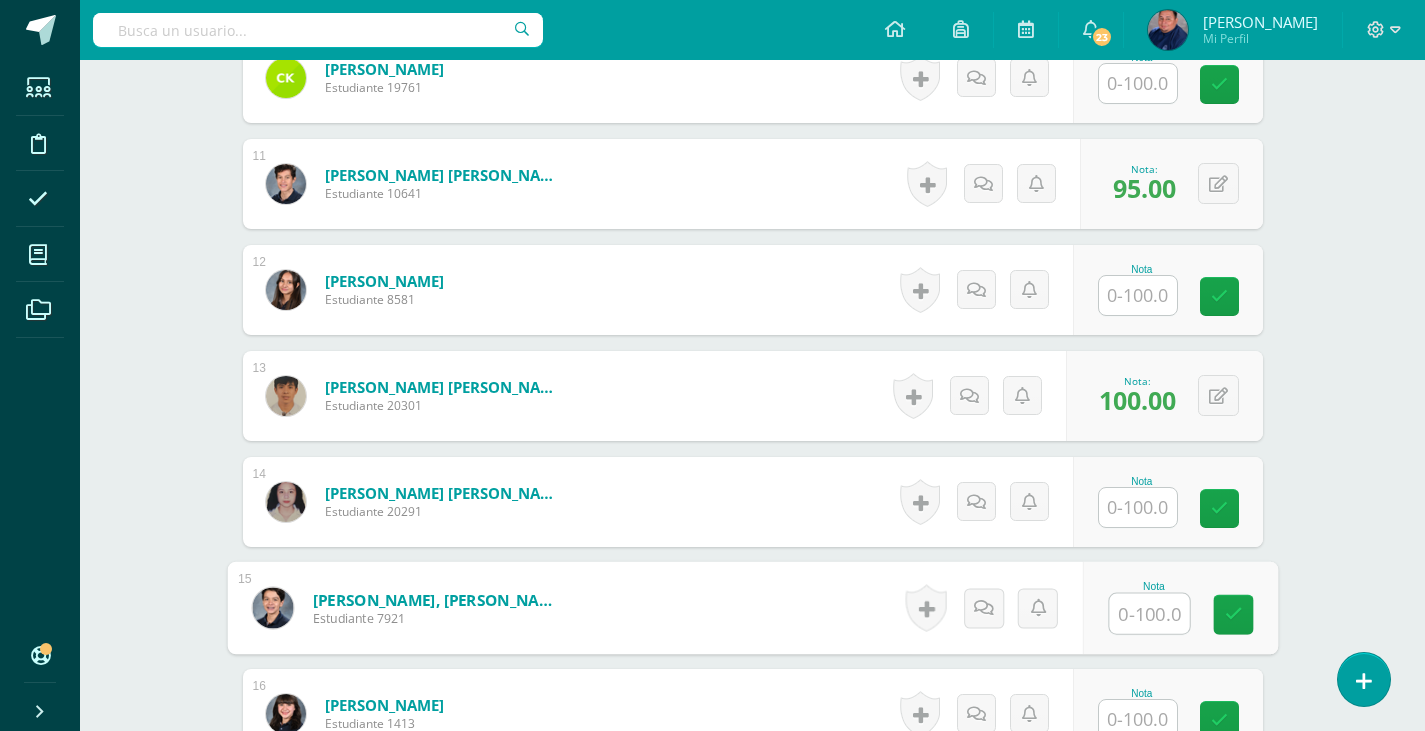 click at bounding box center (1149, 614) 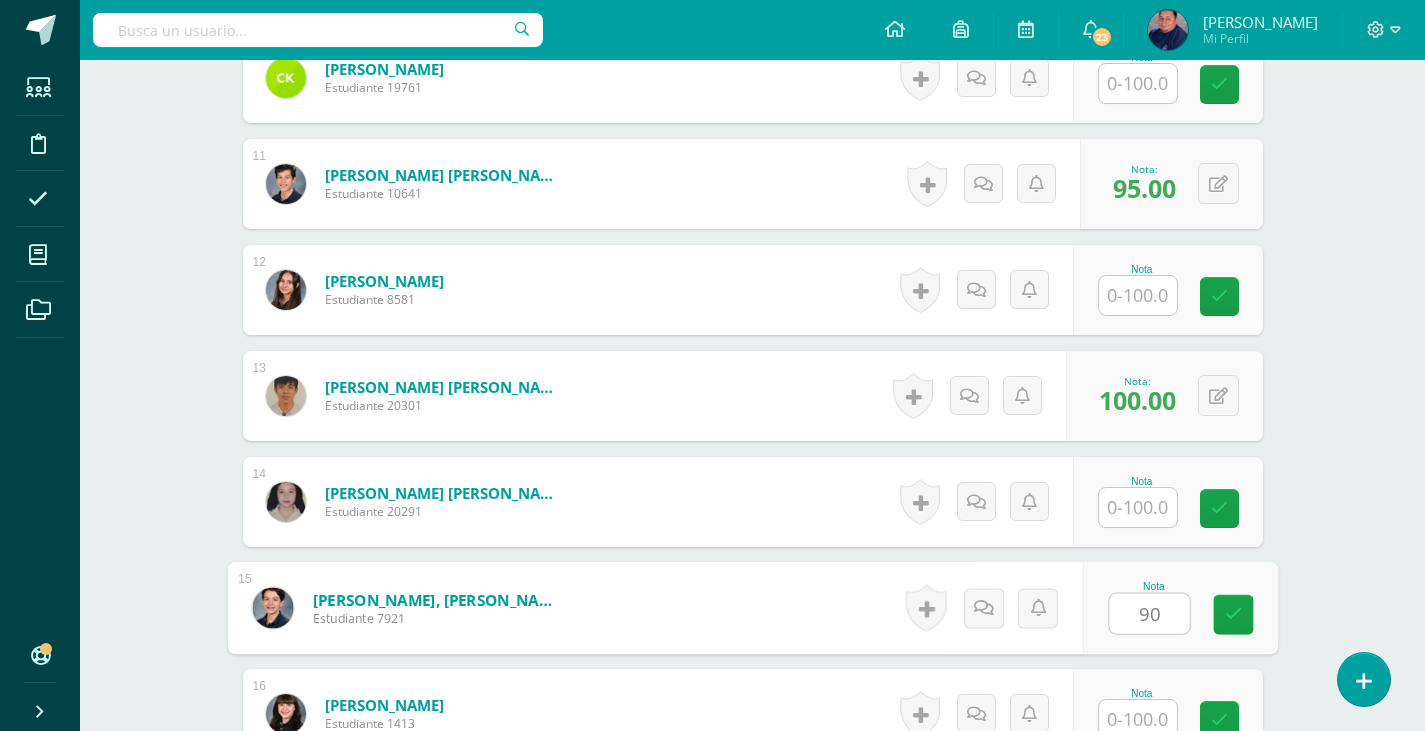 type on "90" 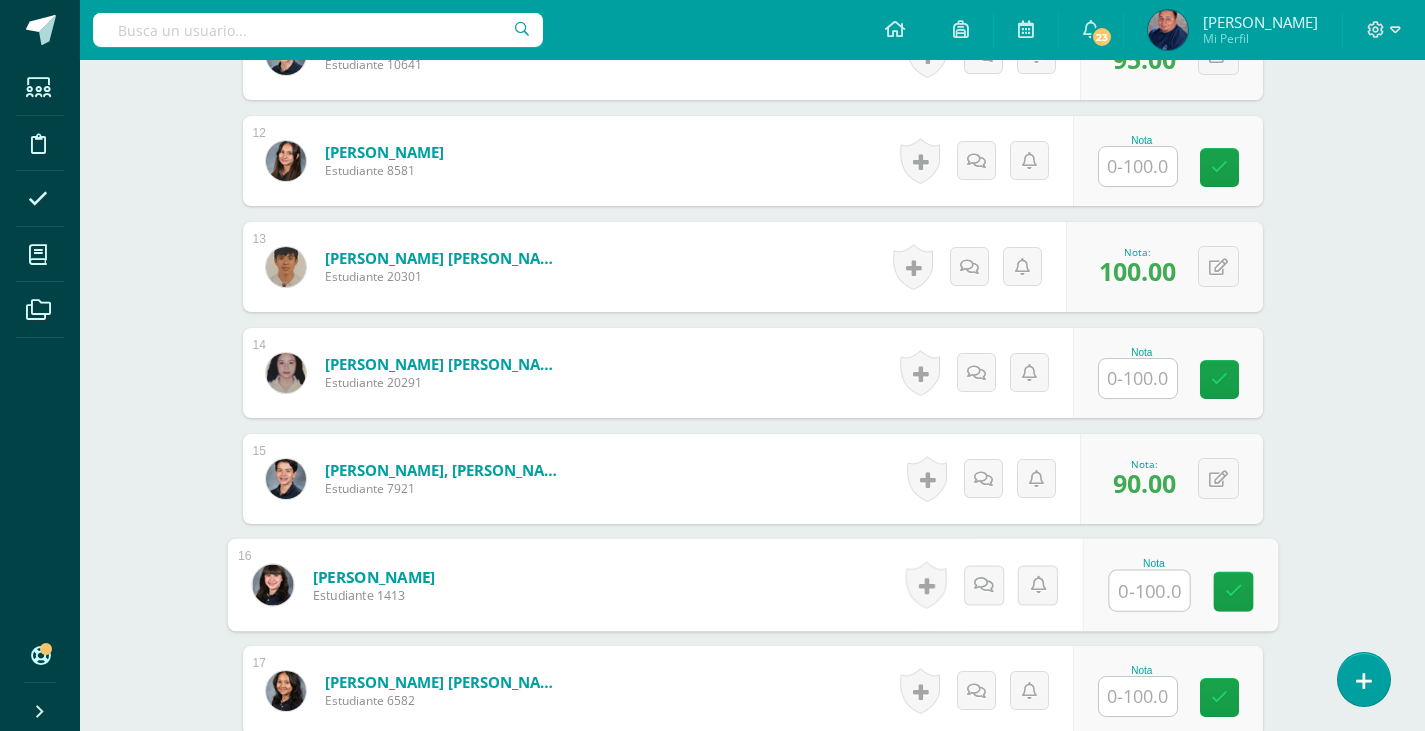 scroll, scrollTop: 2043, scrollLeft: 0, axis: vertical 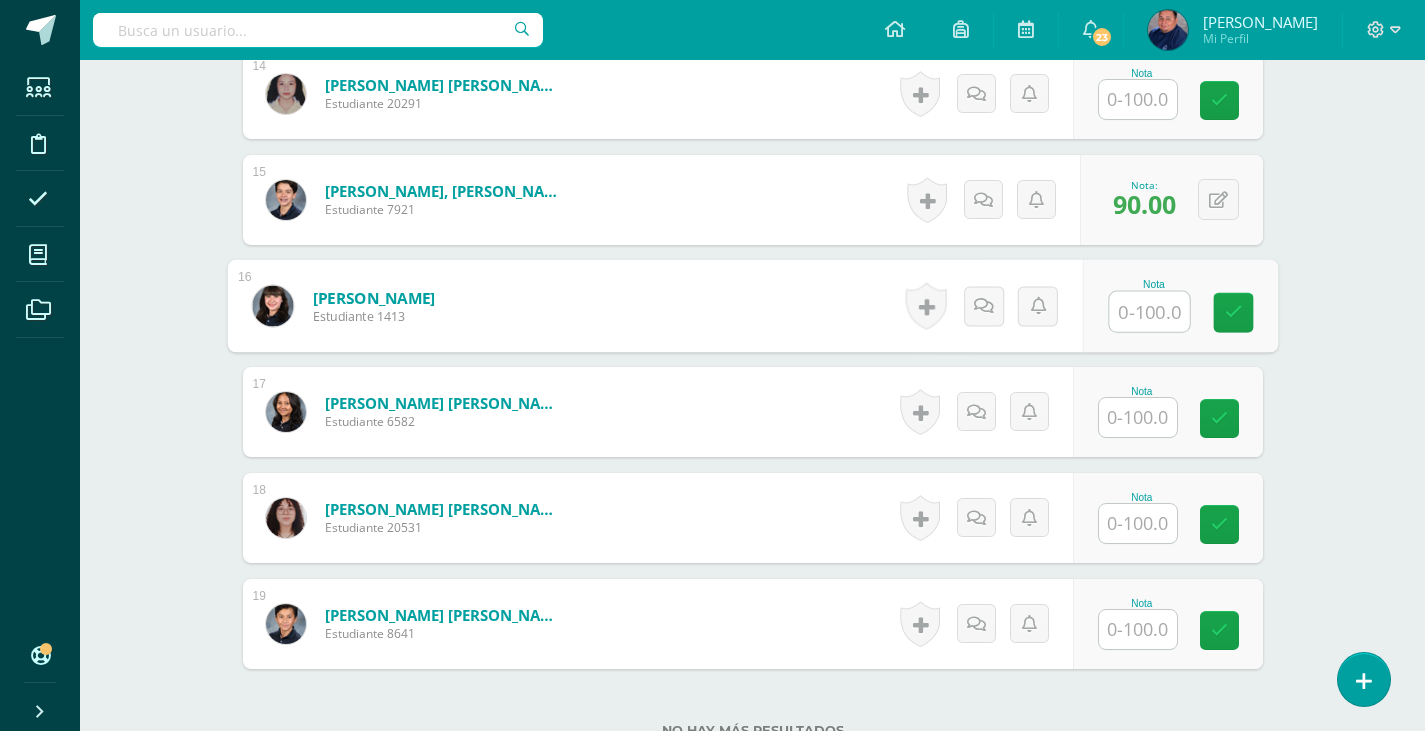 click at bounding box center [1138, 629] 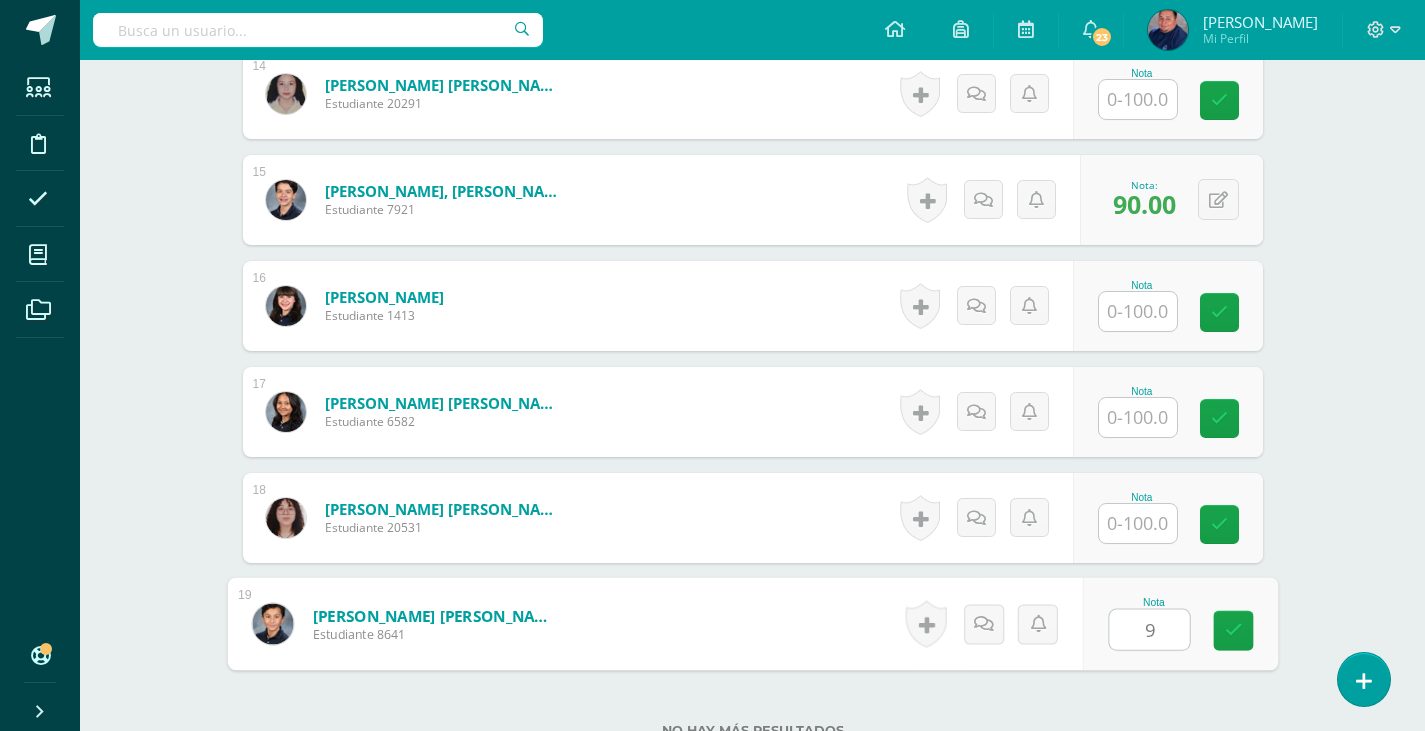 type on "92" 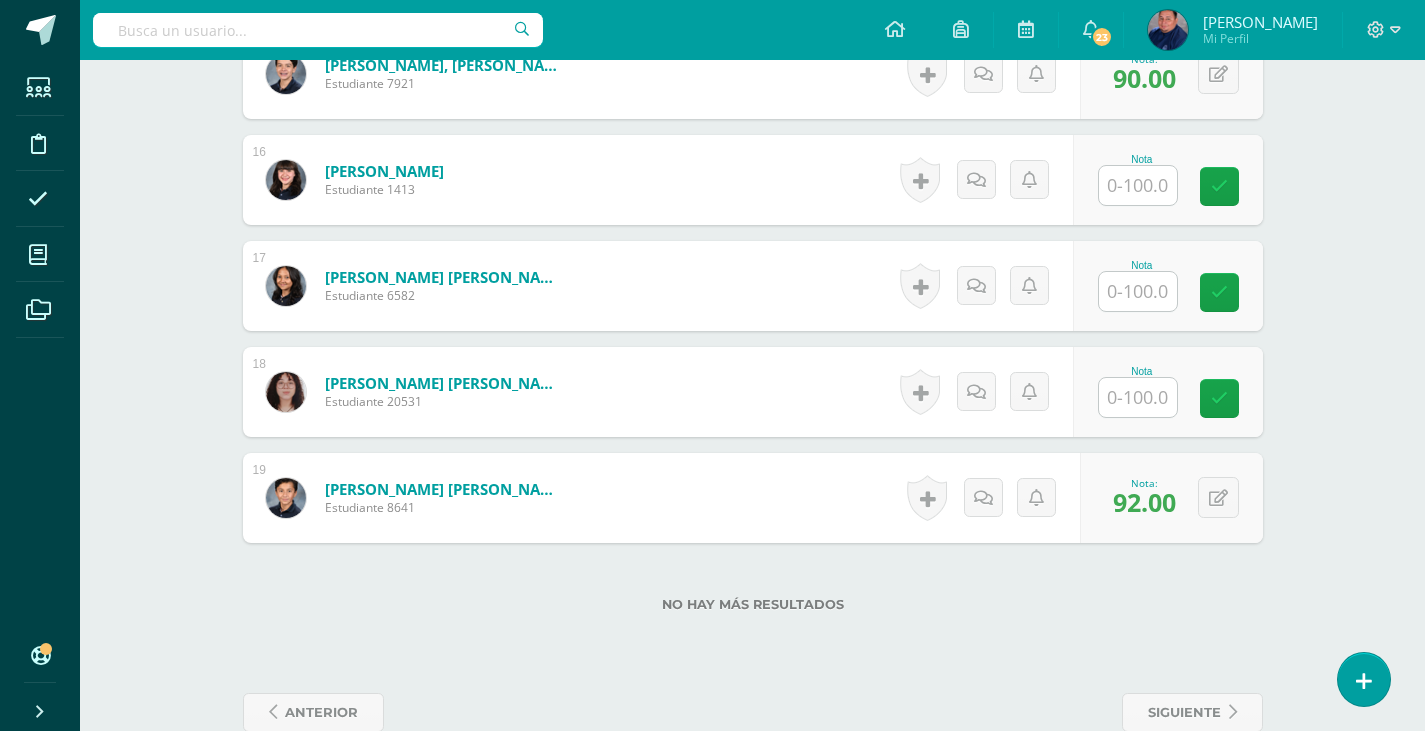scroll, scrollTop: 2210, scrollLeft: 0, axis: vertical 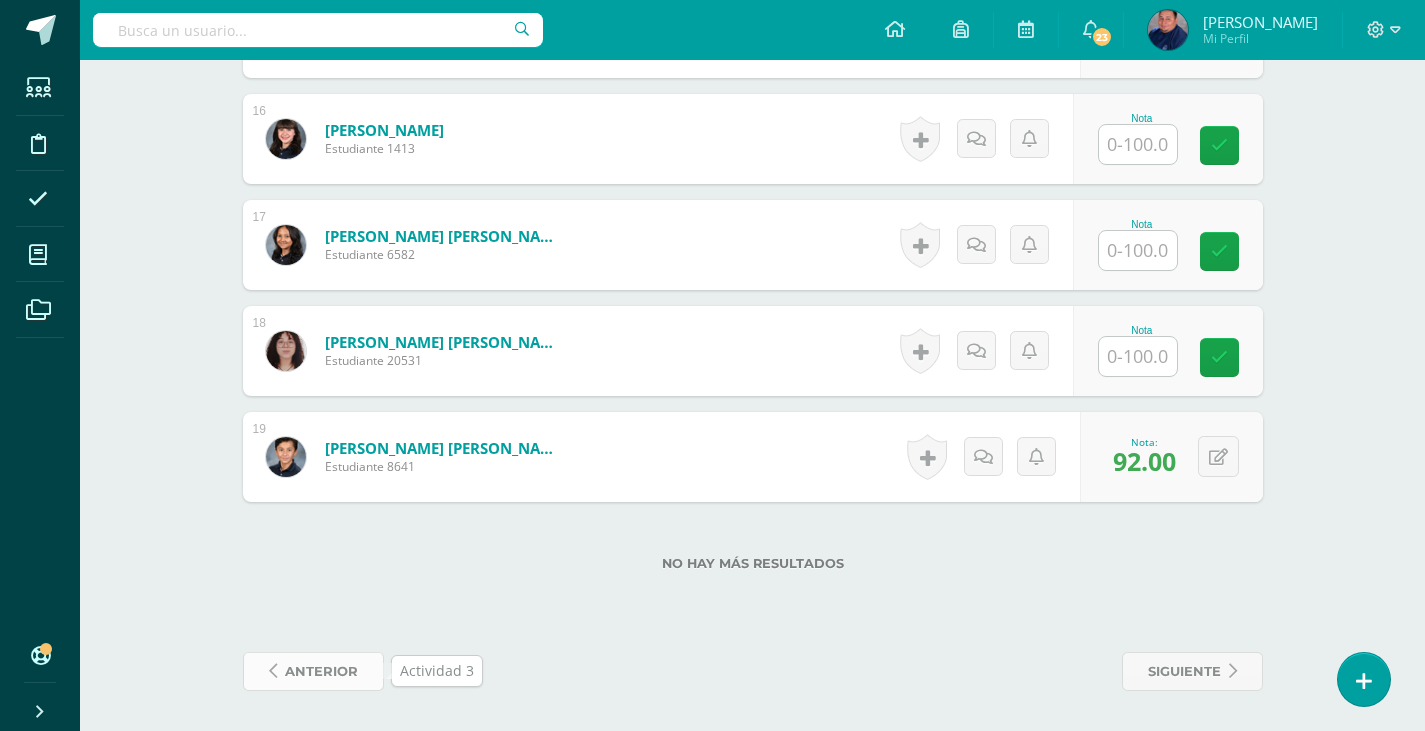 click on "anterior" at bounding box center [321, 671] 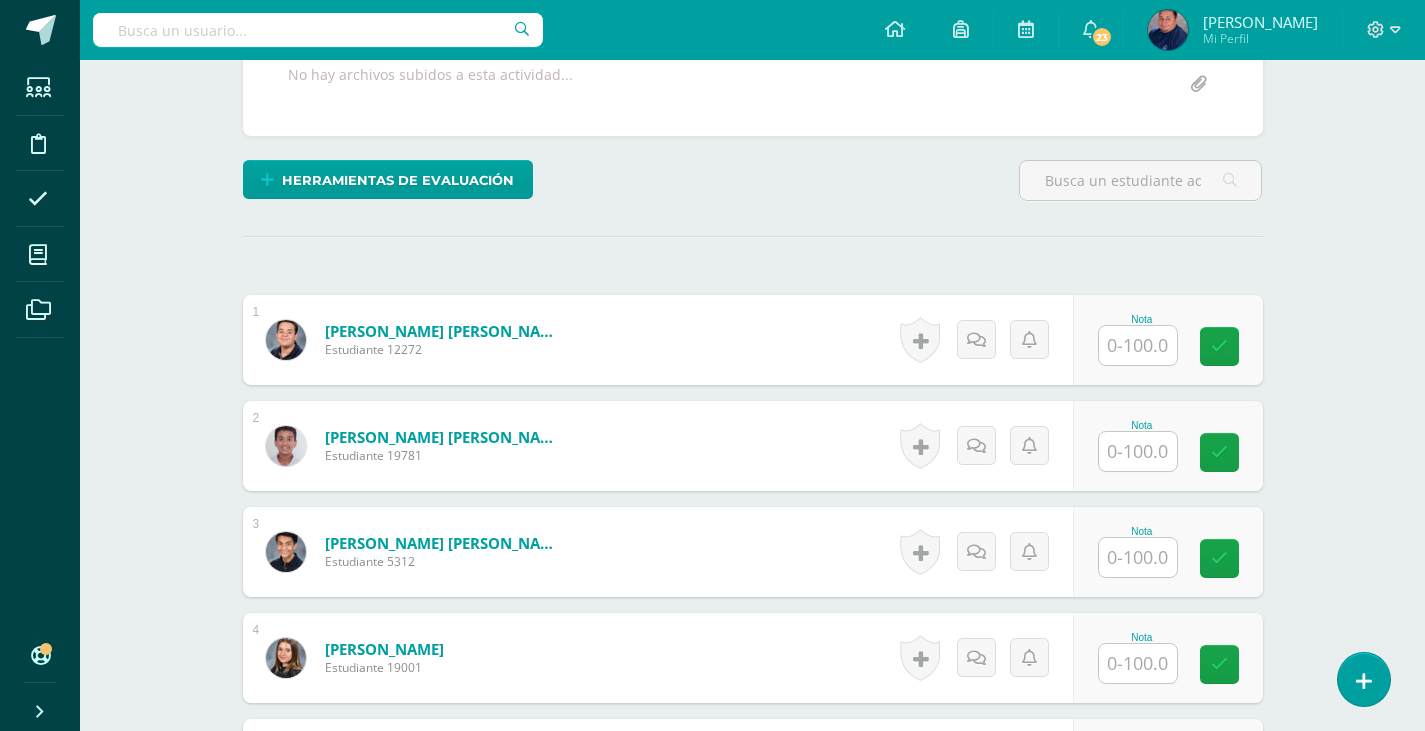 scroll, scrollTop: 421, scrollLeft: 0, axis: vertical 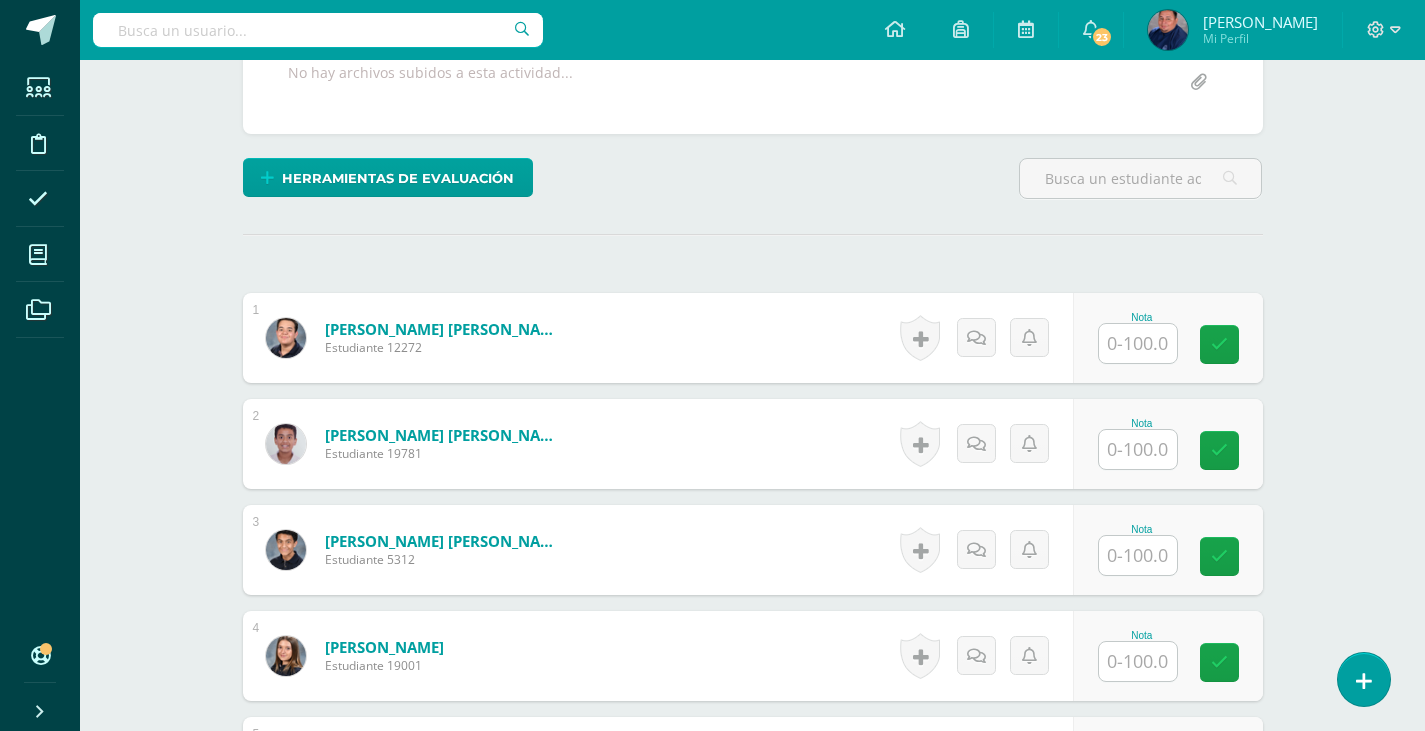 click at bounding box center [1138, 343] 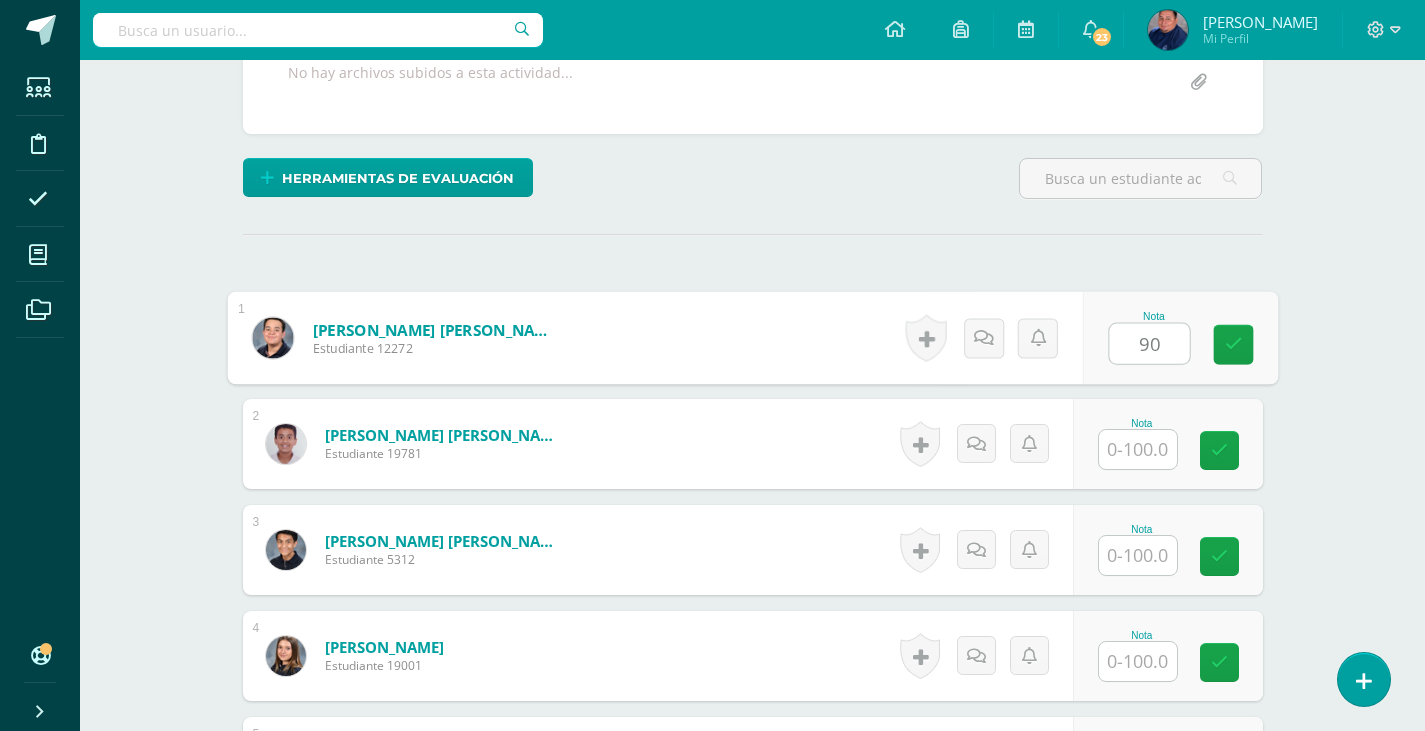 type on "90" 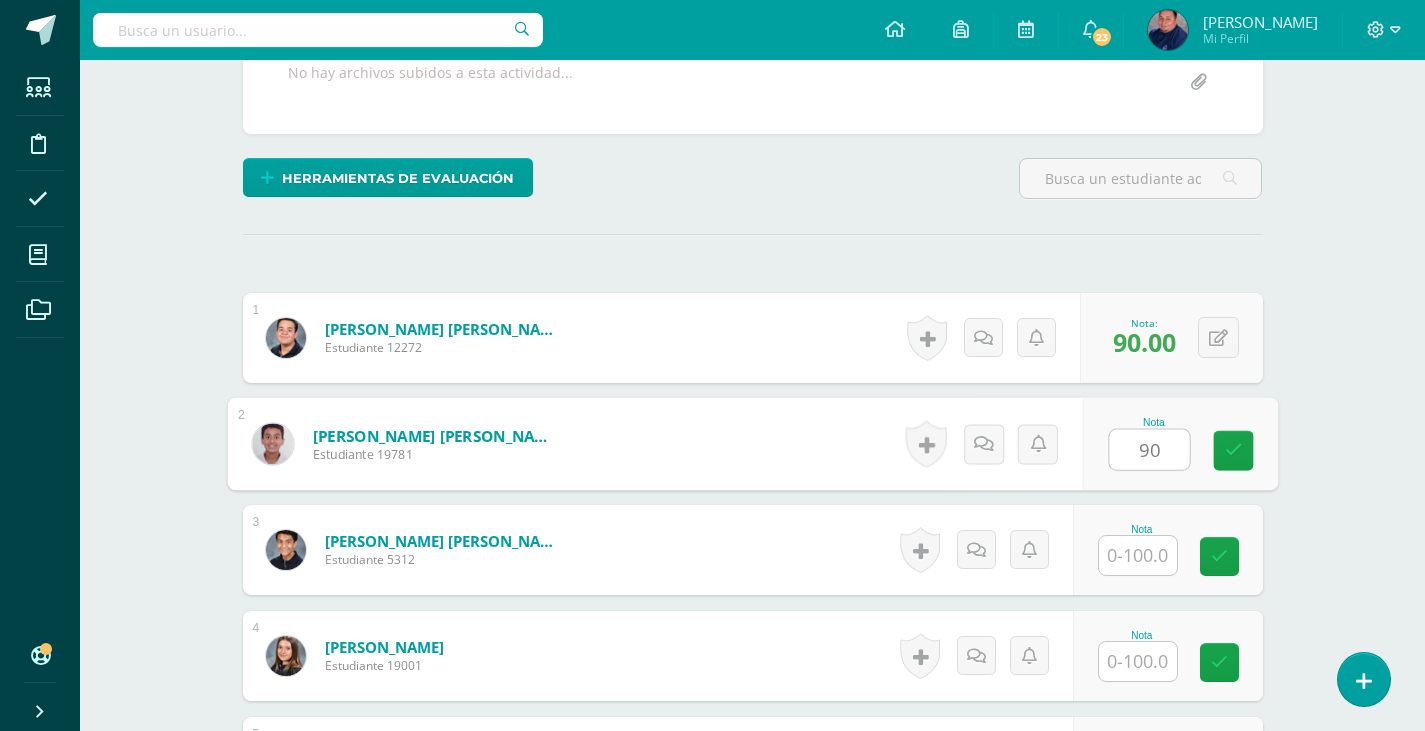 type on "90" 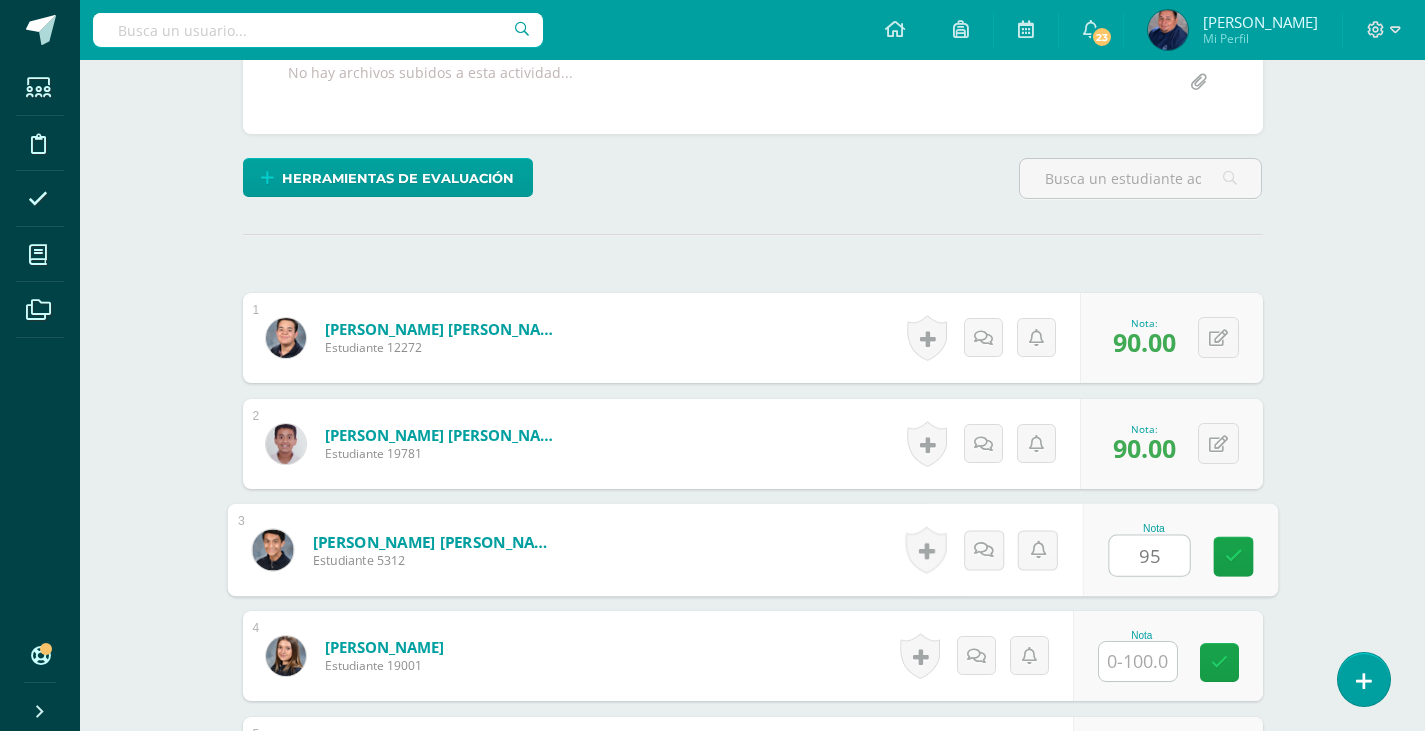 type on "95" 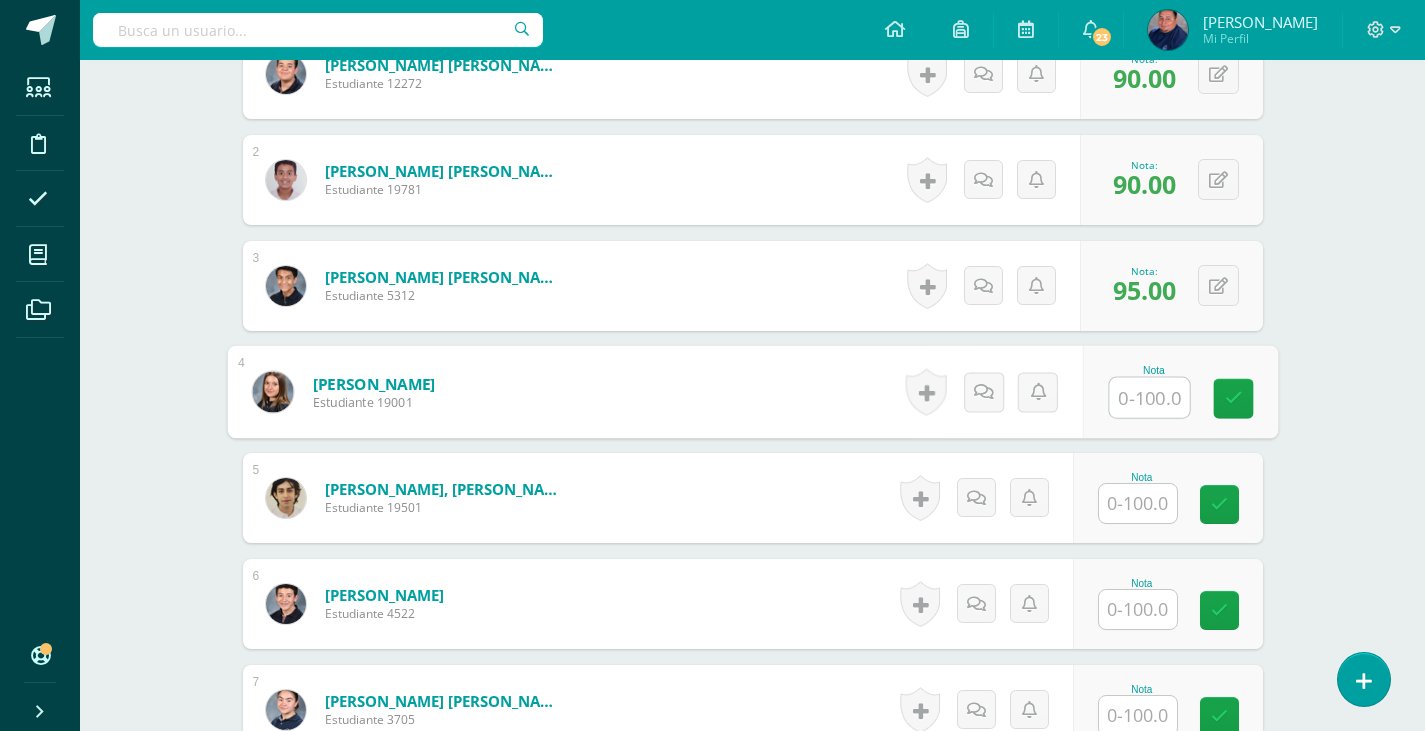 scroll, scrollTop: 721, scrollLeft: 0, axis: vertical 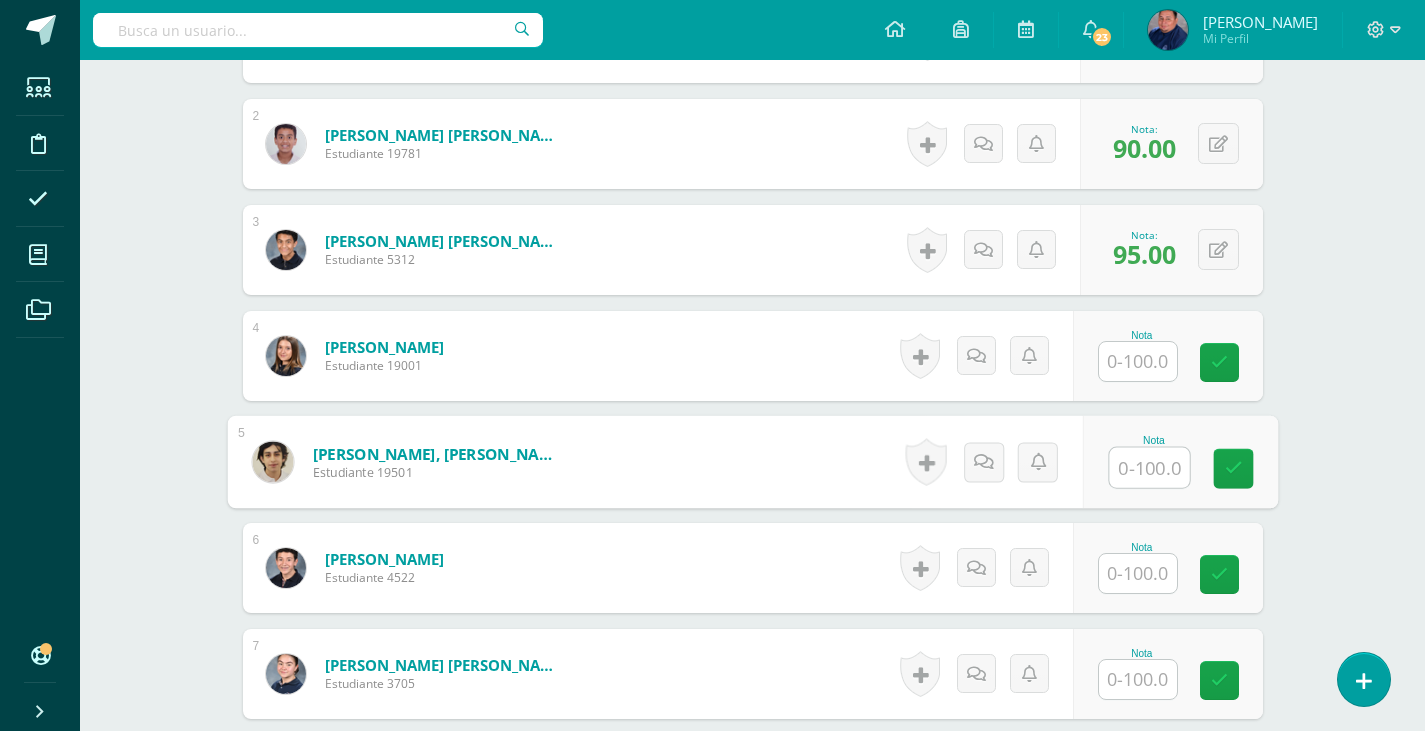 click at bounding box center (1149, 468) 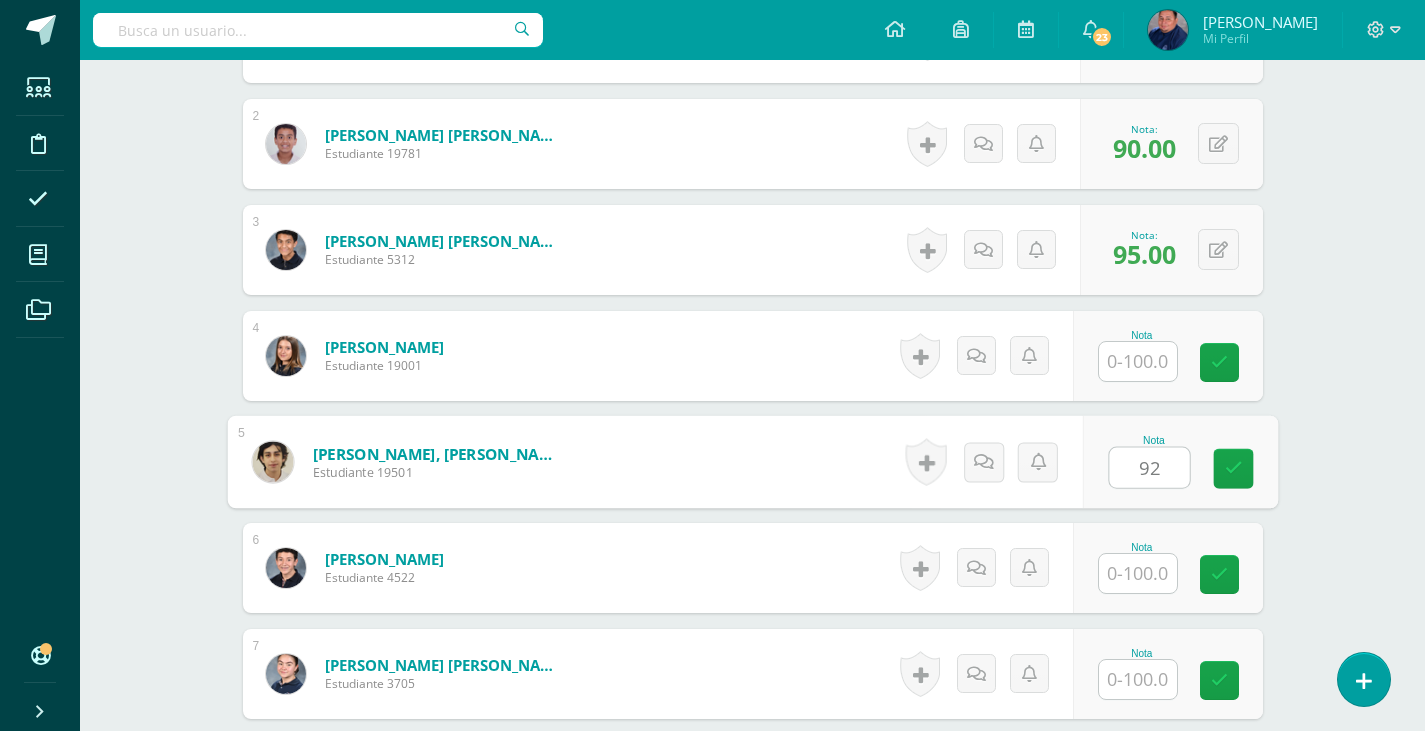 type on "92" 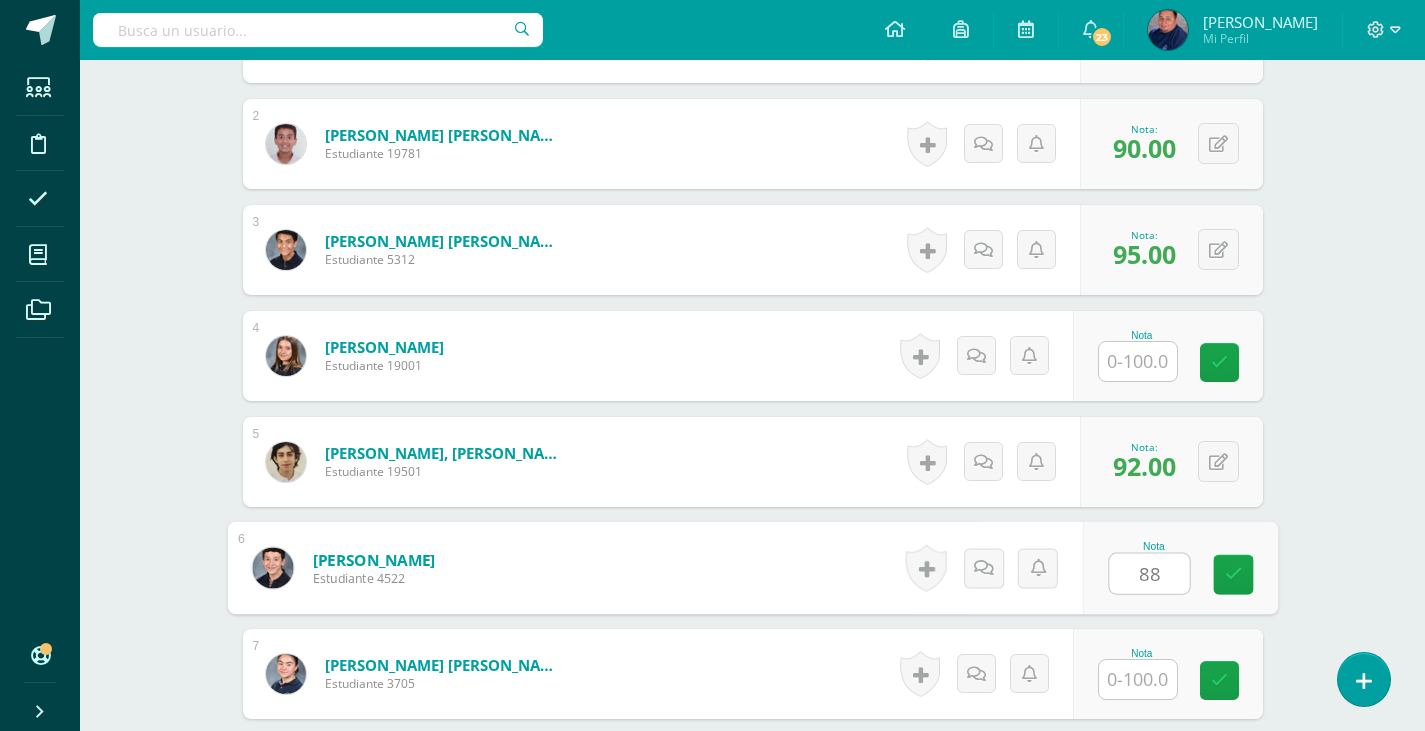 type on "88" 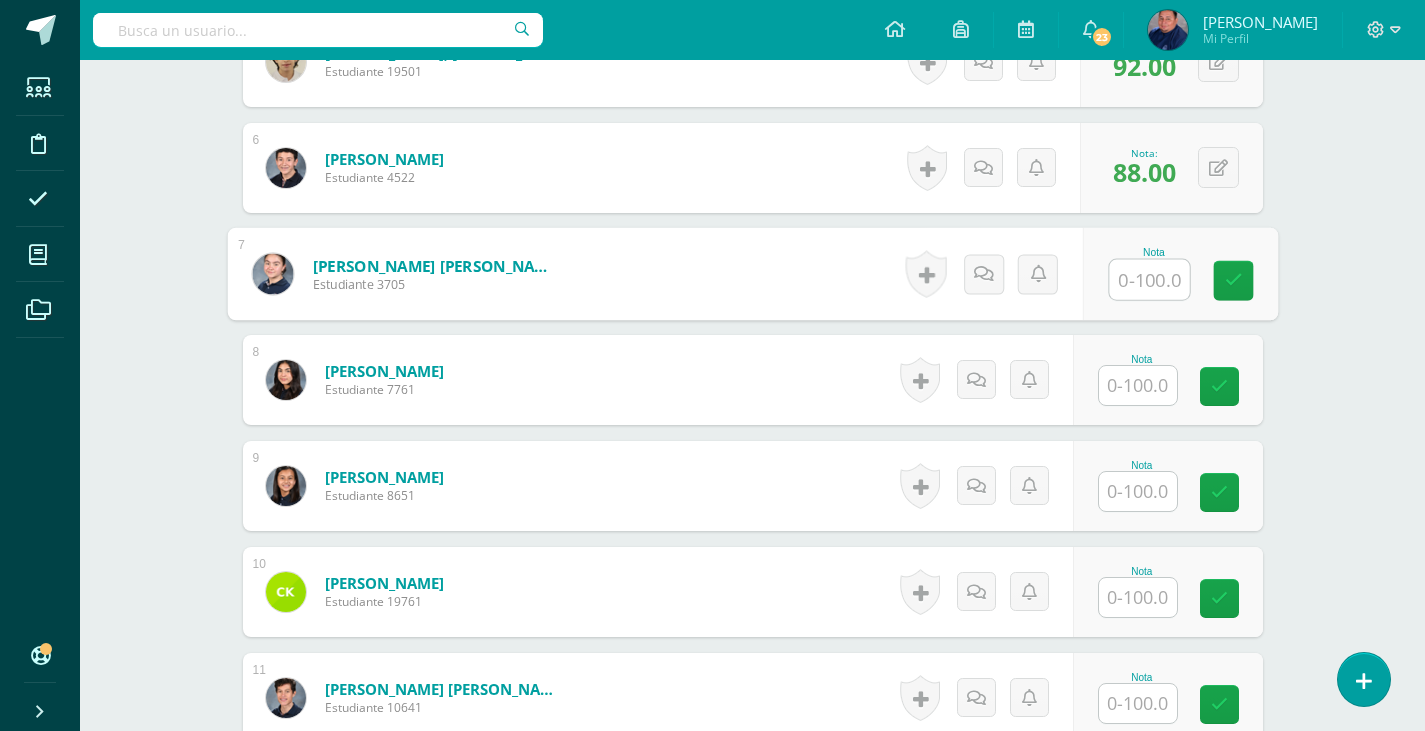 scroll, scrollTop: 1221, scrollLeft: 0, axis: vertical 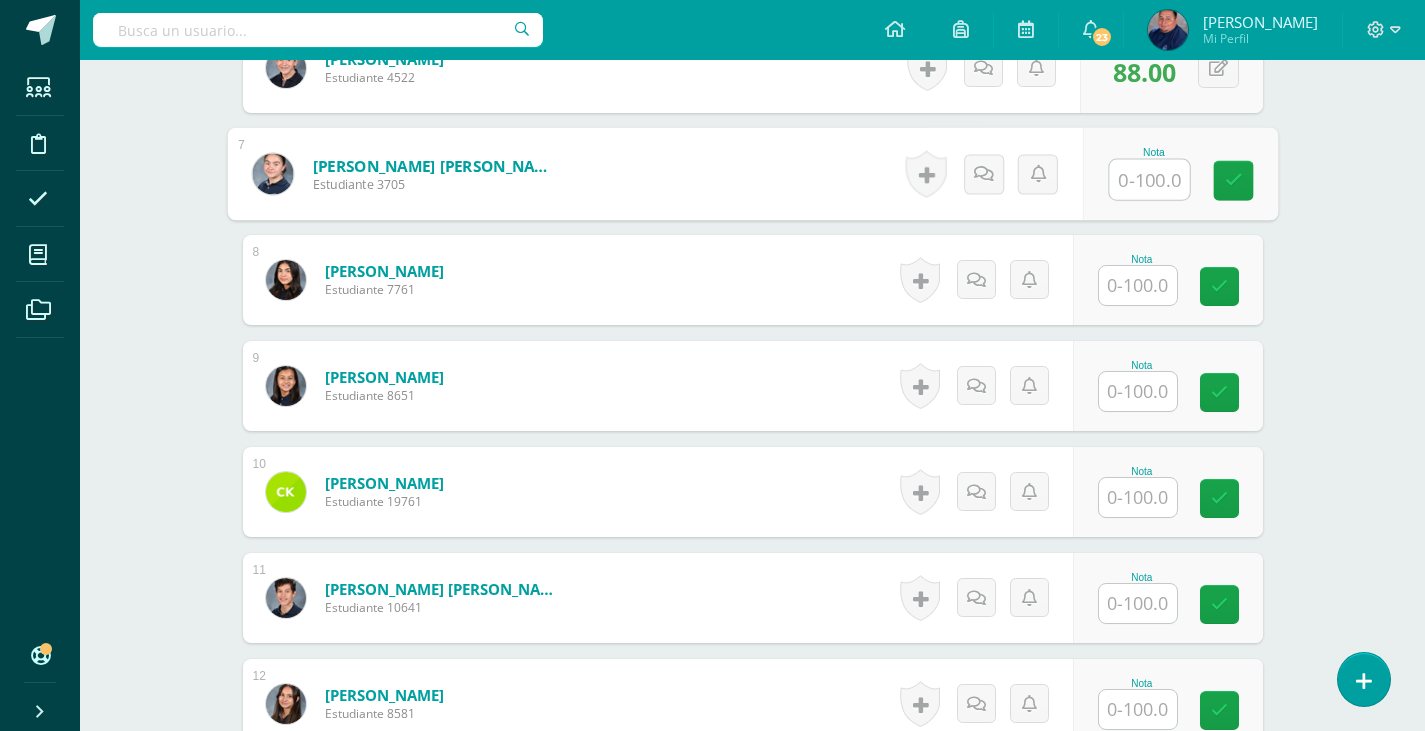 click at bounding box center [1138, 603] 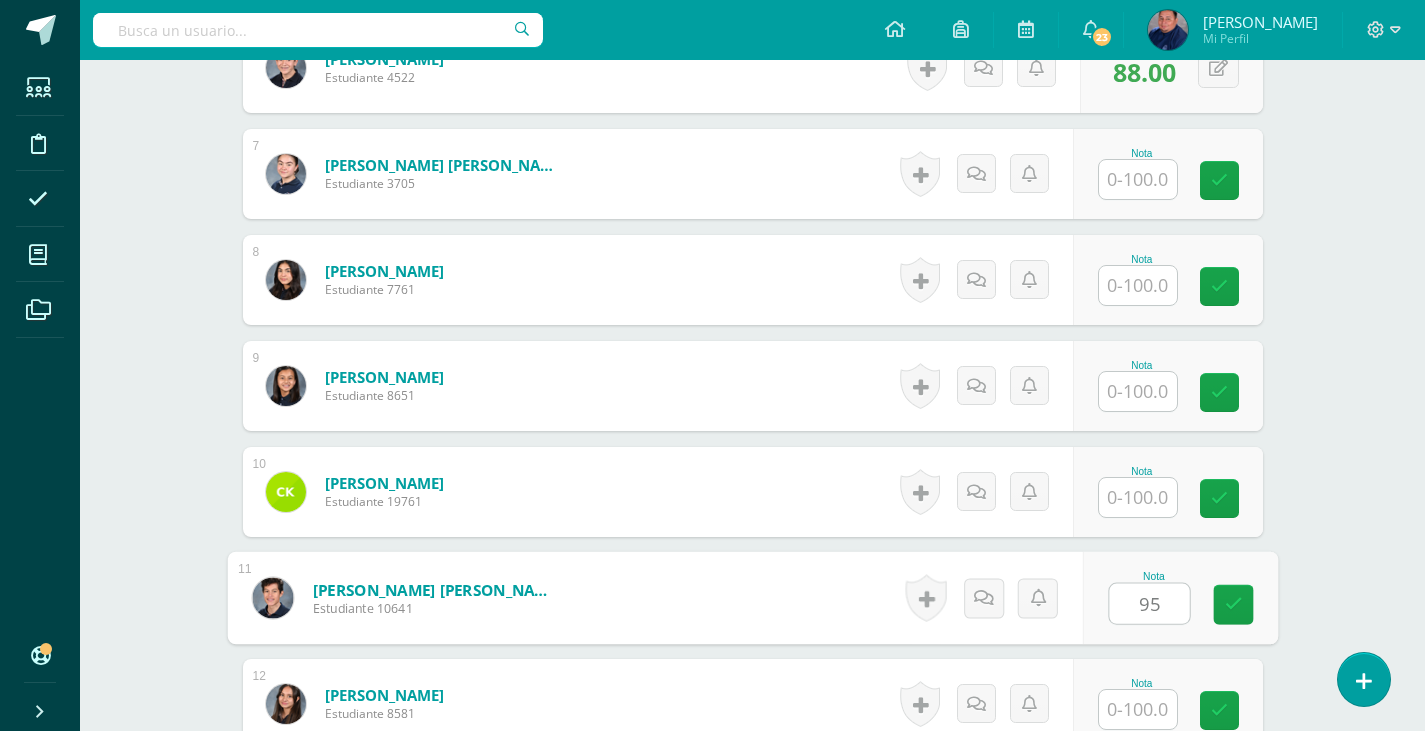 type on "95" 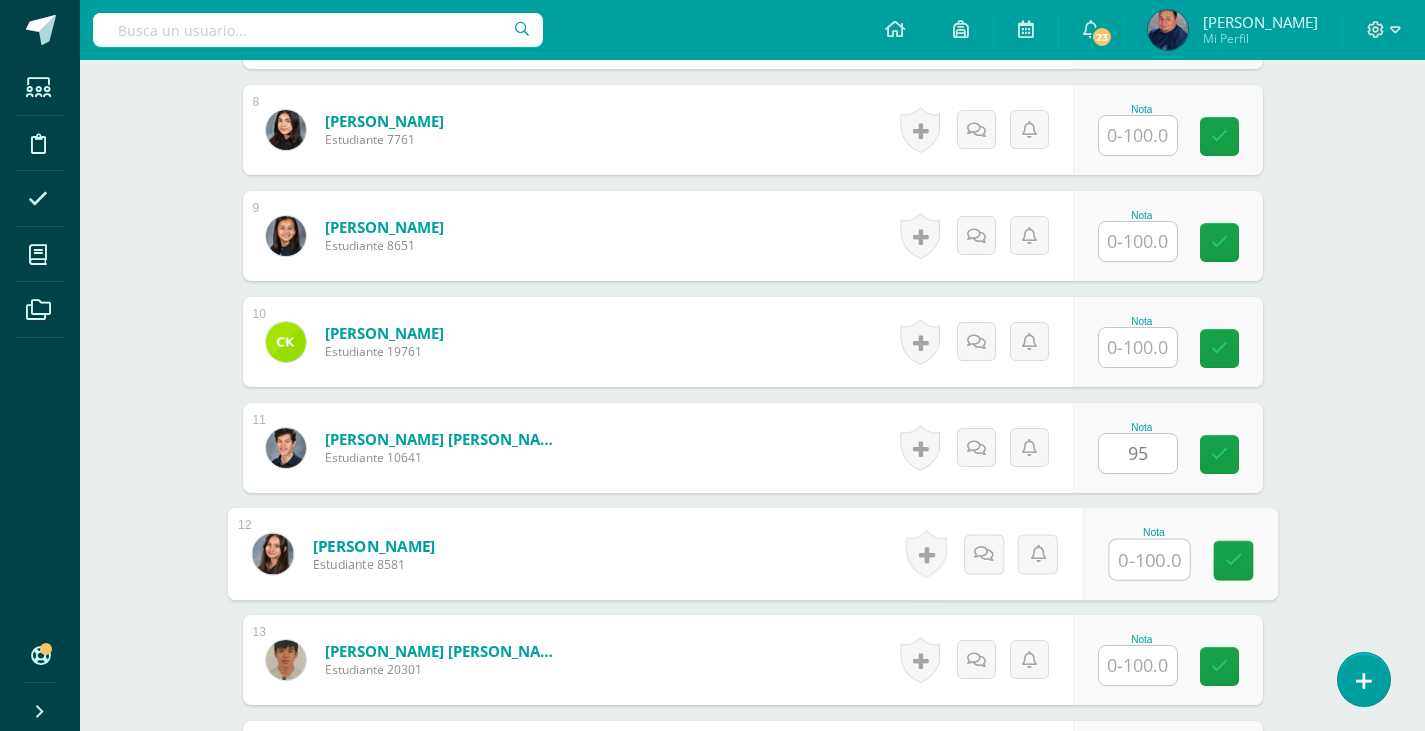 scroll, scrollTop: 1421, scrollLeft: 0, axis: vertical 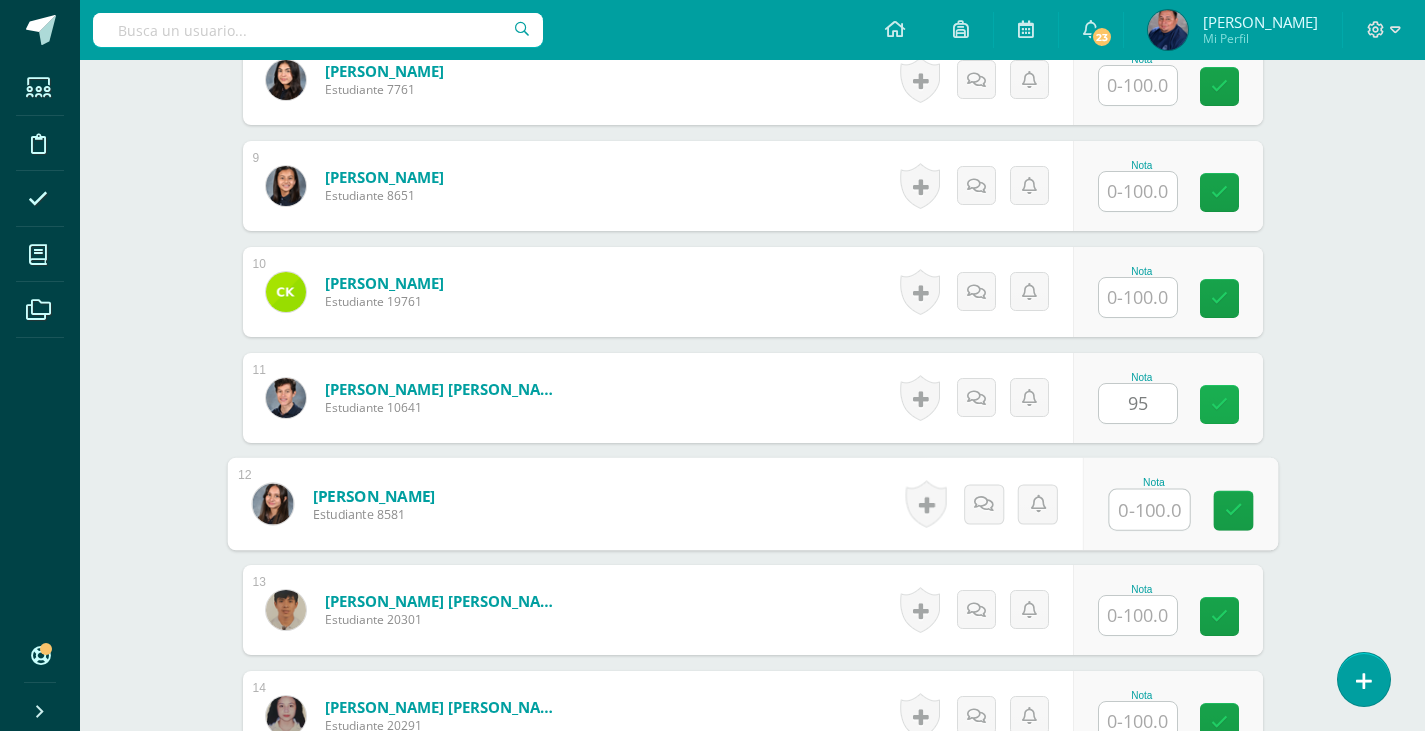 click at bounding box center (1219, 404) 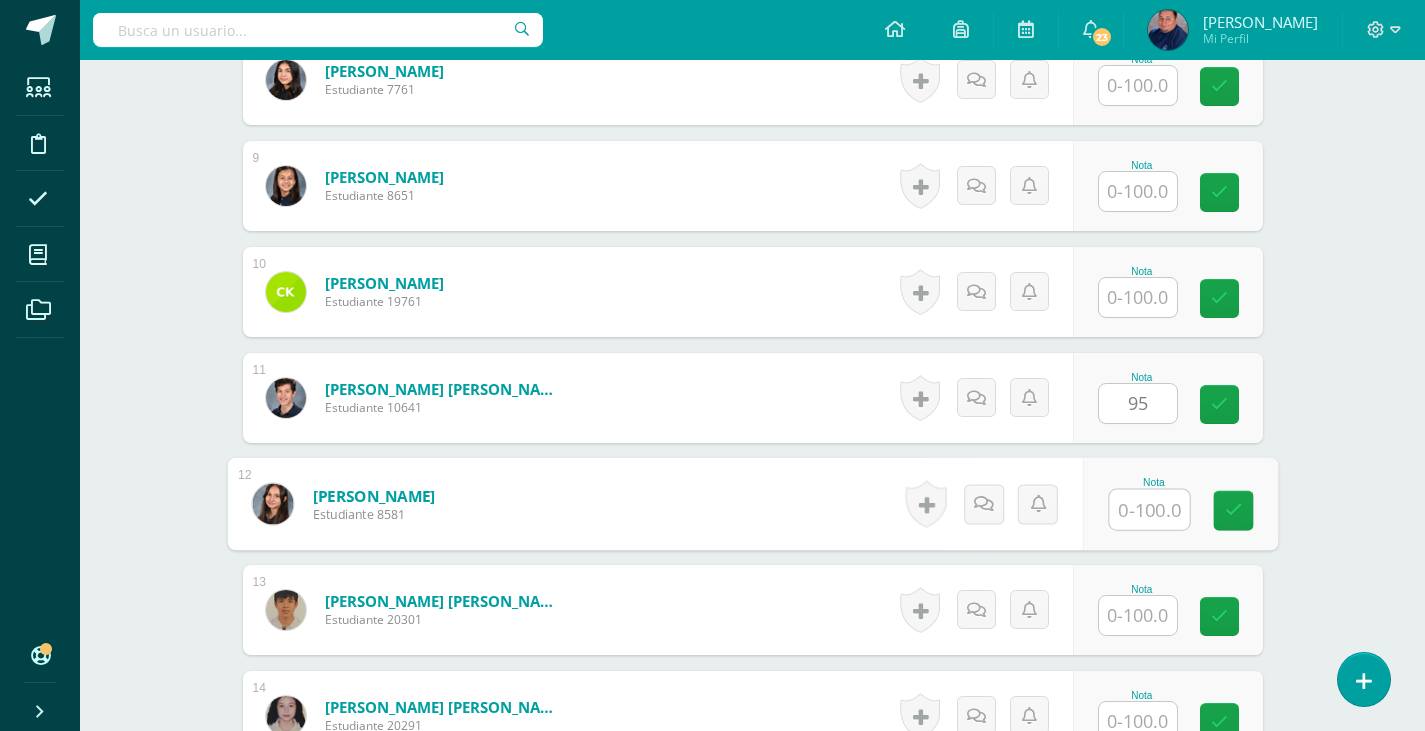 scroll, scrollTop: 1521, scrollLeft: 0, axis: vertical 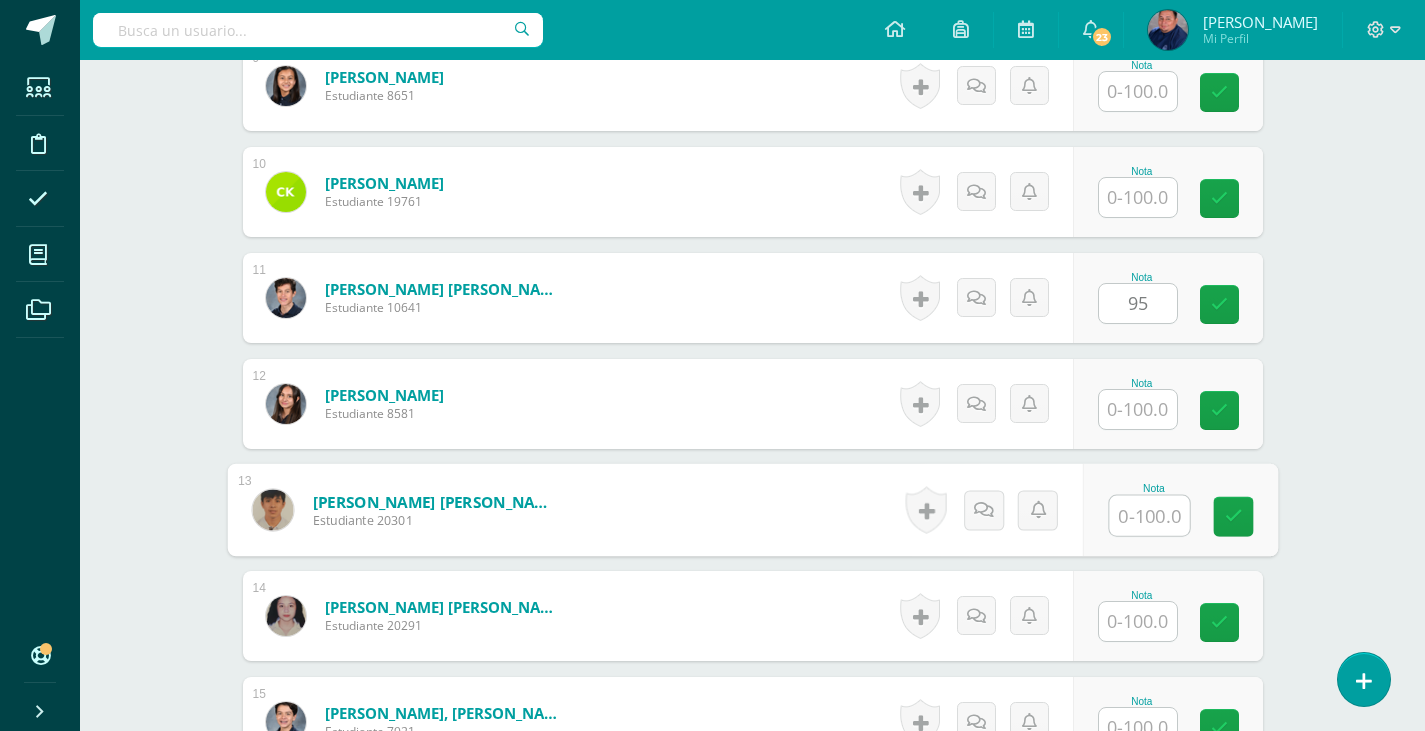 click at bounding box center (1149, 516) 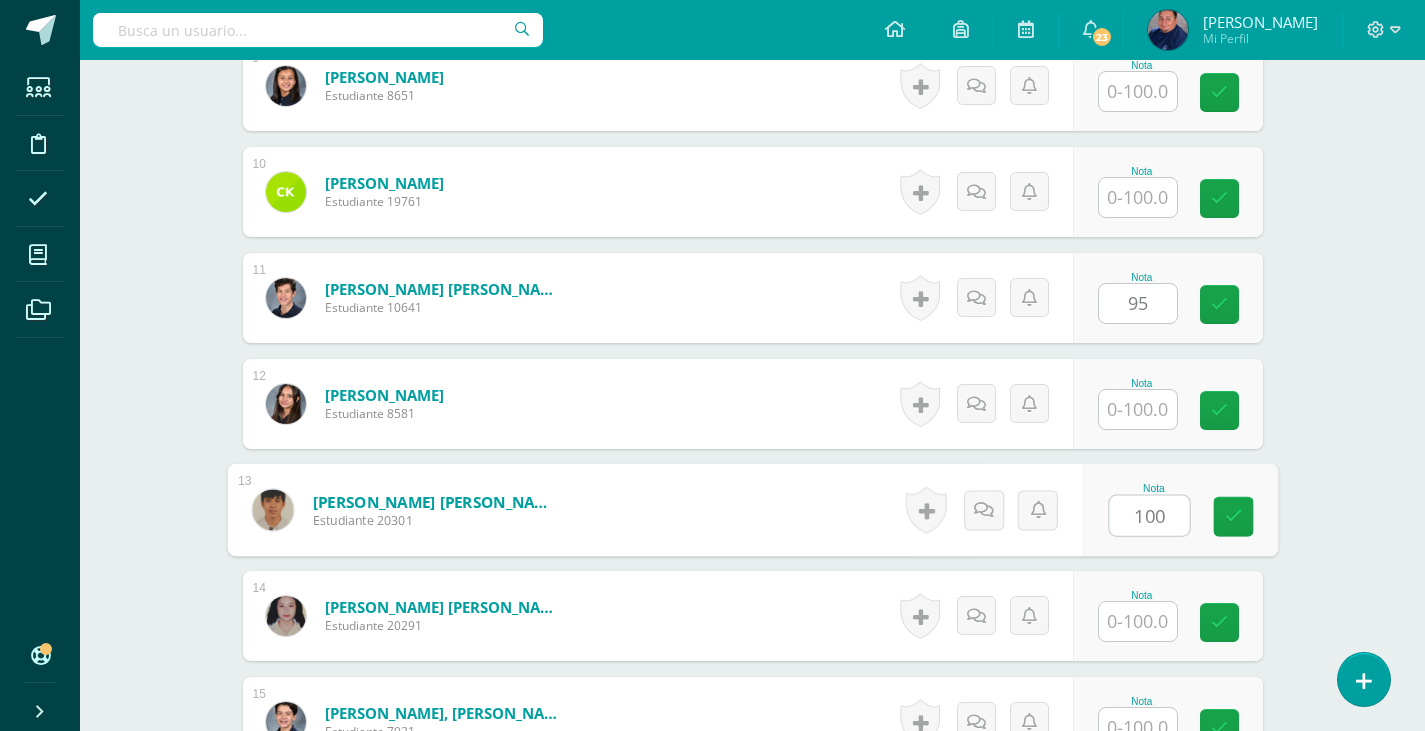 type on "100" 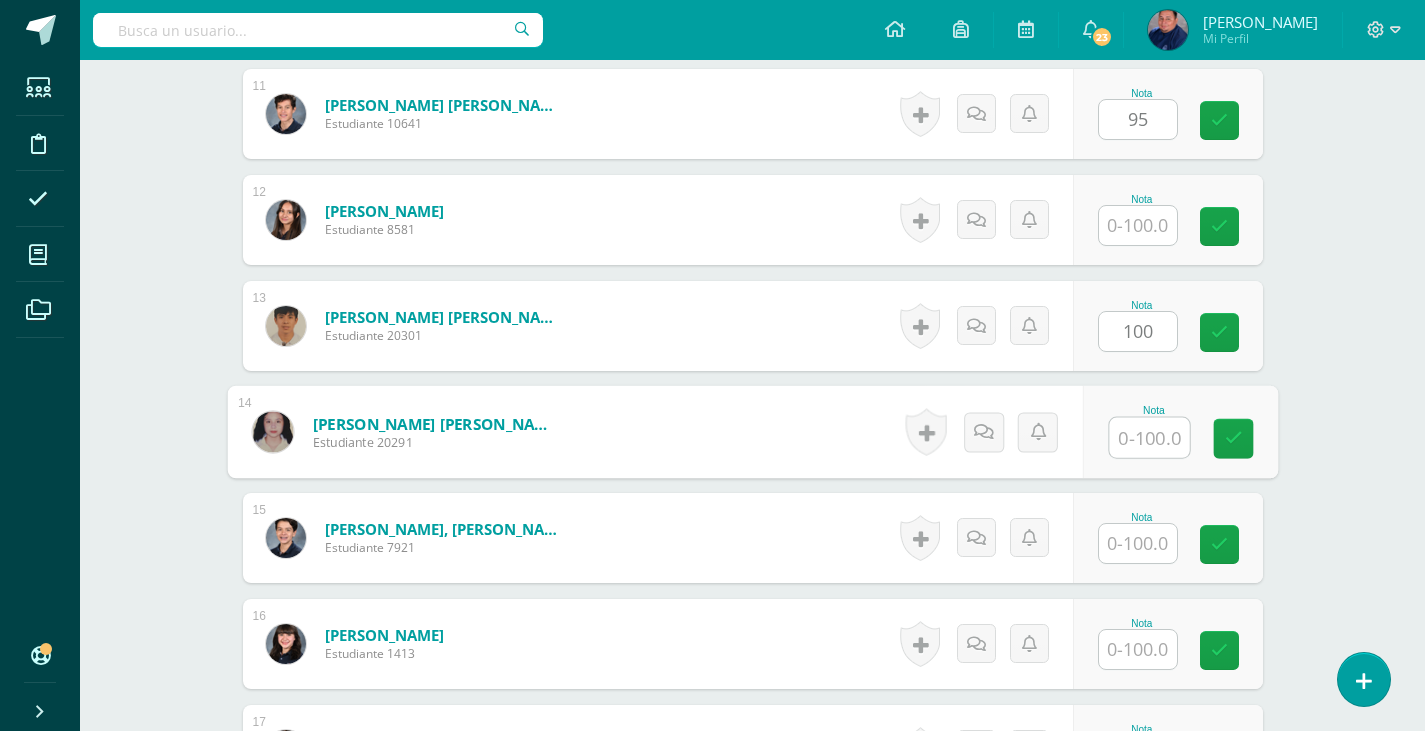 scroll, scrollTop: 1721, scrollLeft: 0, axis: vertical 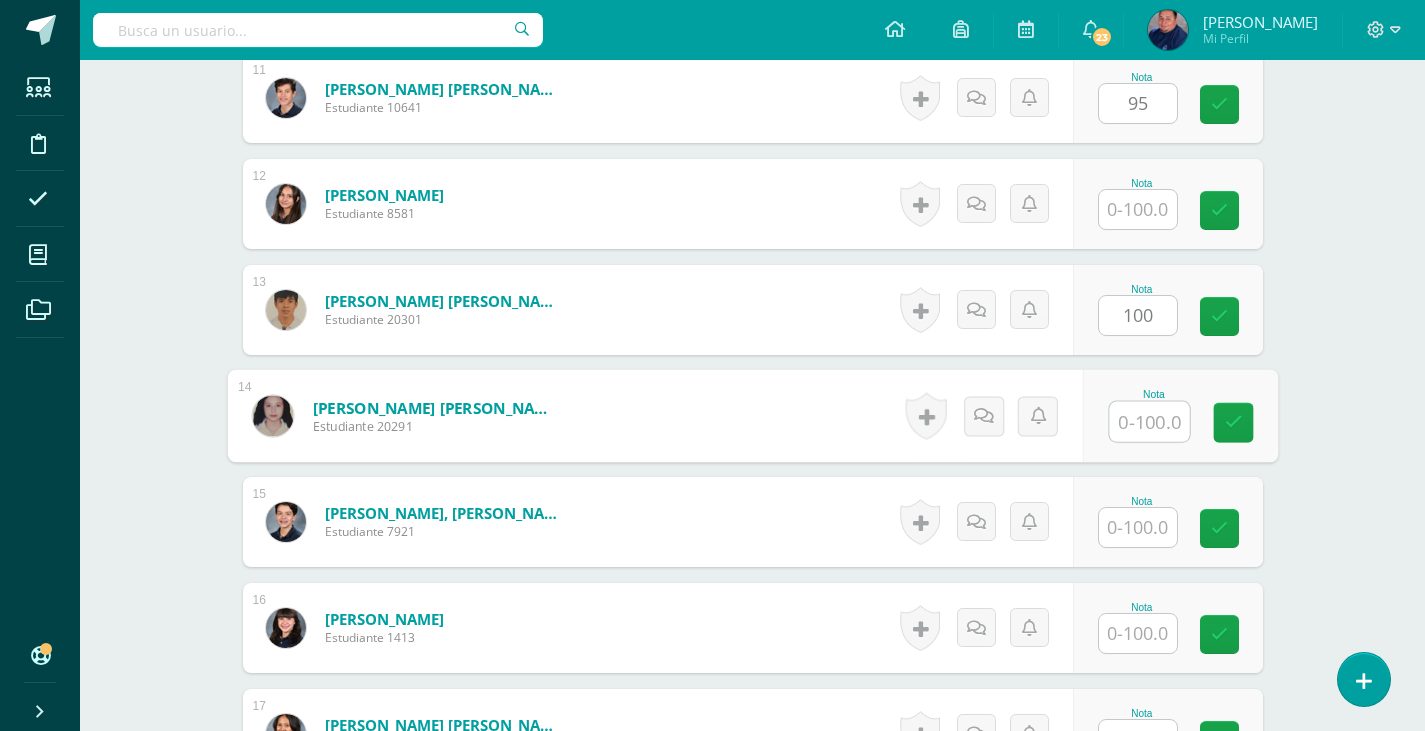 click at bounding box center (1138, 527) 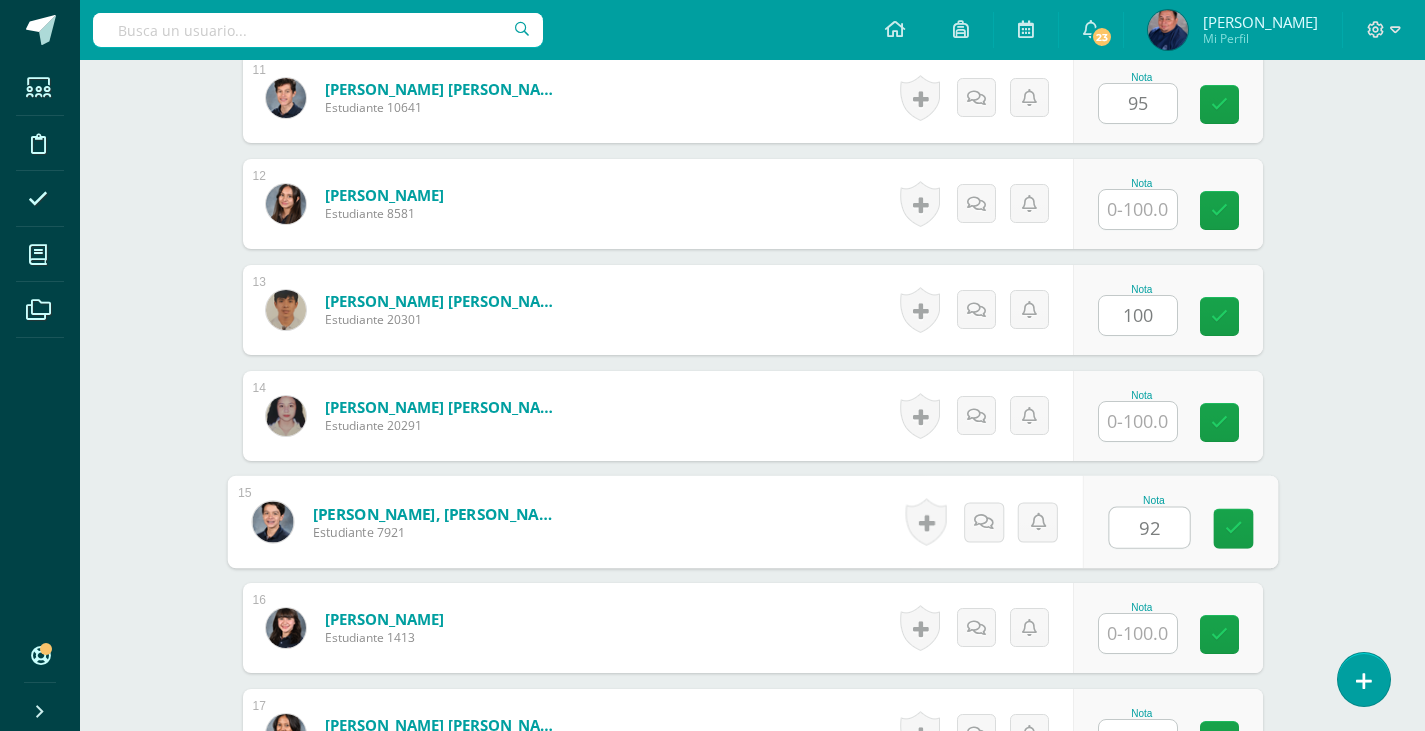 type on "92" 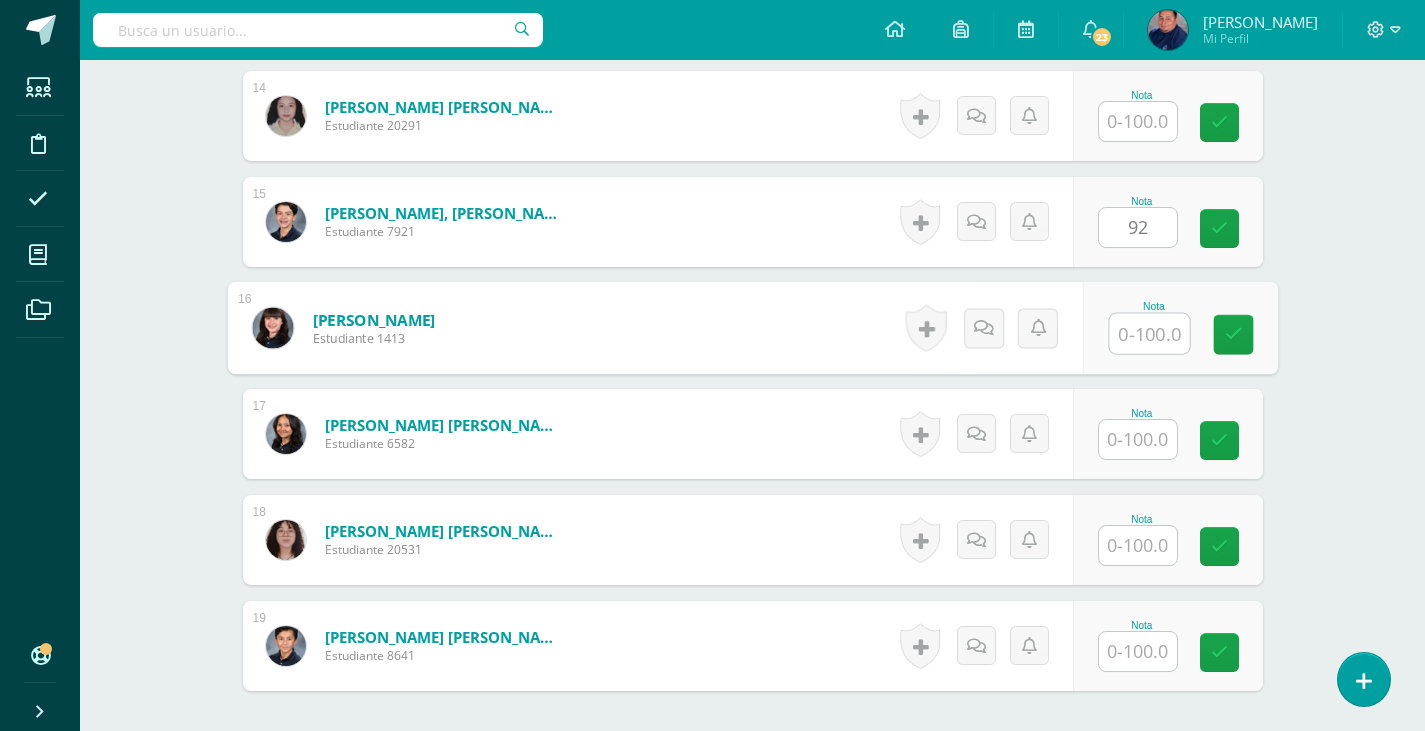 scroll, scrollTop: 2121, scrollLeft: 0, axis: vertical 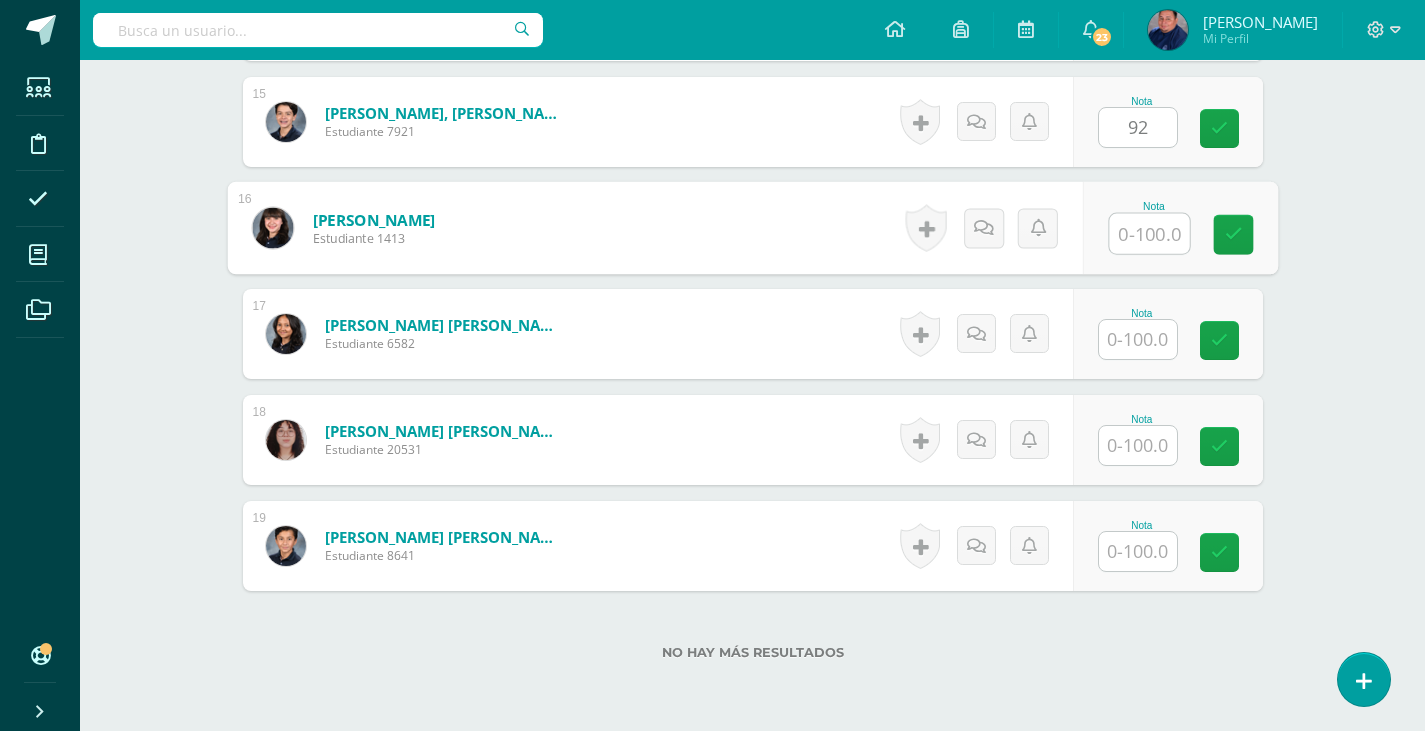 click at bounding box center (1138, 551) 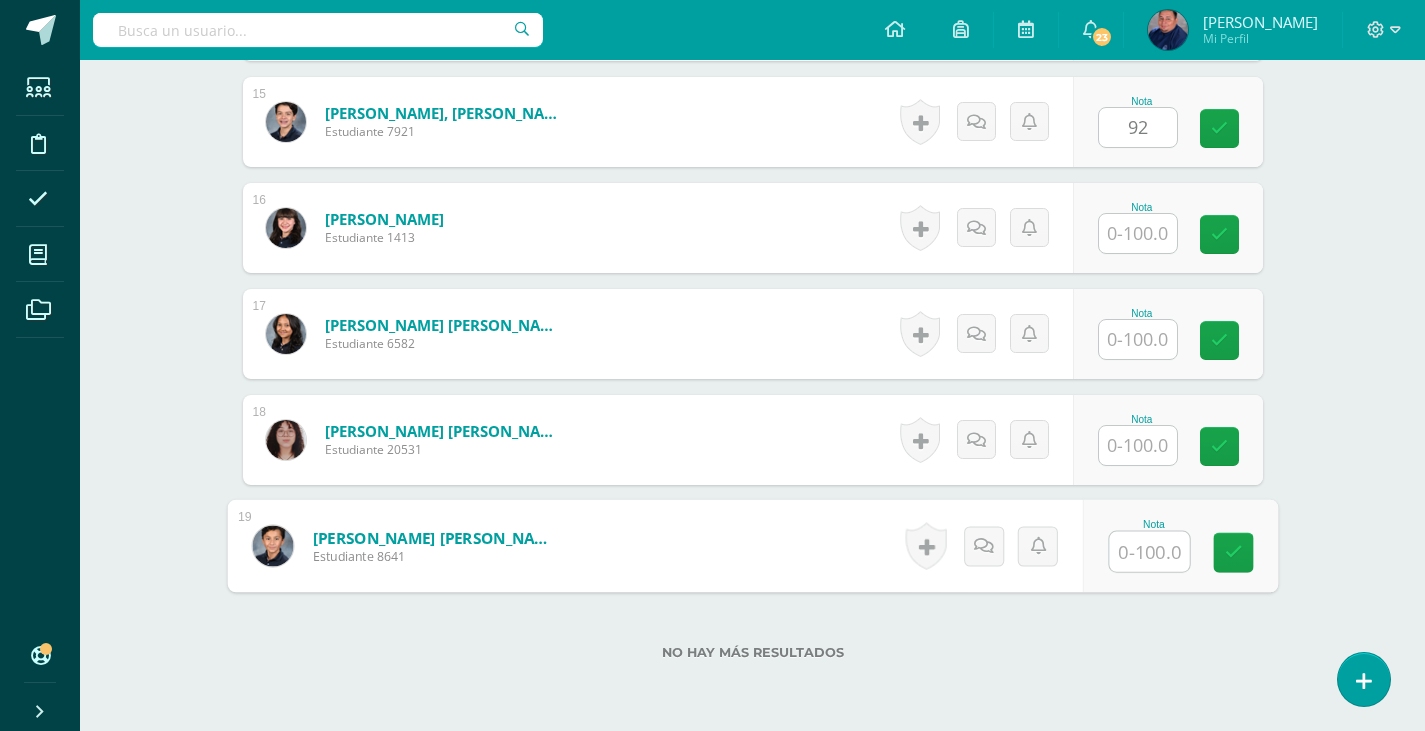 type on "9" 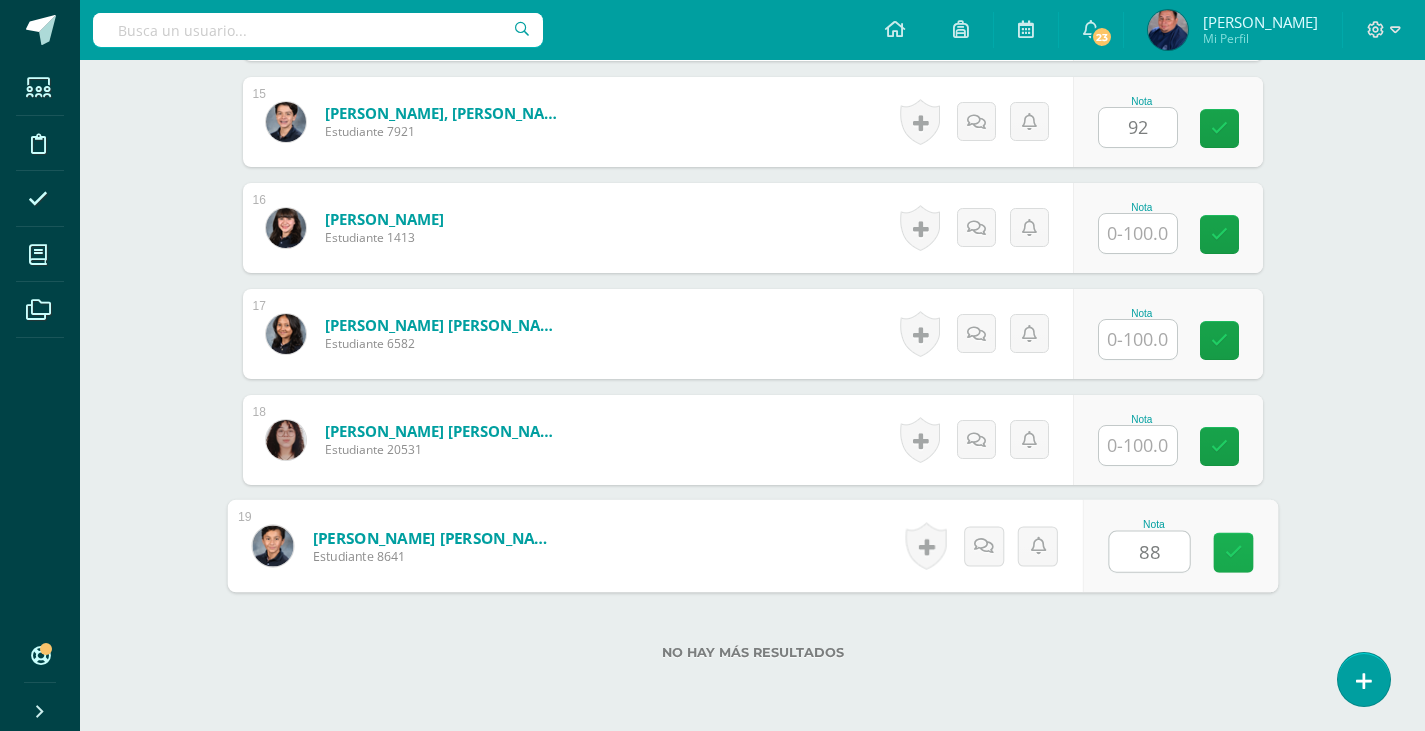 click at bounding box center (1233, 552) 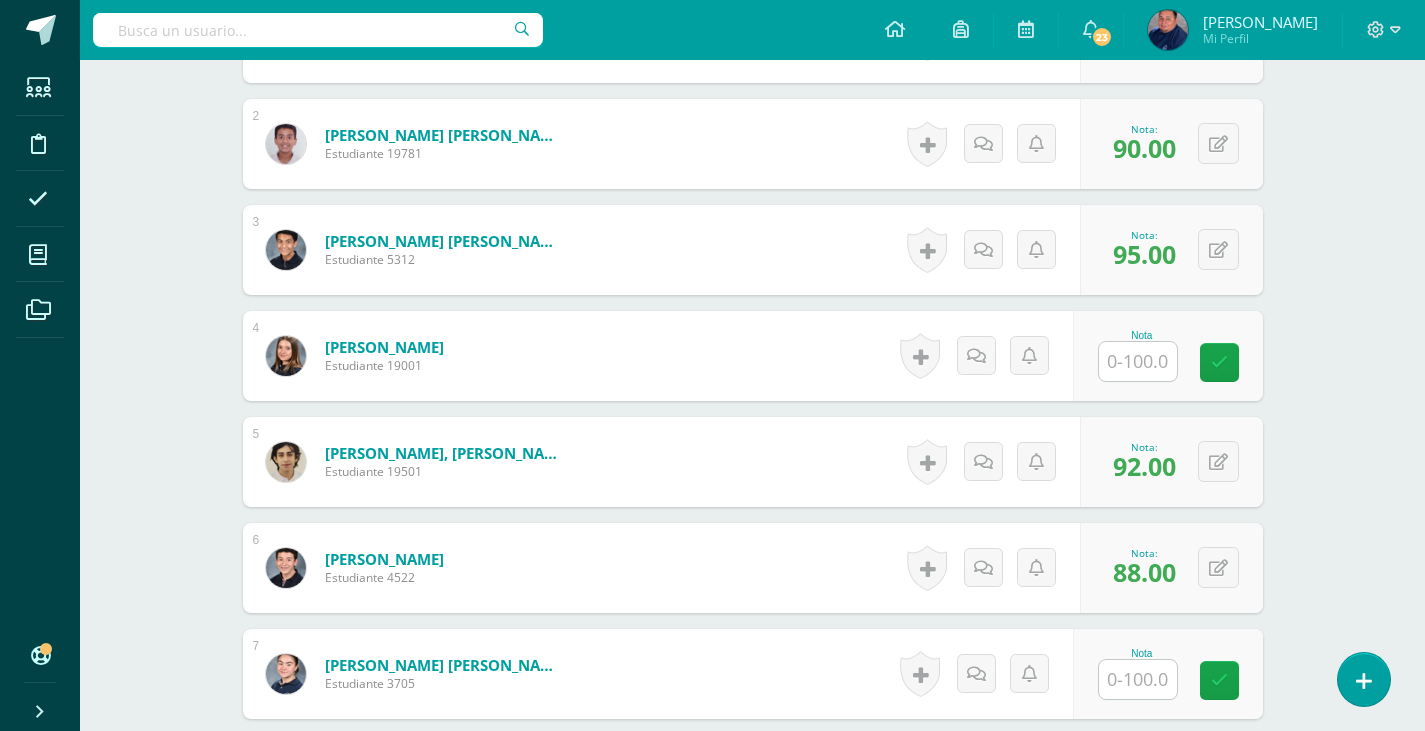 scroll, scrollTop: 921, scrollLeft: 0, axis: vertical 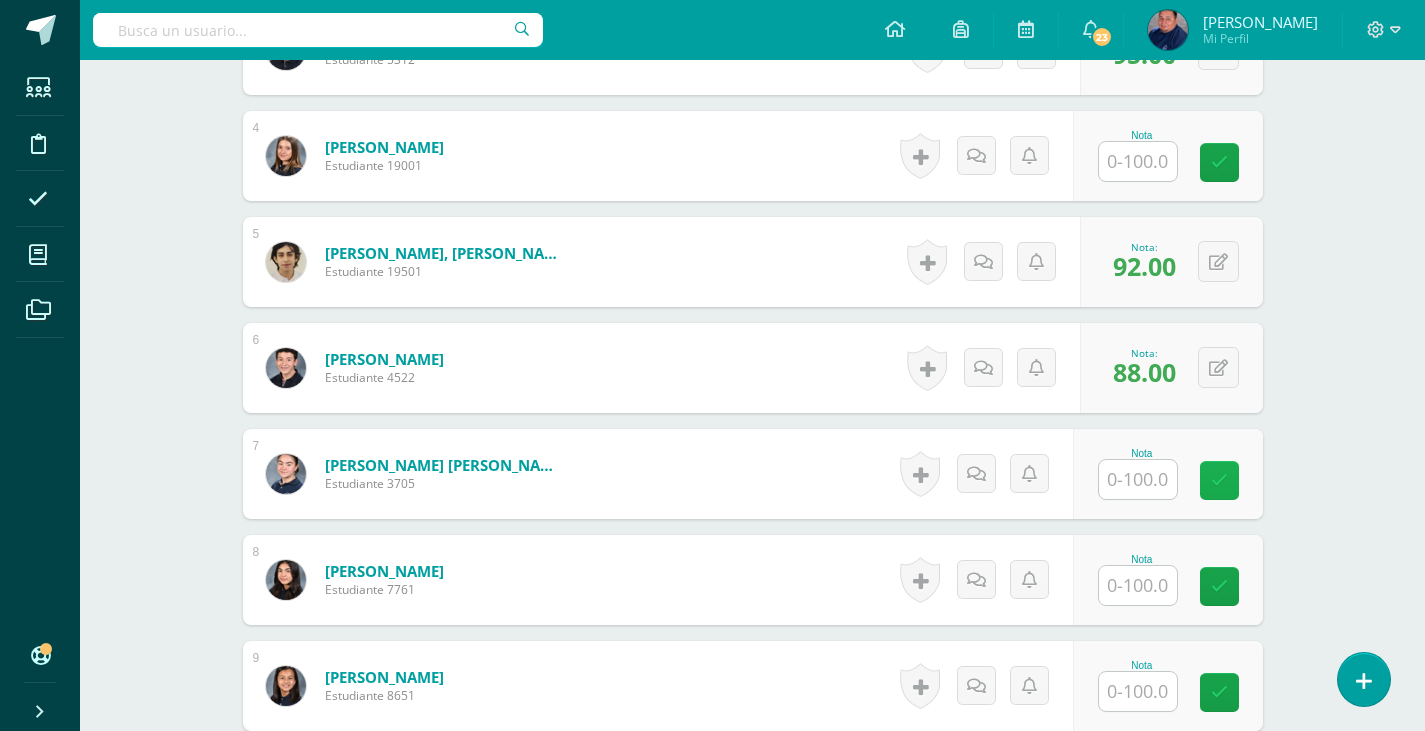 click at bounding box center [1219, 480] 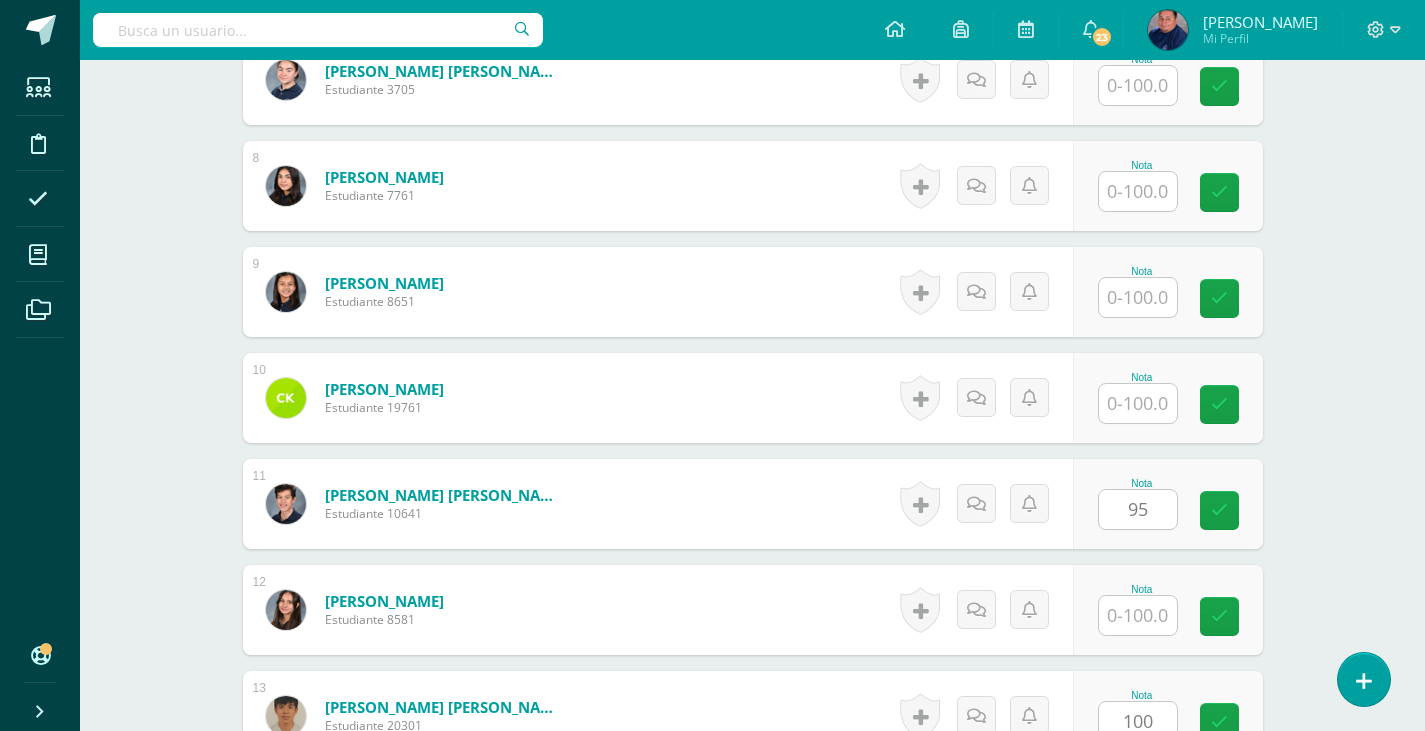 scroll, scrollTop: 1321, scrollLeft: 0, axis: vertical 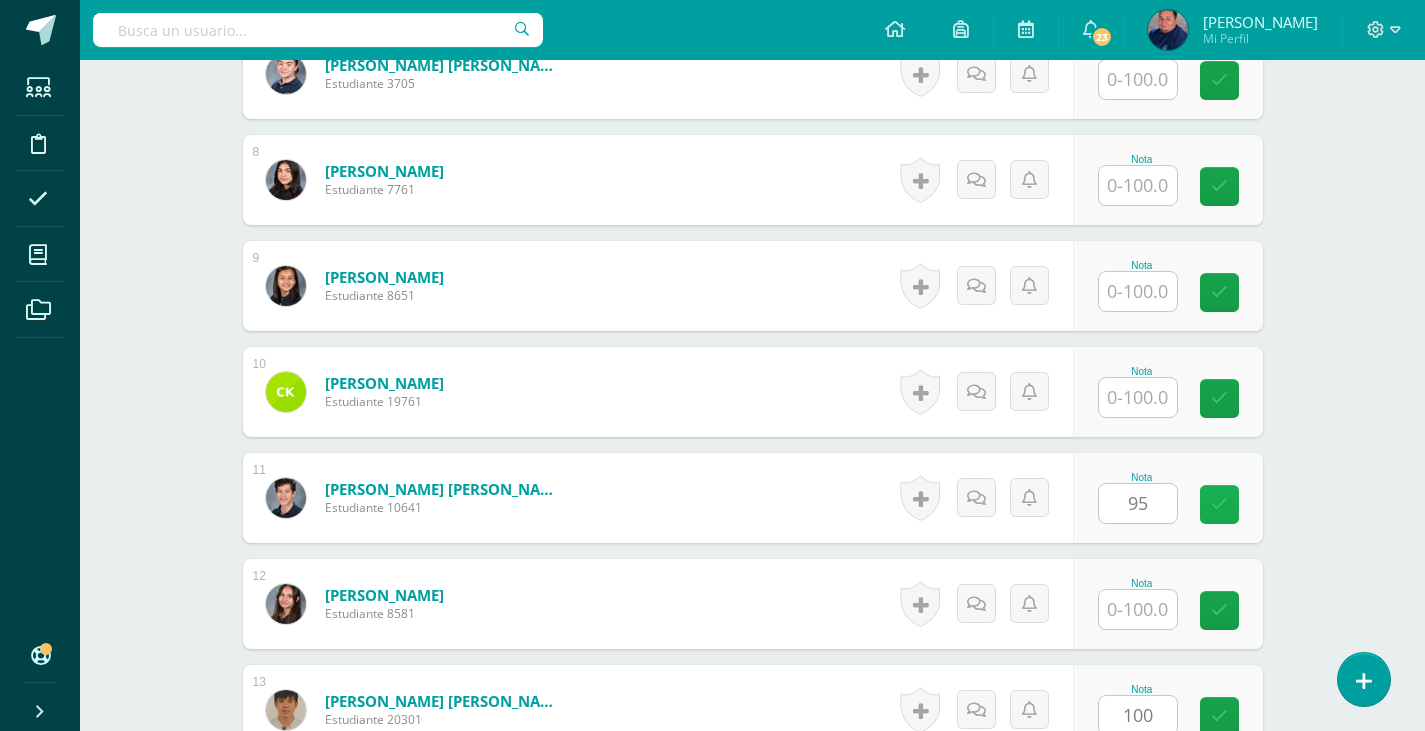click at bounding box center (1219, 504) 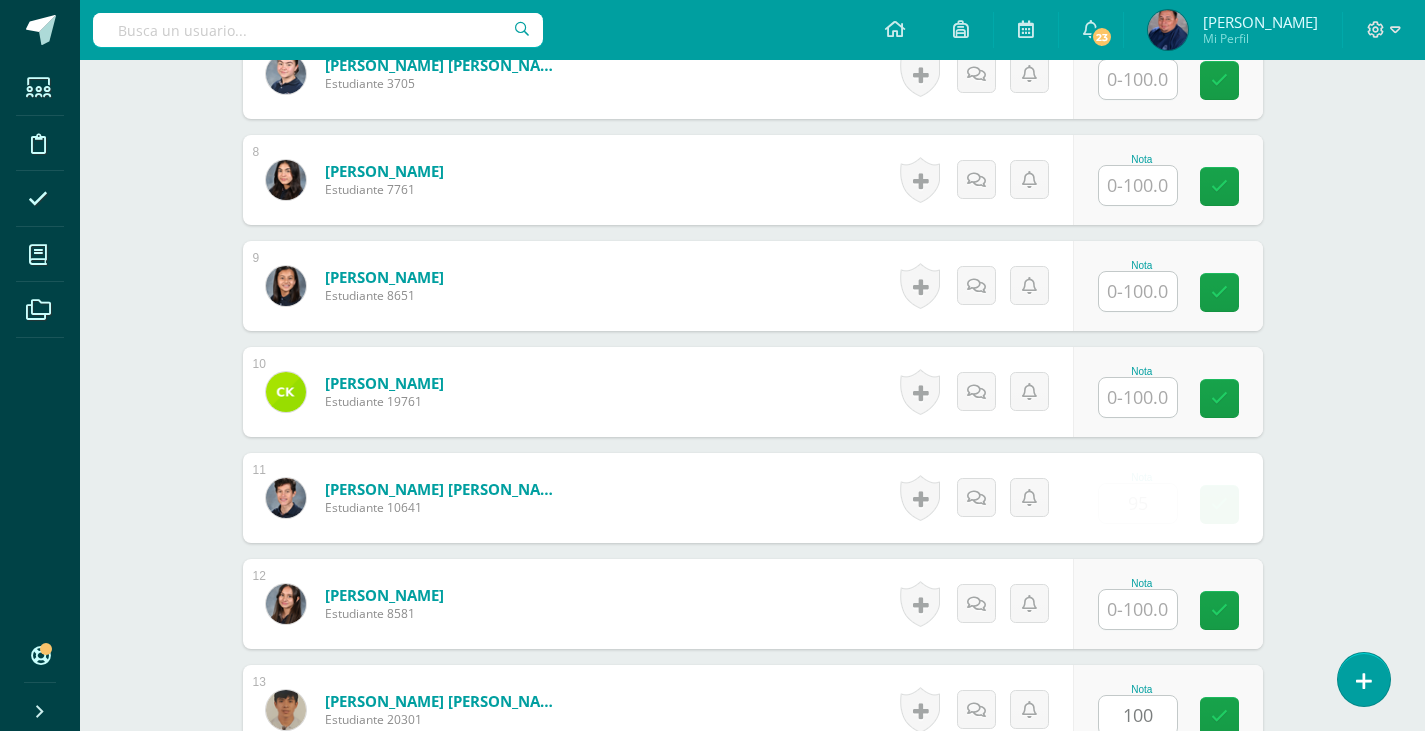 type on "88" 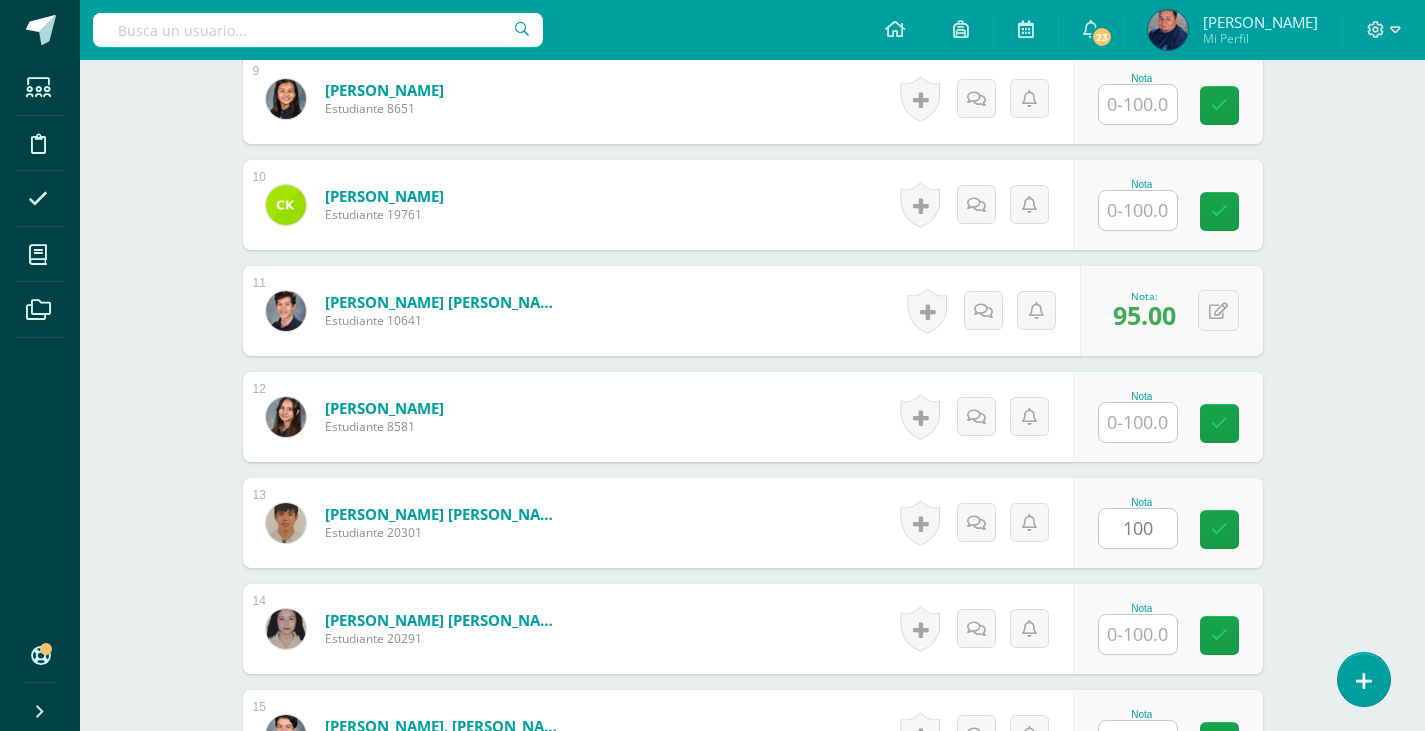 scroll, scrollTop: 1521, scrollLeft: 0, axis: vertical 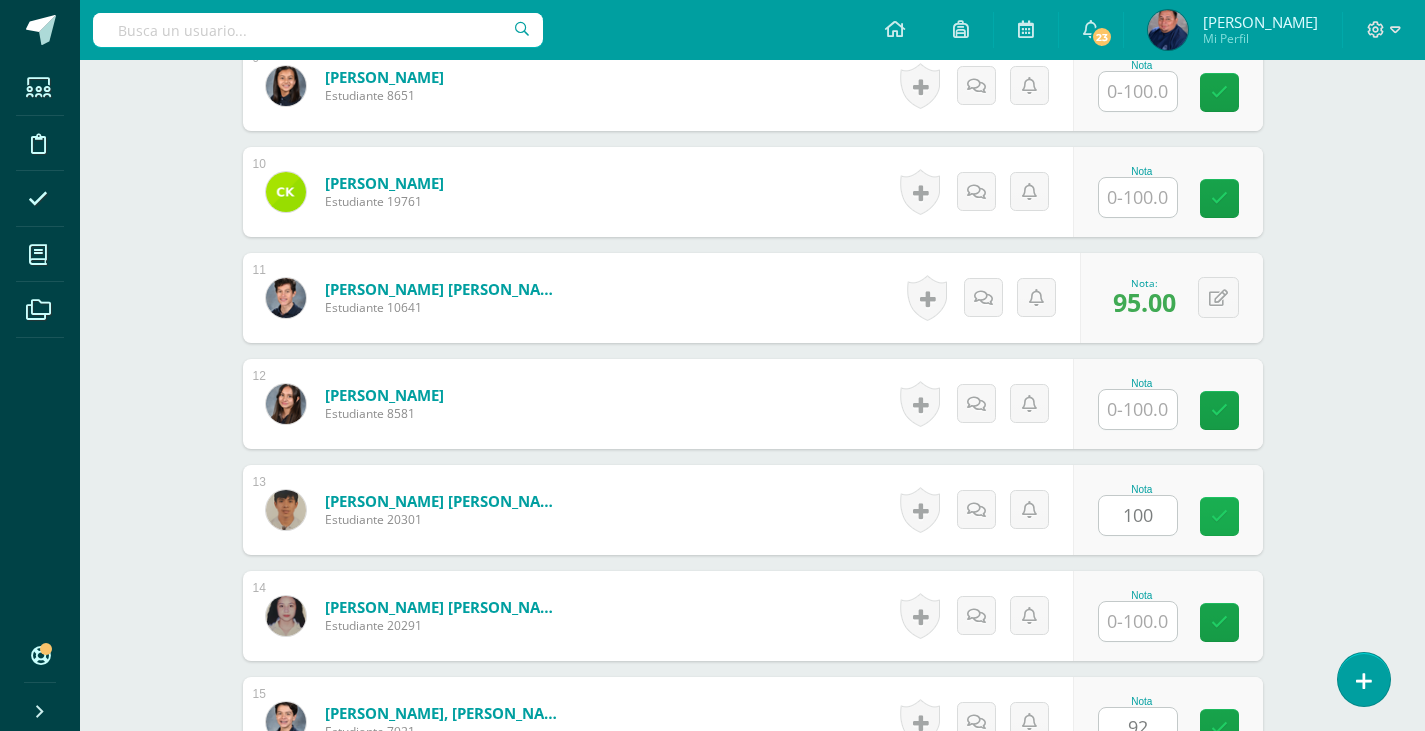 click at bounding box center [1219, 516] 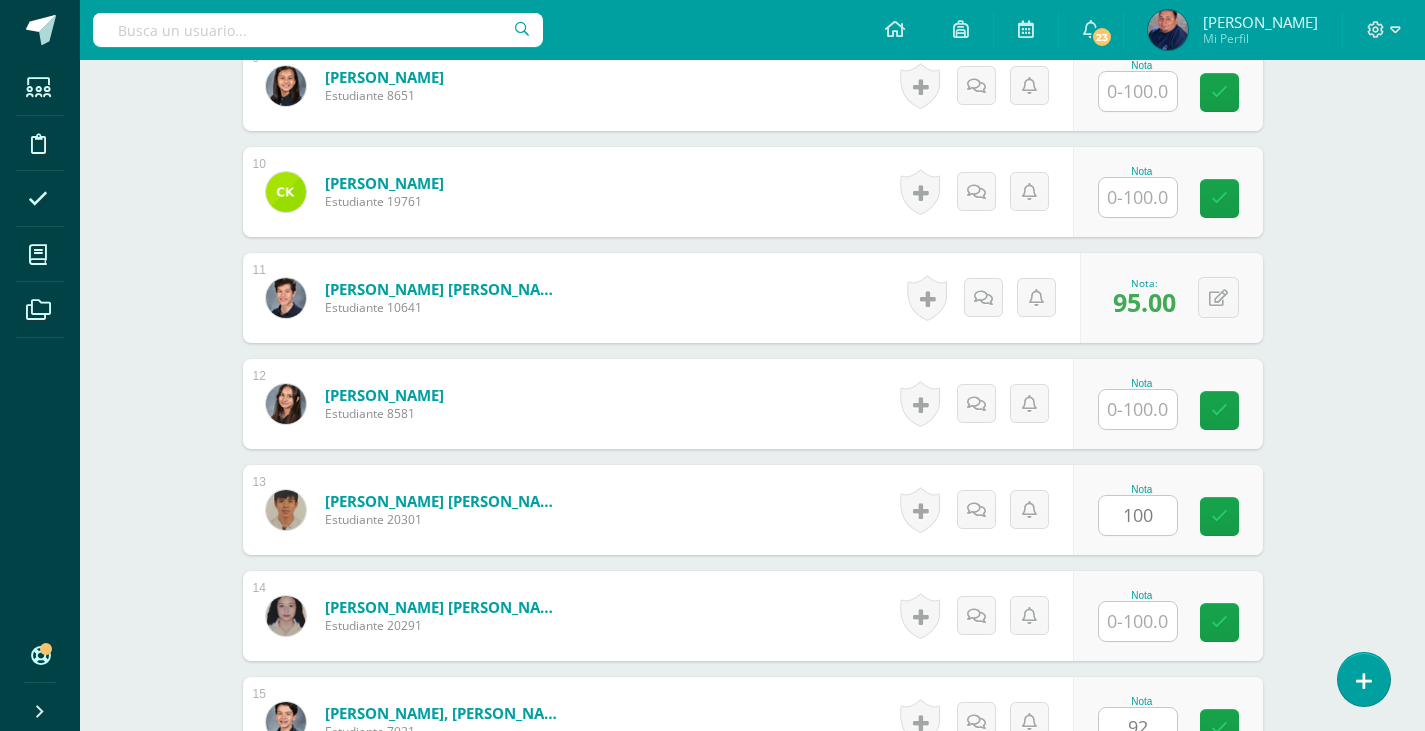 click on "100" at bounding box center [1138, 515] 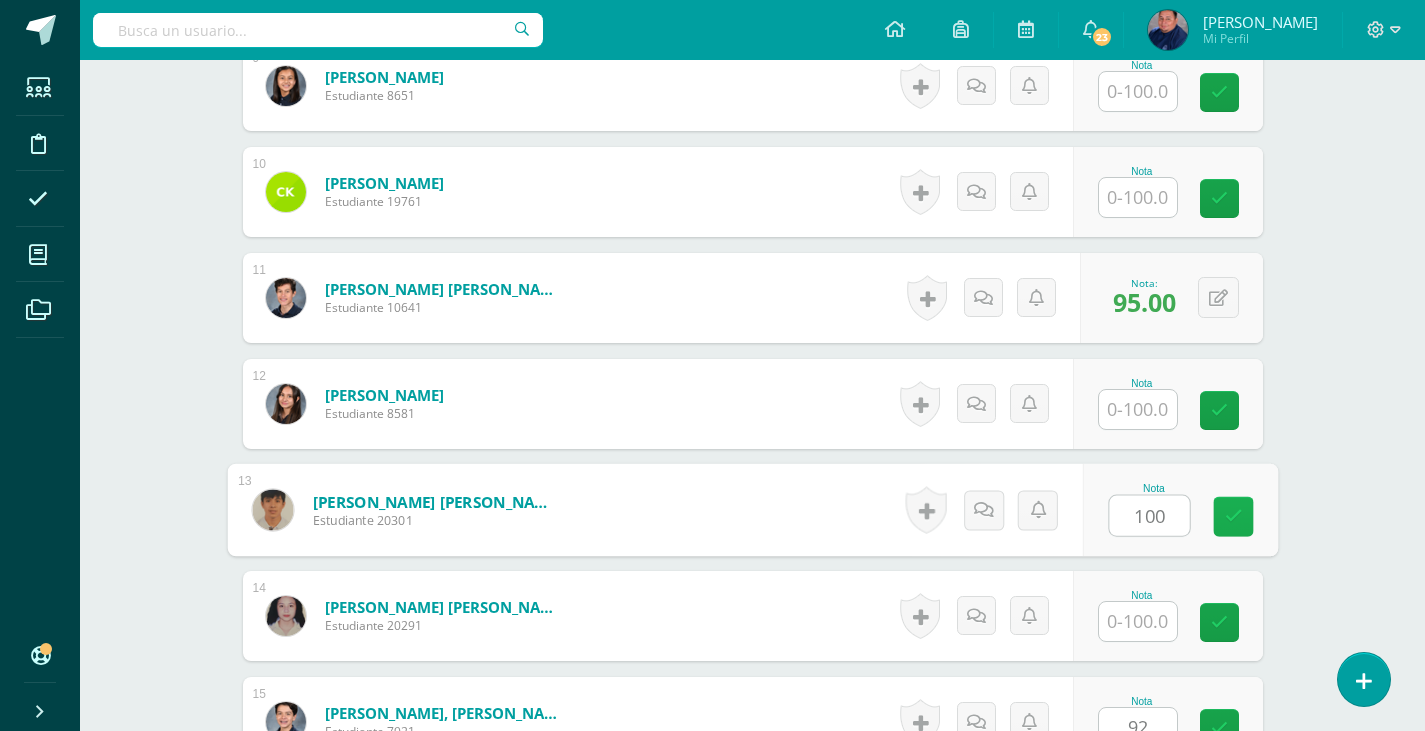 click at bounding box center (1233, 516) 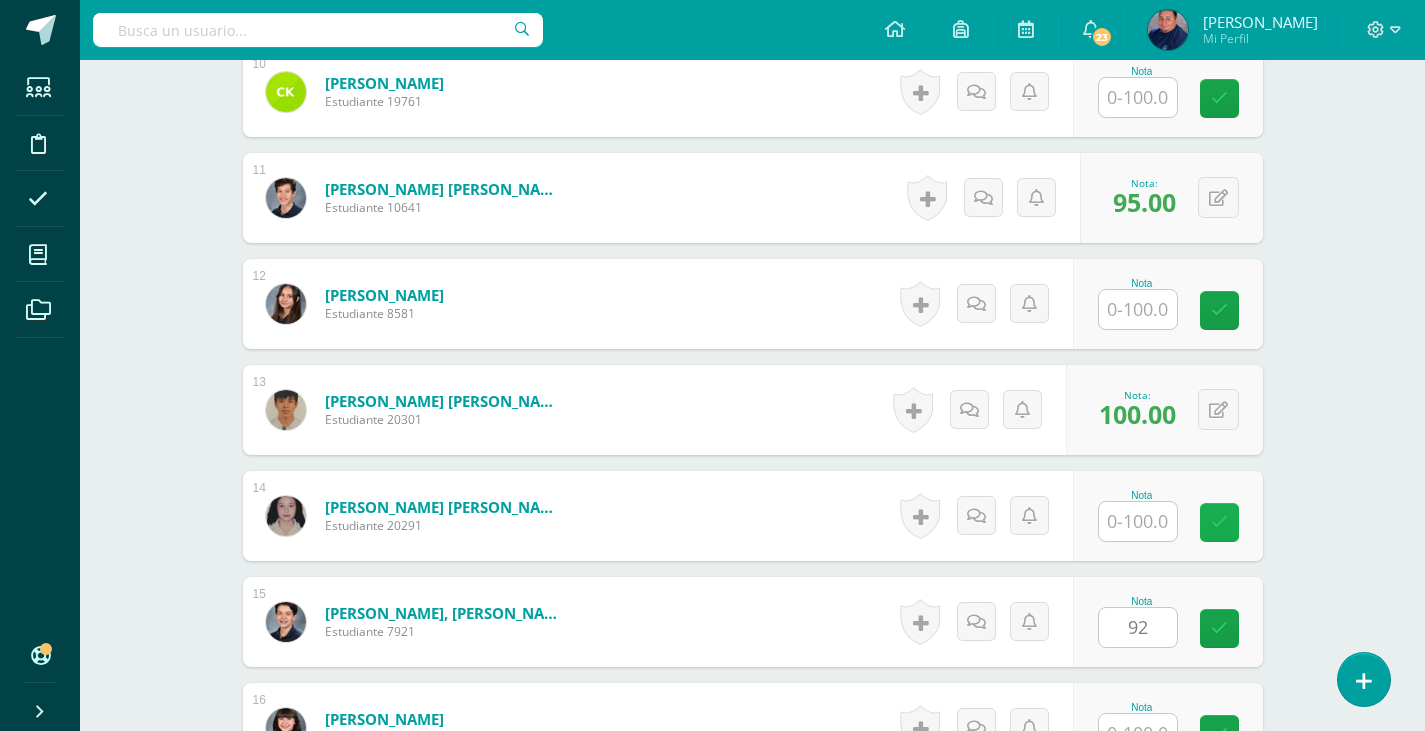 scroll, scrollTop: 1721, scrollLeft: 0, axis: vertical 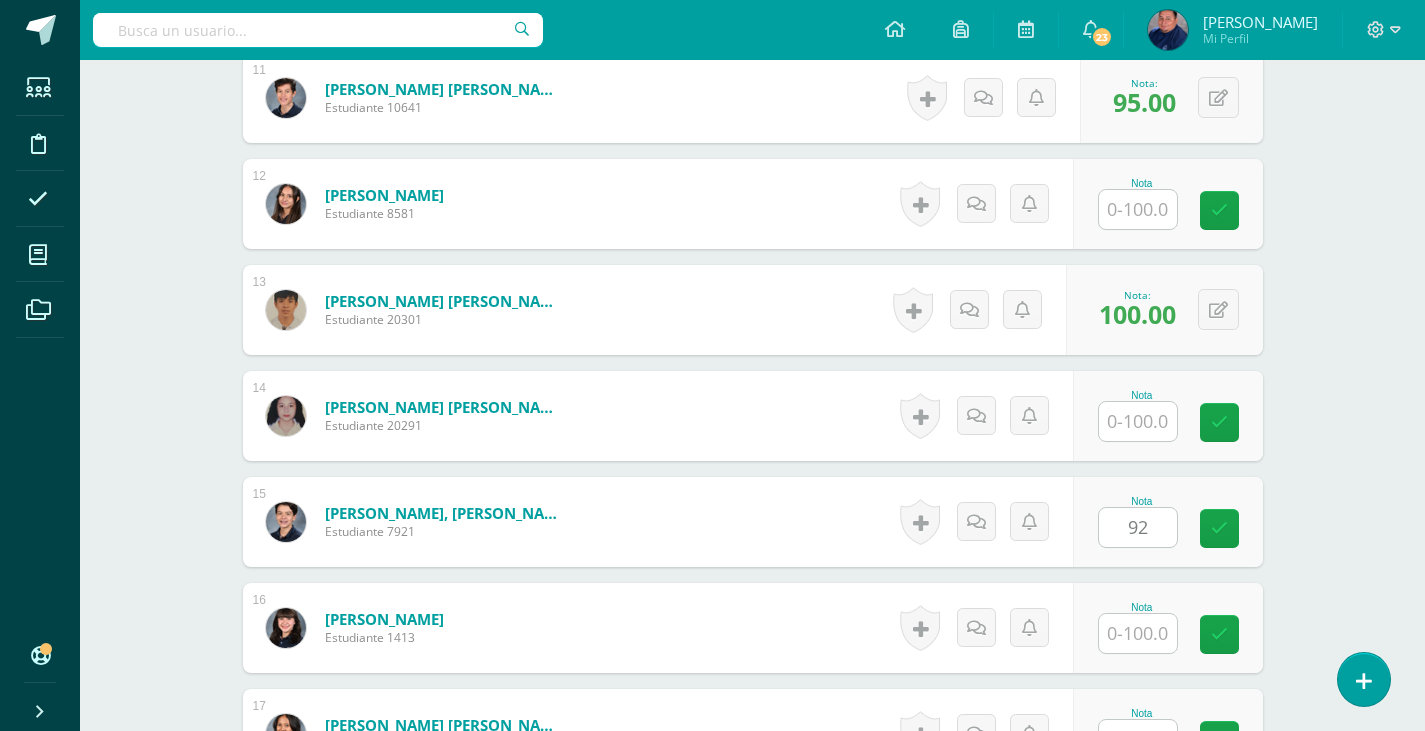 click on "92" at bounding box center (1138, 527) 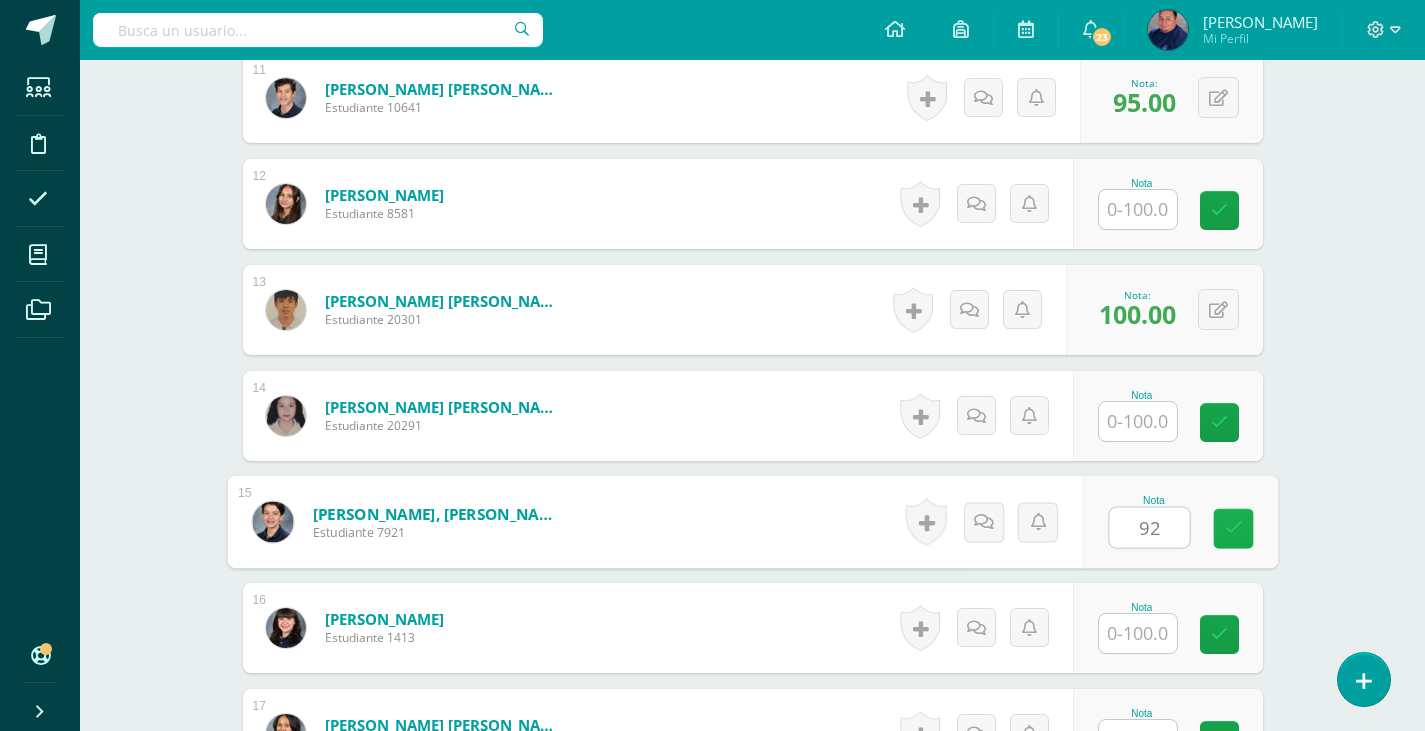 click at bounding box center (1233, 528) 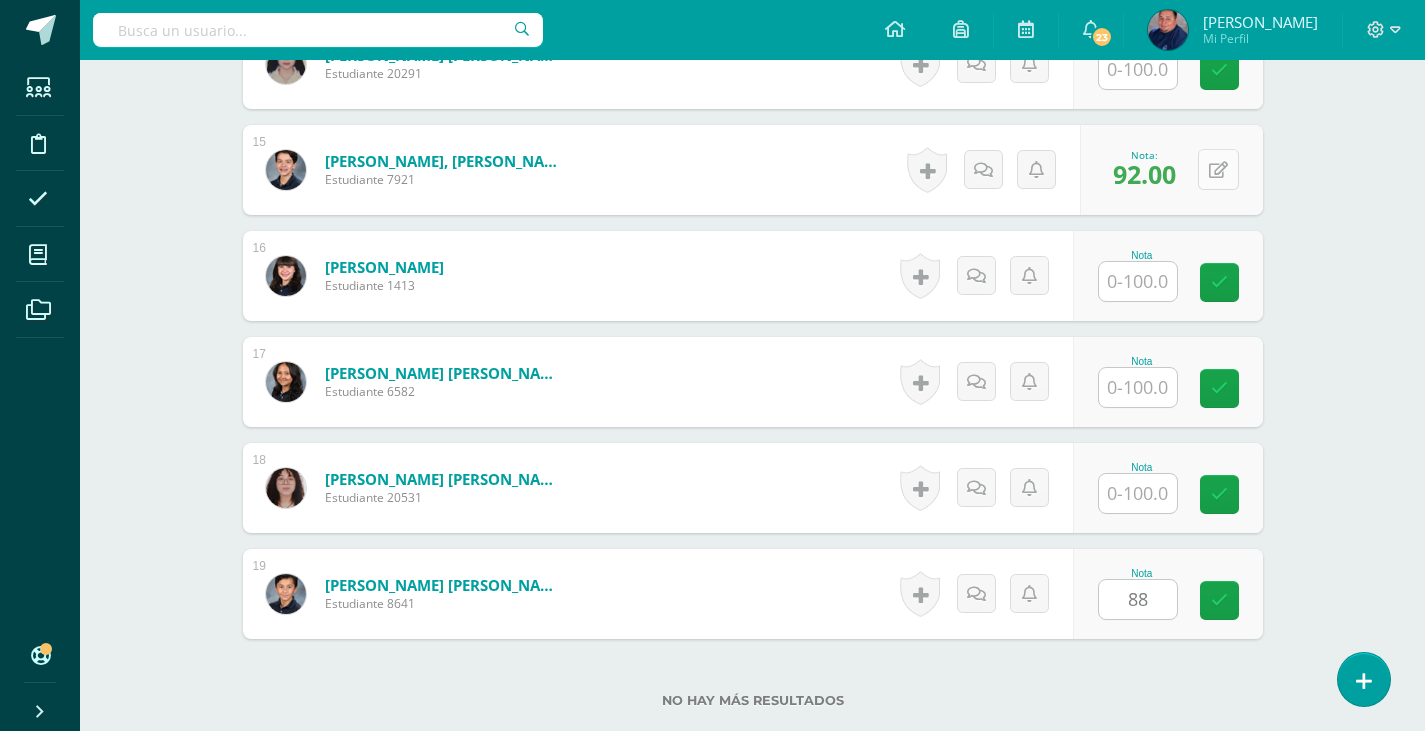 scroll, scrollTop: 2121, scrollLeft: 0, axis: vertical 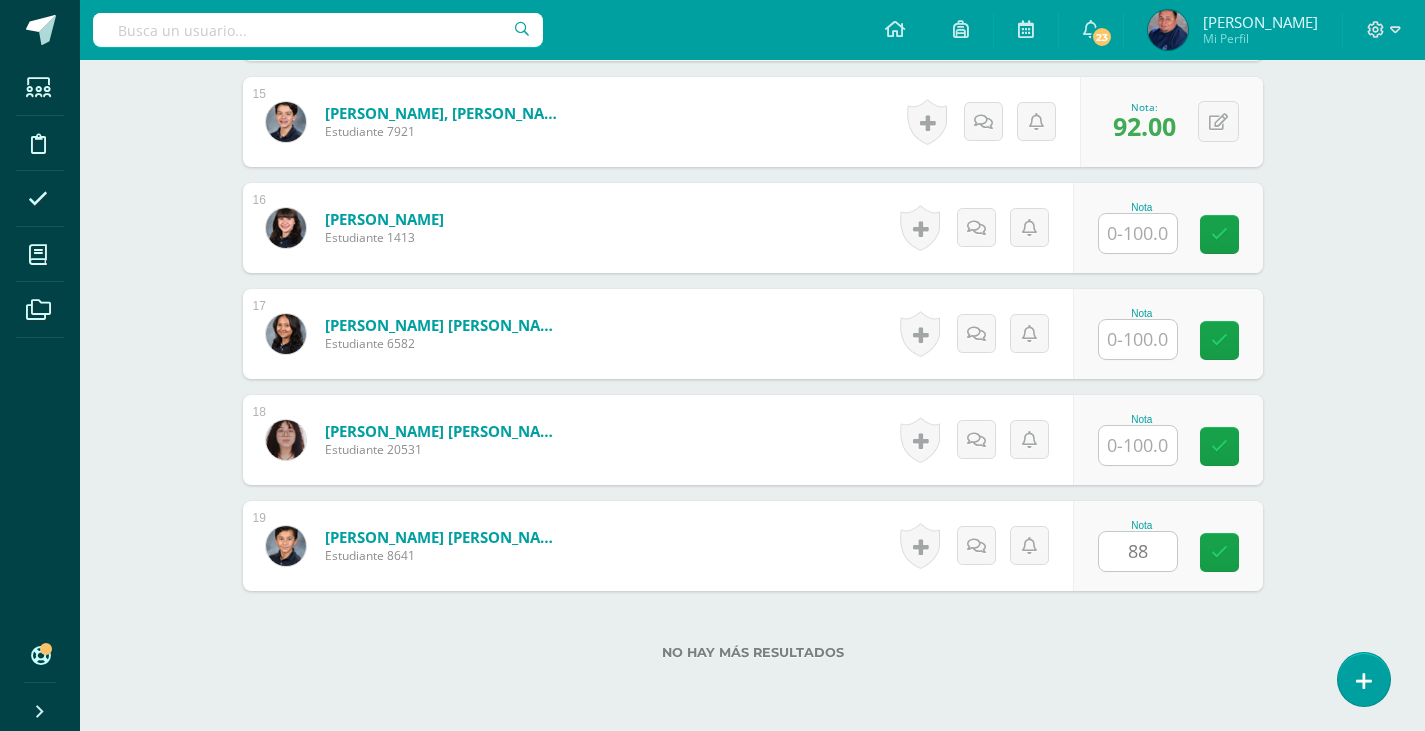 click on "88" at bounding box center (1138, 551) 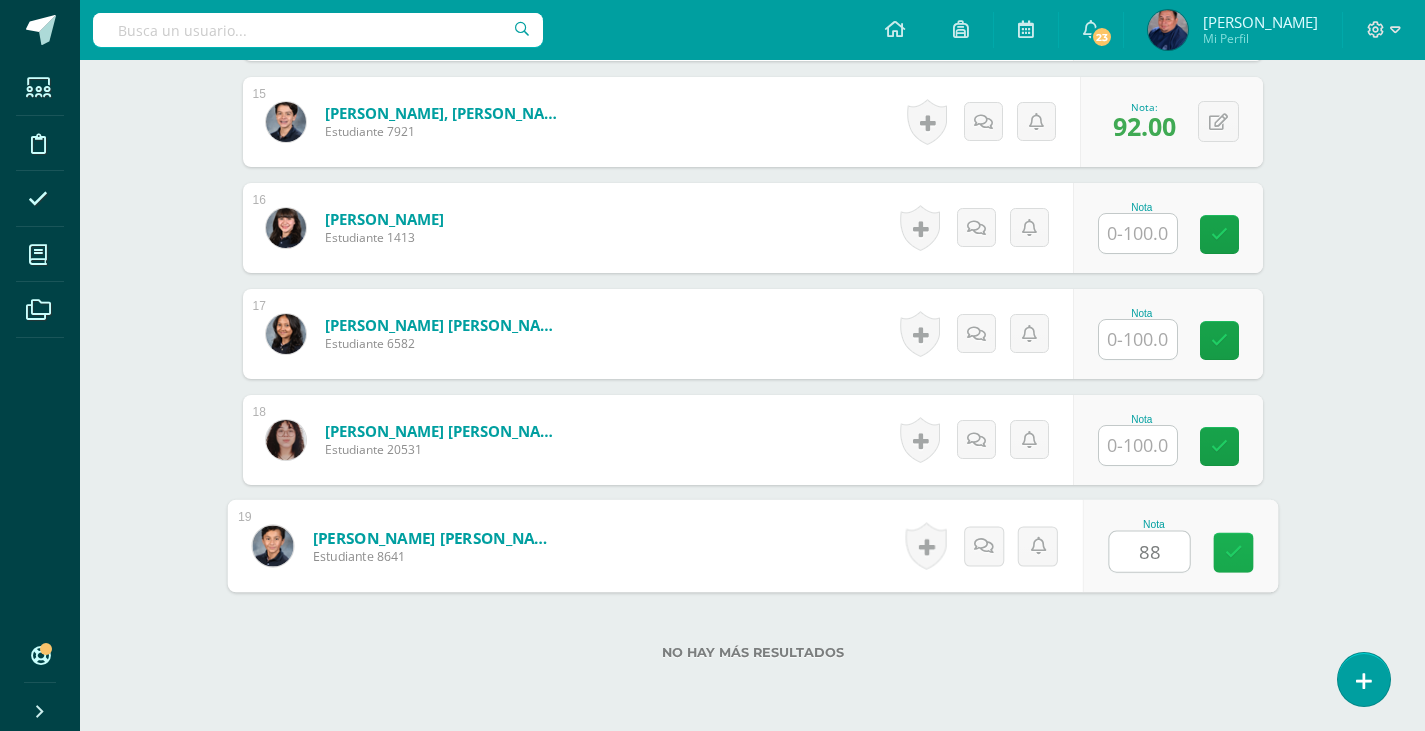 click at bounding box center [1233, 552] 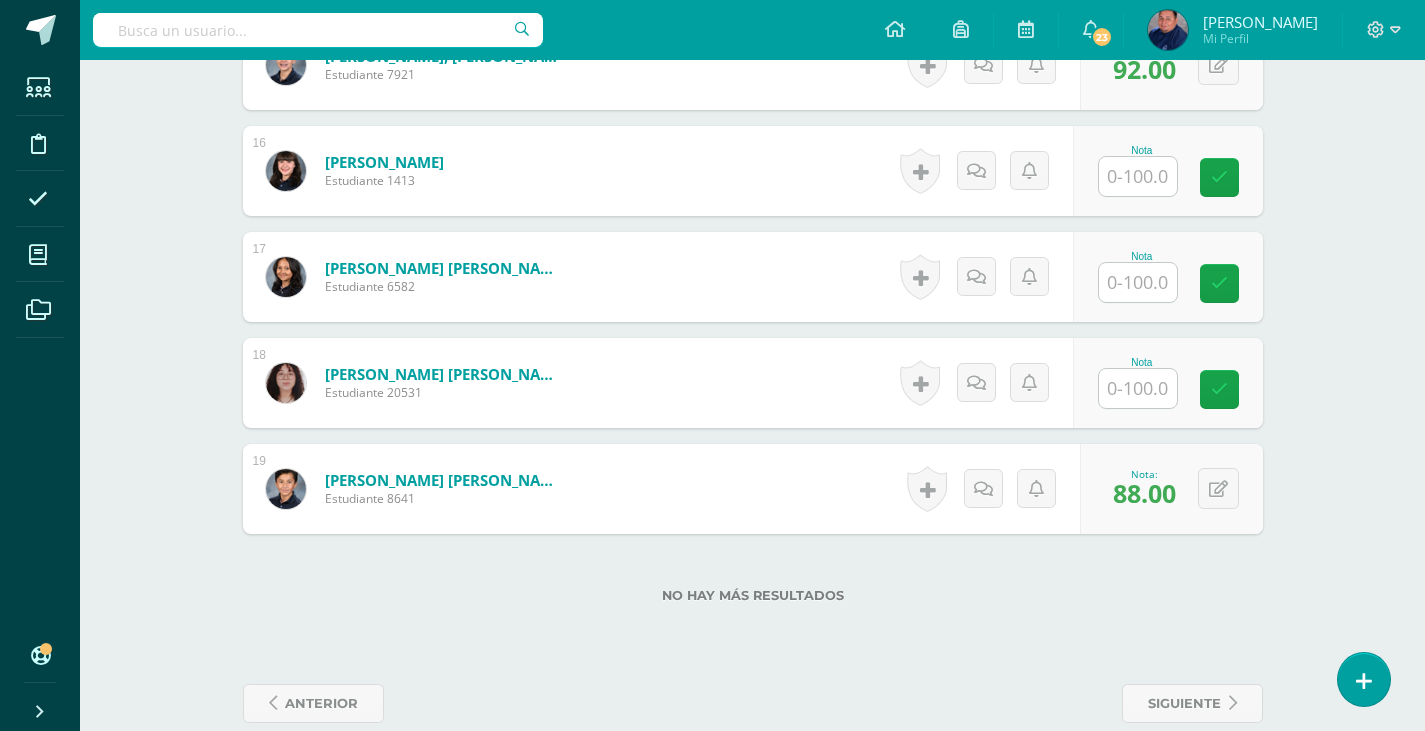 scroll, scrollTop: 2210, scrollLeft: 0, axis: vertical 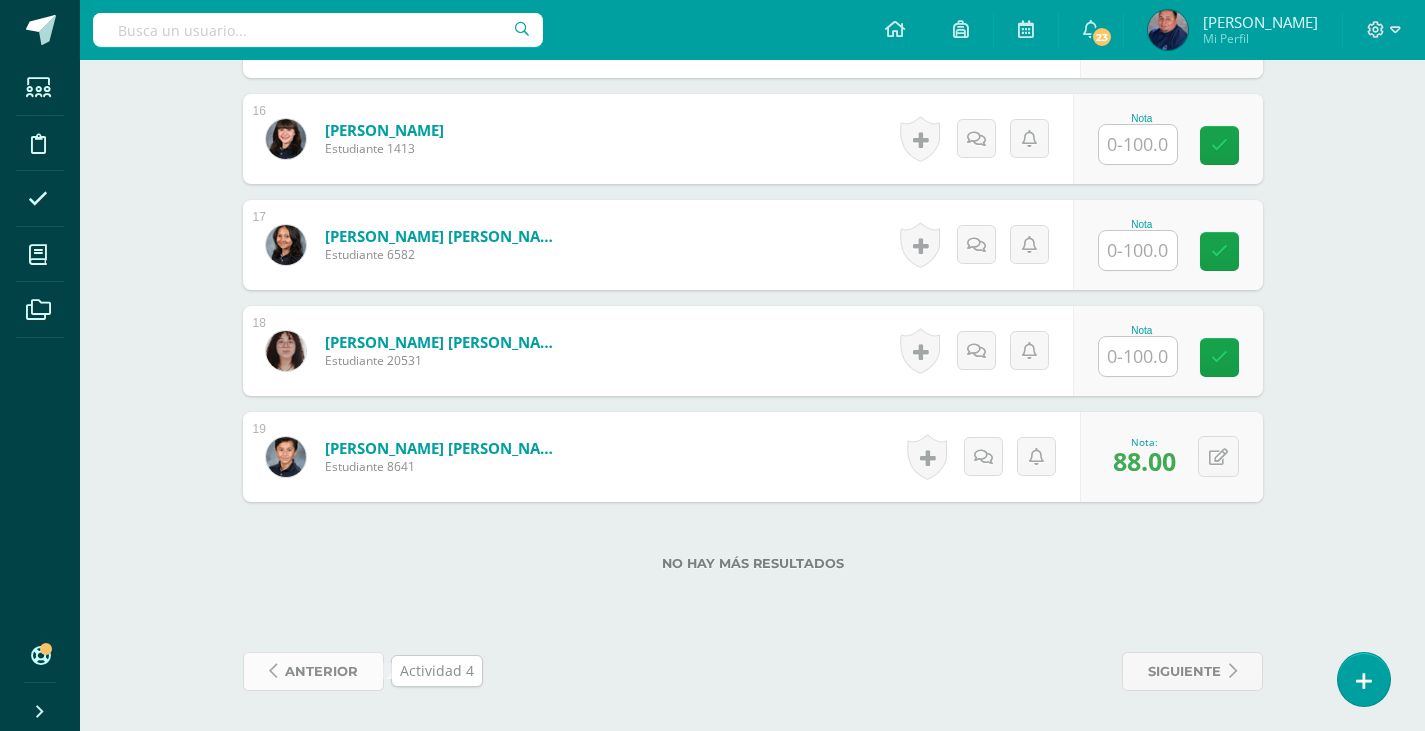 click on "anterior" at bounding box center [321, 671] 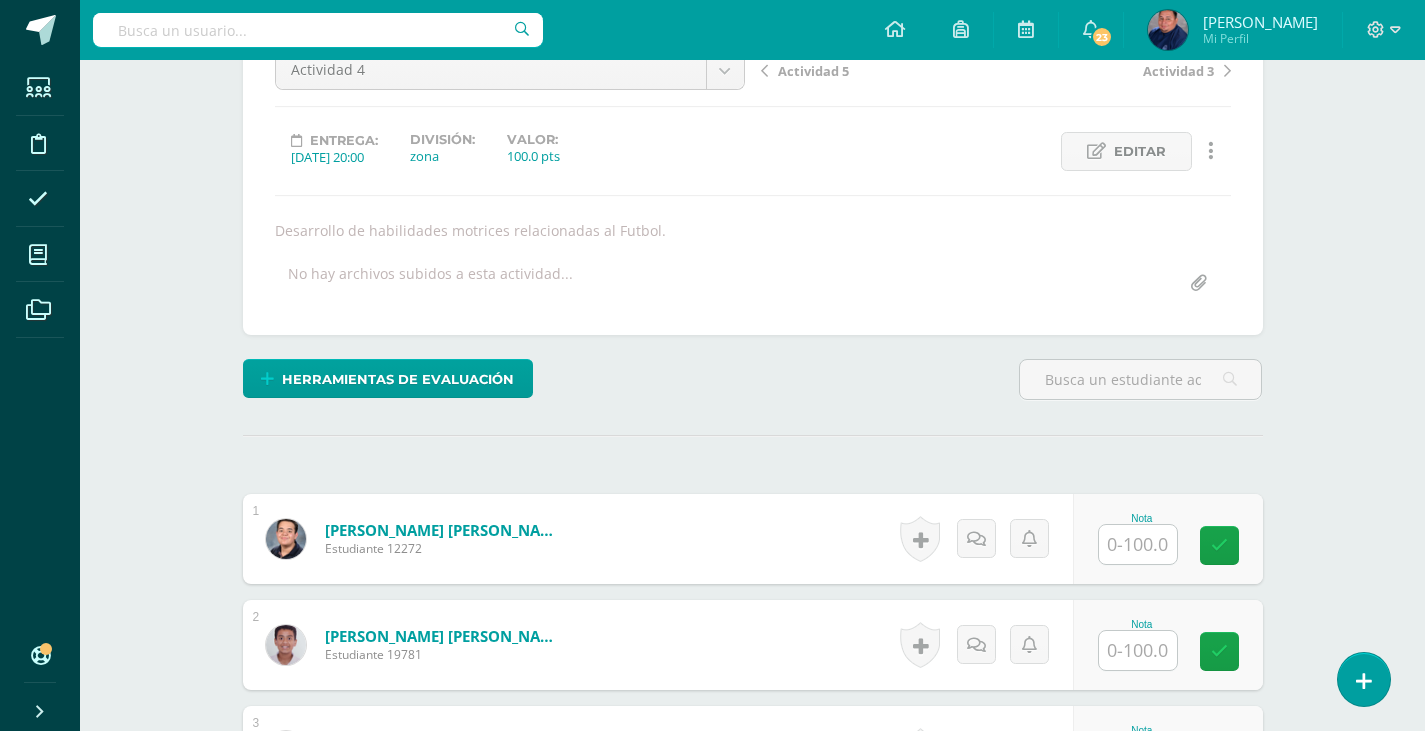scroll, scrollTop: 221, scrollLeft: 0, axis: vertical 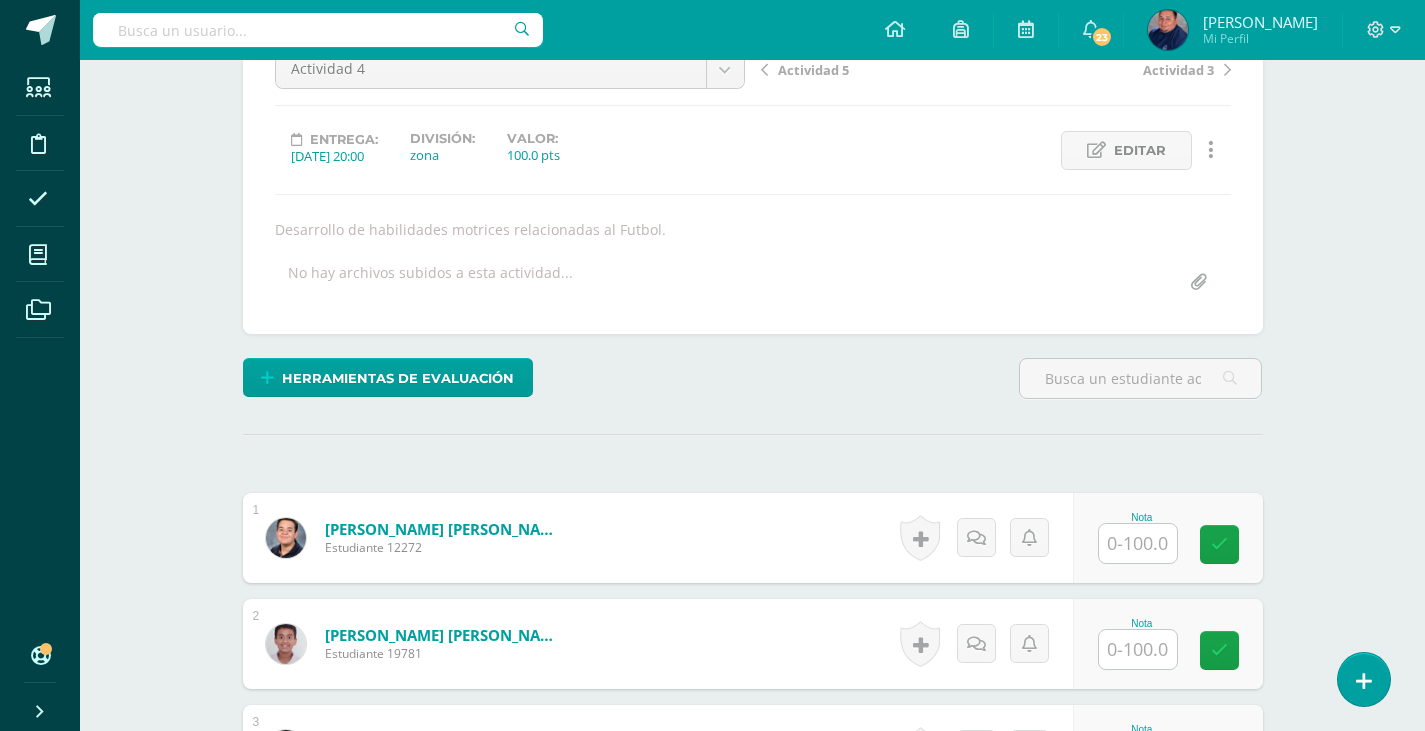 click at bounding box center [1138, 543] 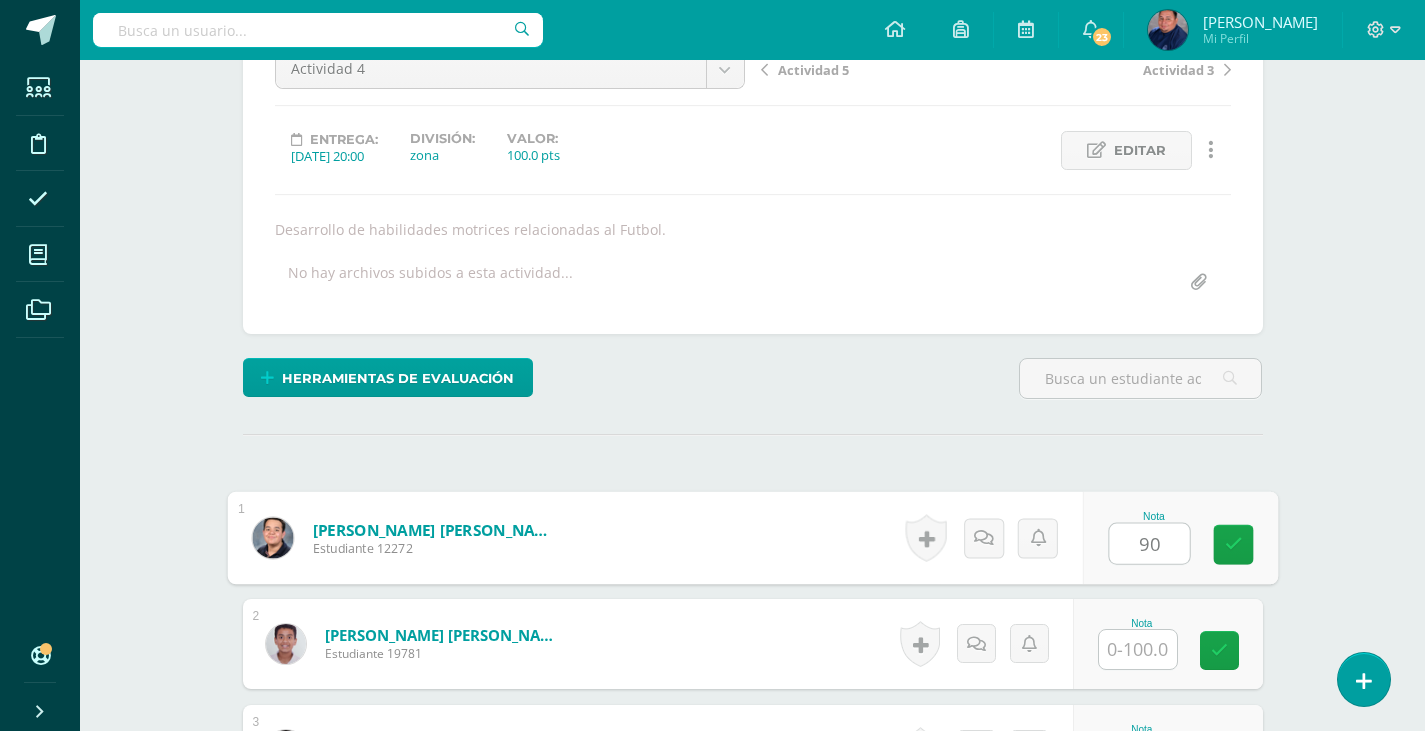 type on "90" 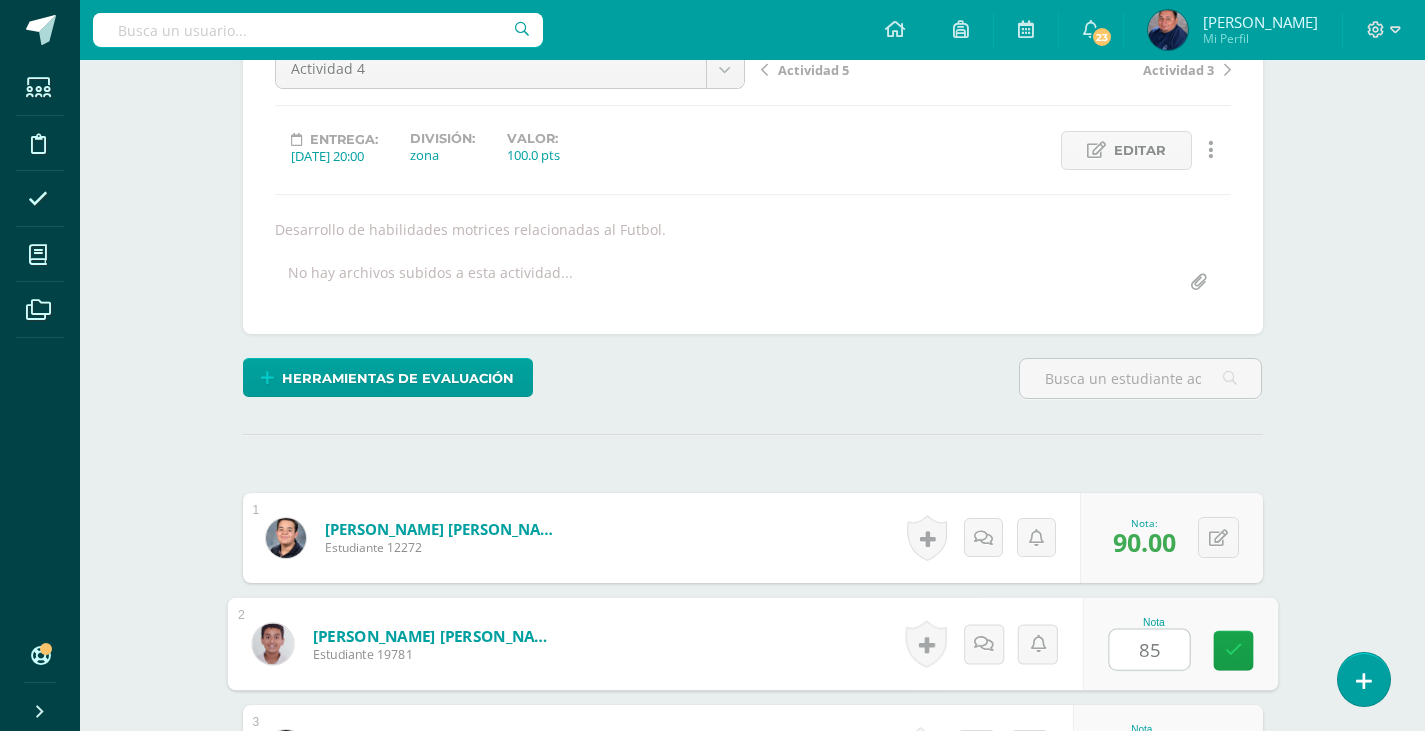 type on "85" 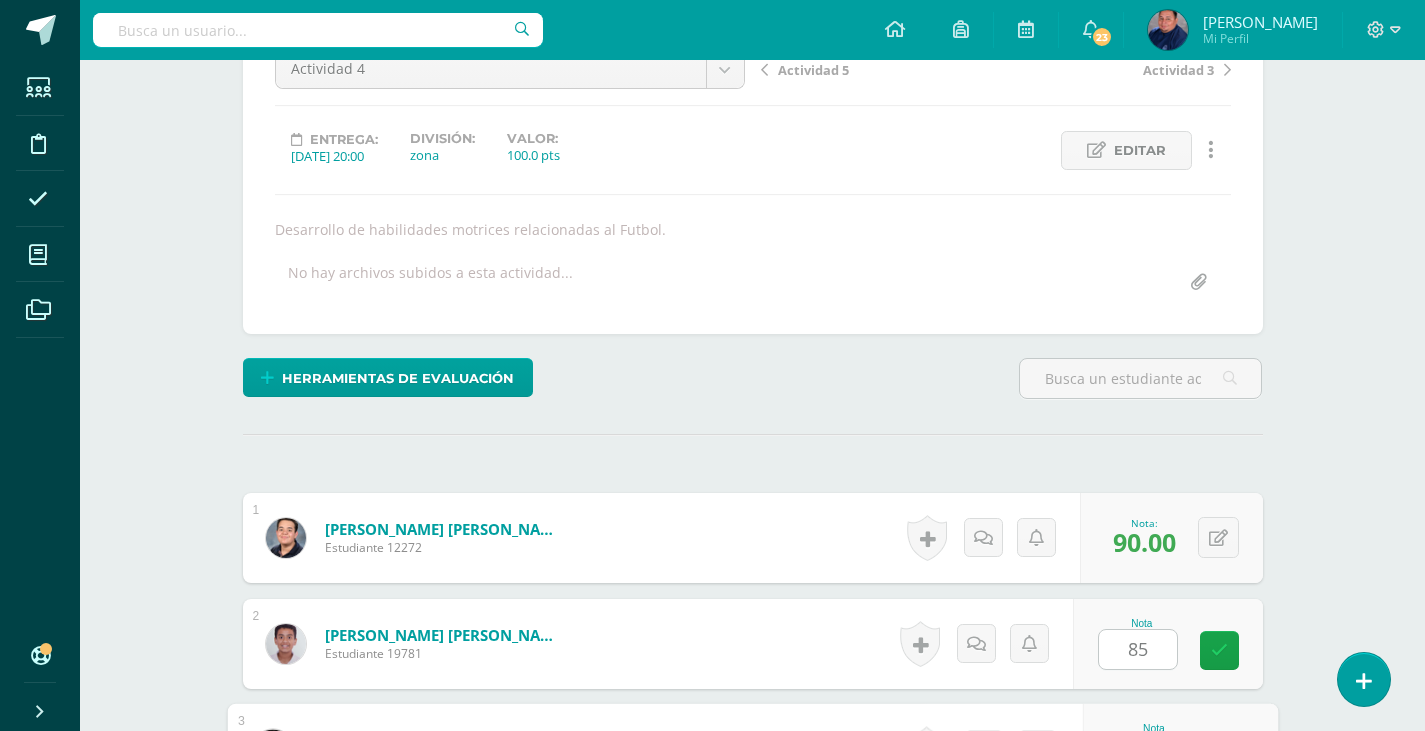 scroll, scrollTop: 611, scrollLeft: 0, axis: vertical 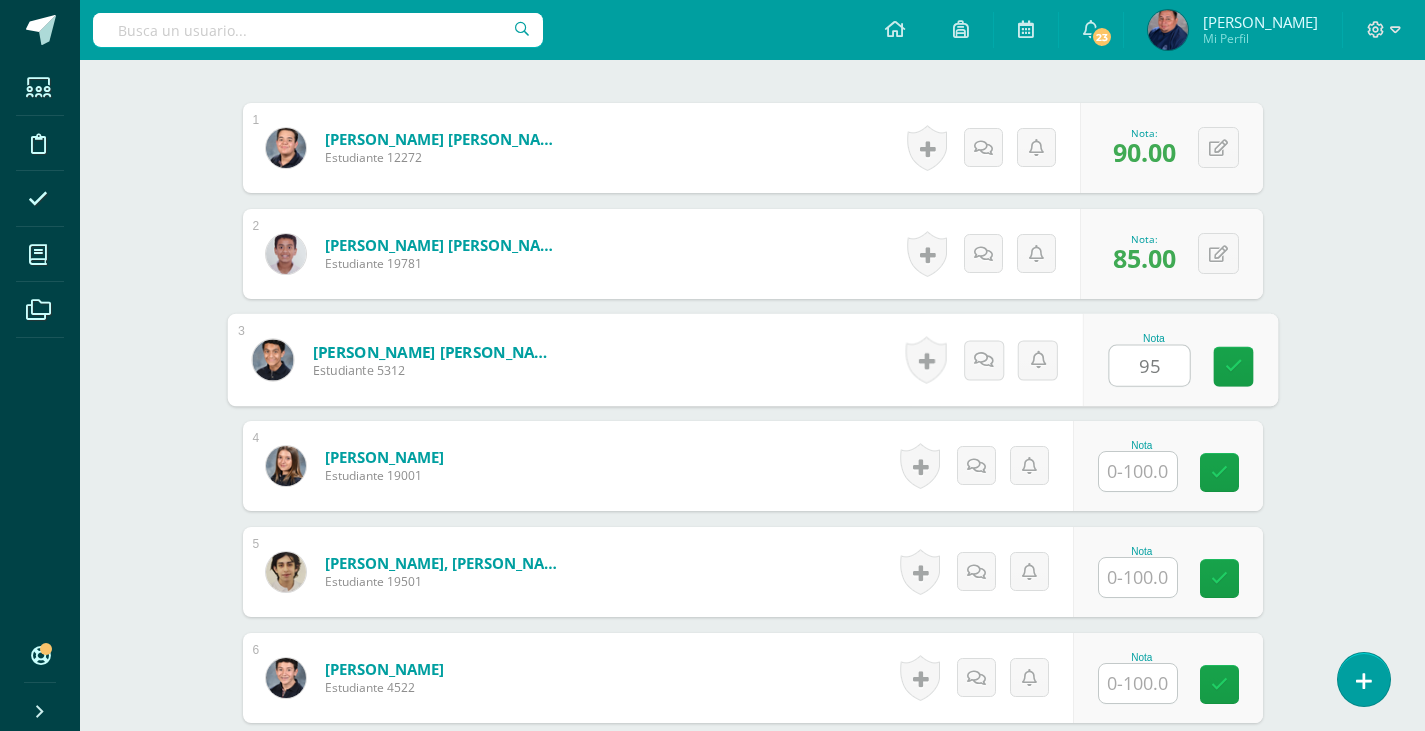 type on "95" 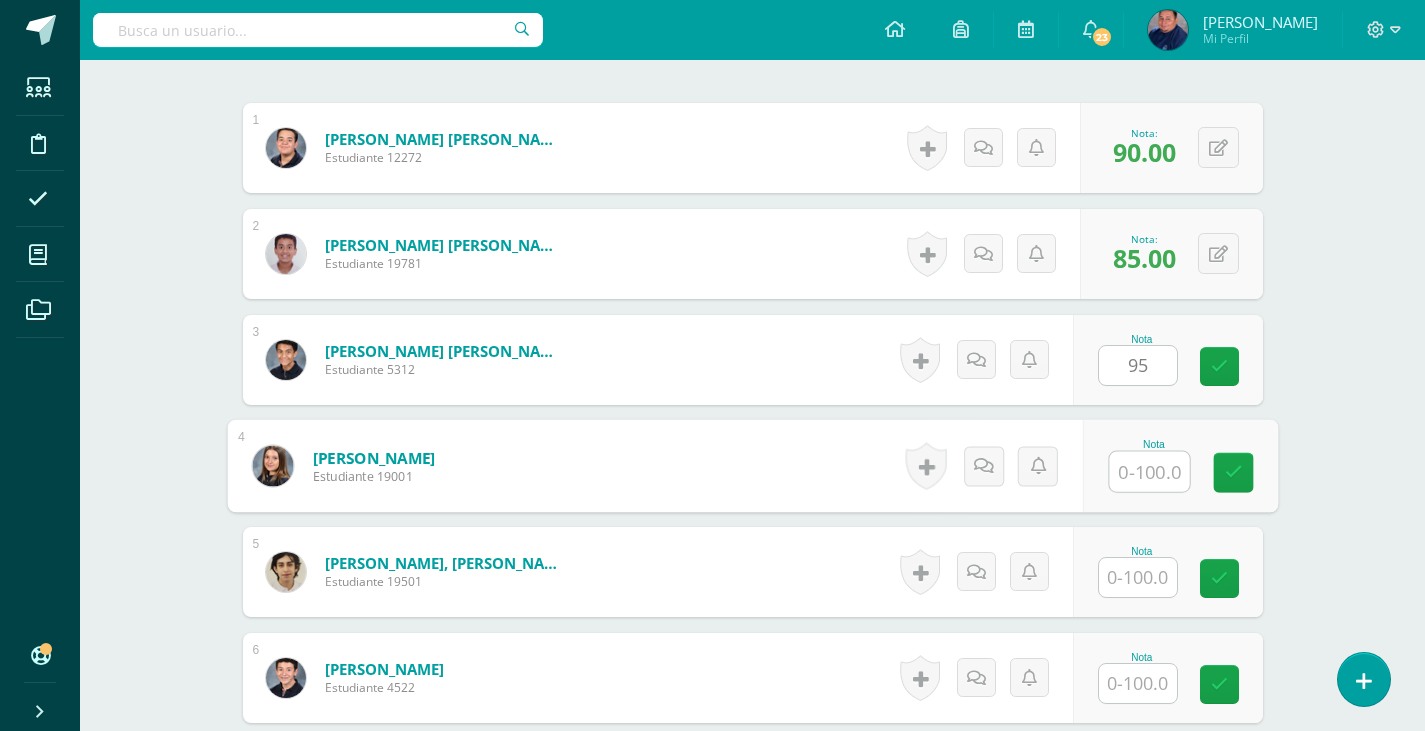 click at bounding box center (1138, 577) 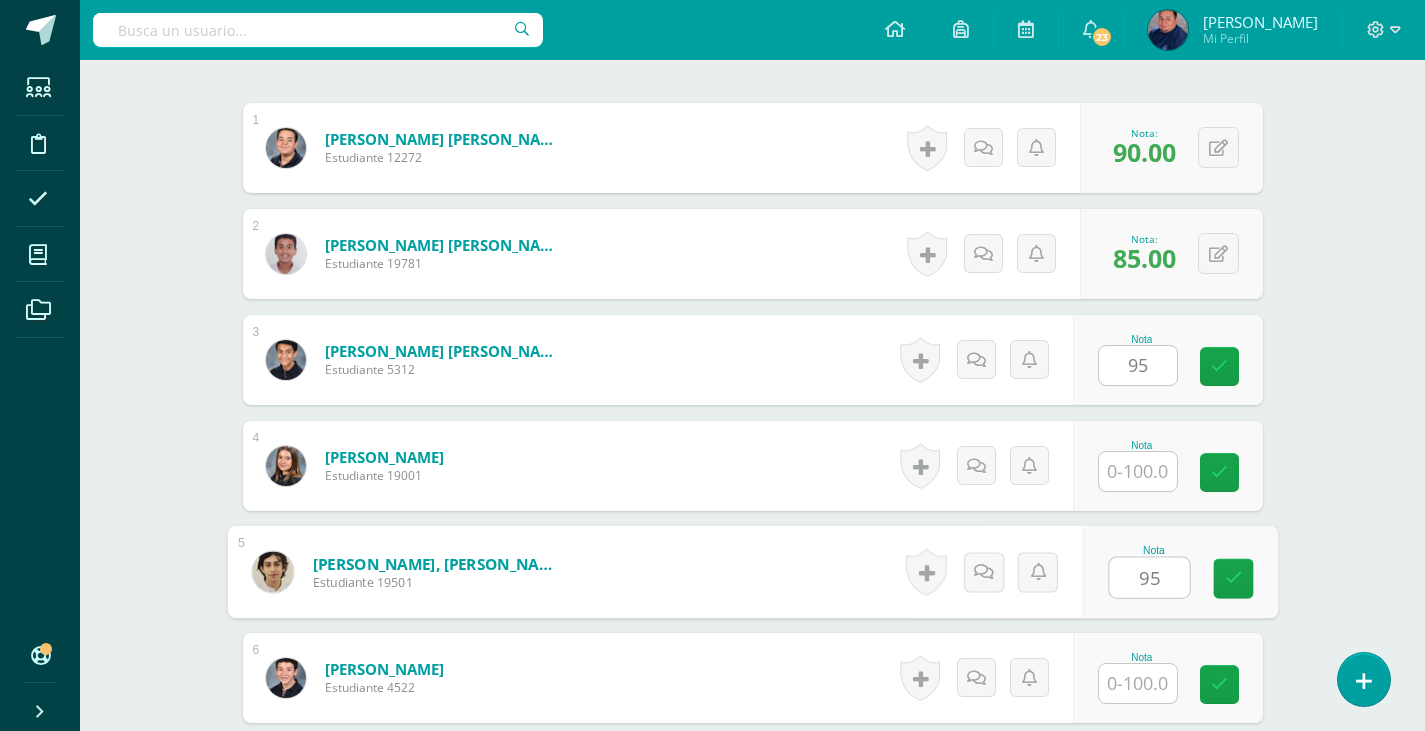 type on "95" 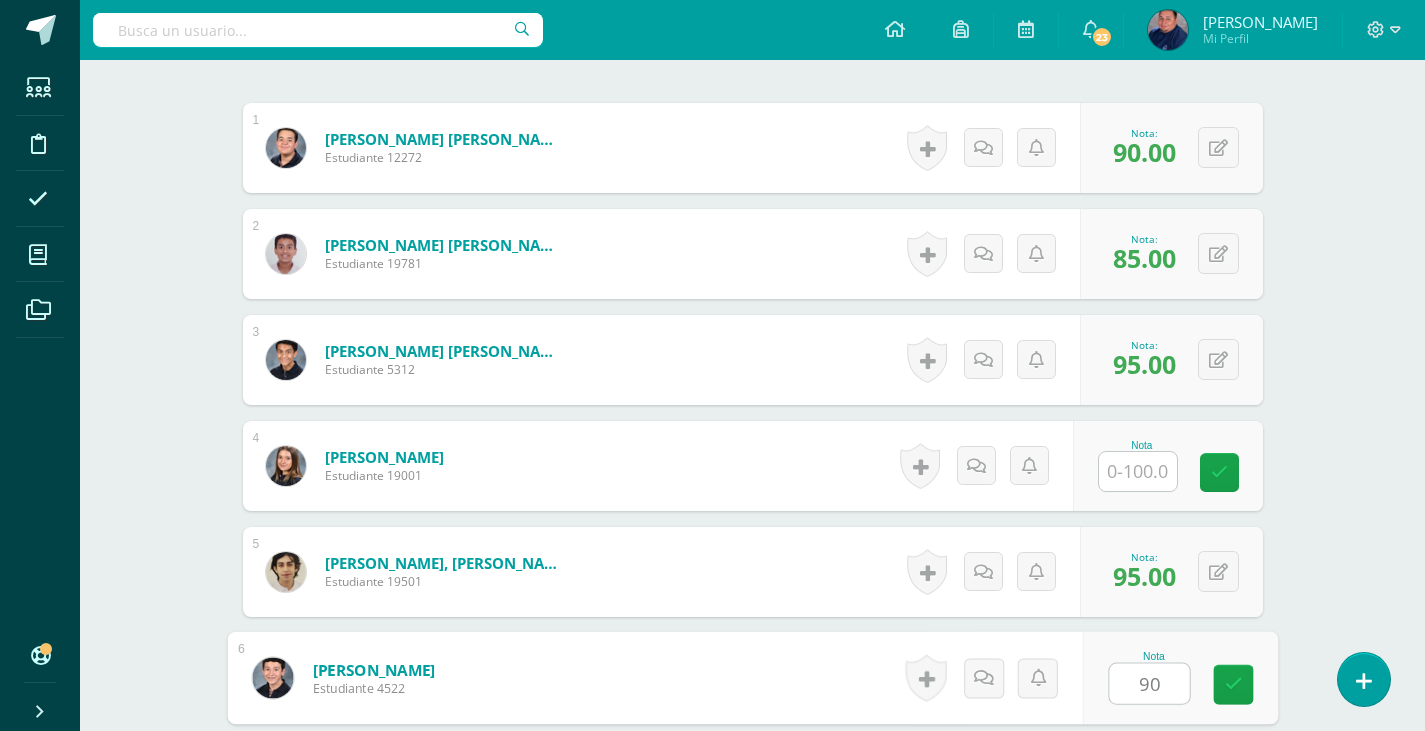 type on "90" 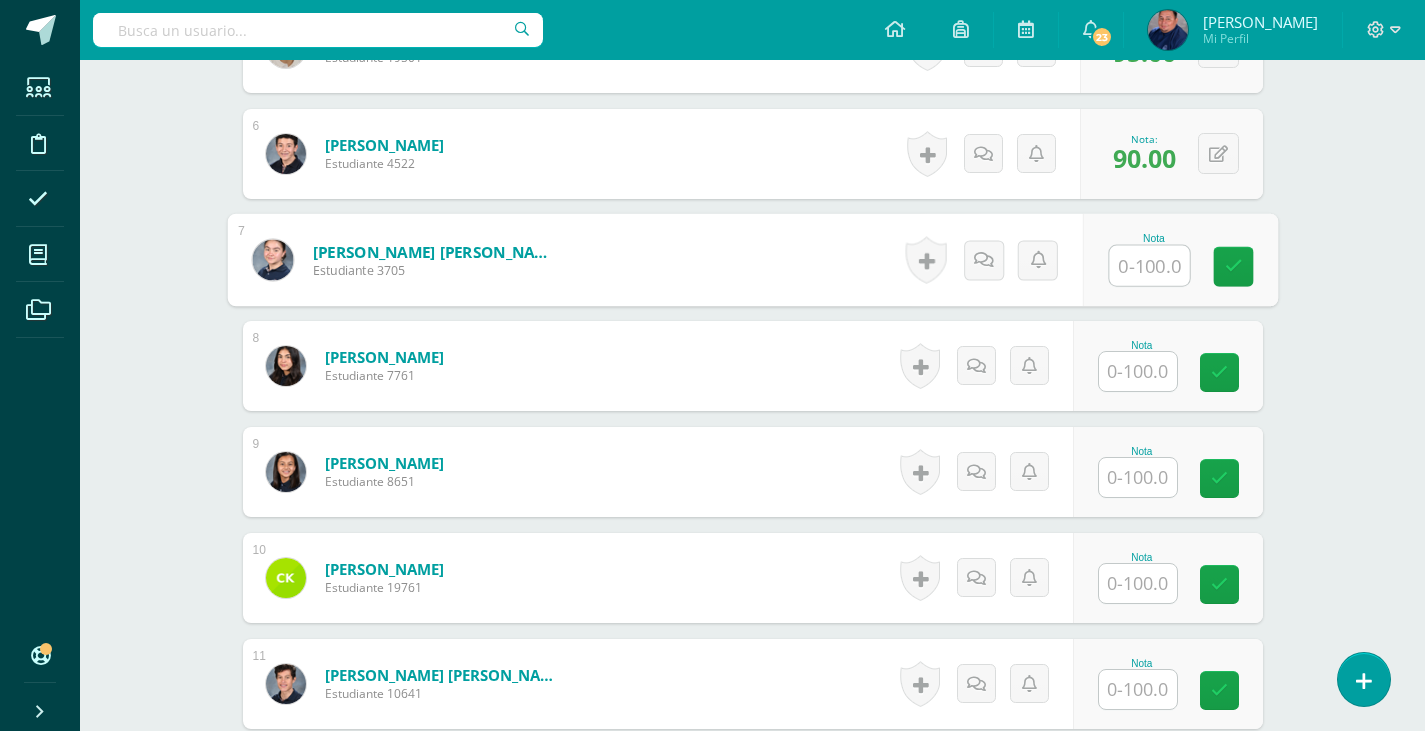 scroll, scrollTop: 1235, scrollLeft: 0, axis: vertical 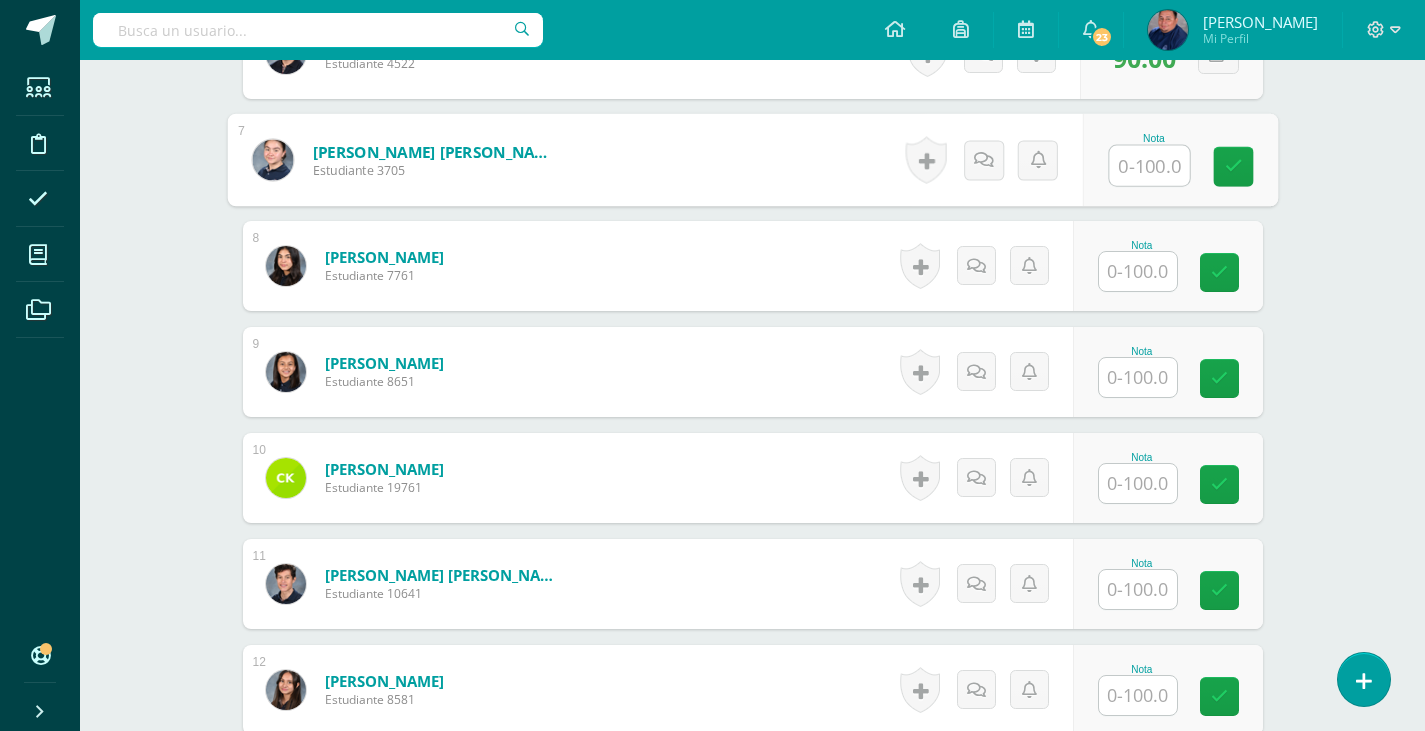 click at bounding box center (1138, 589) 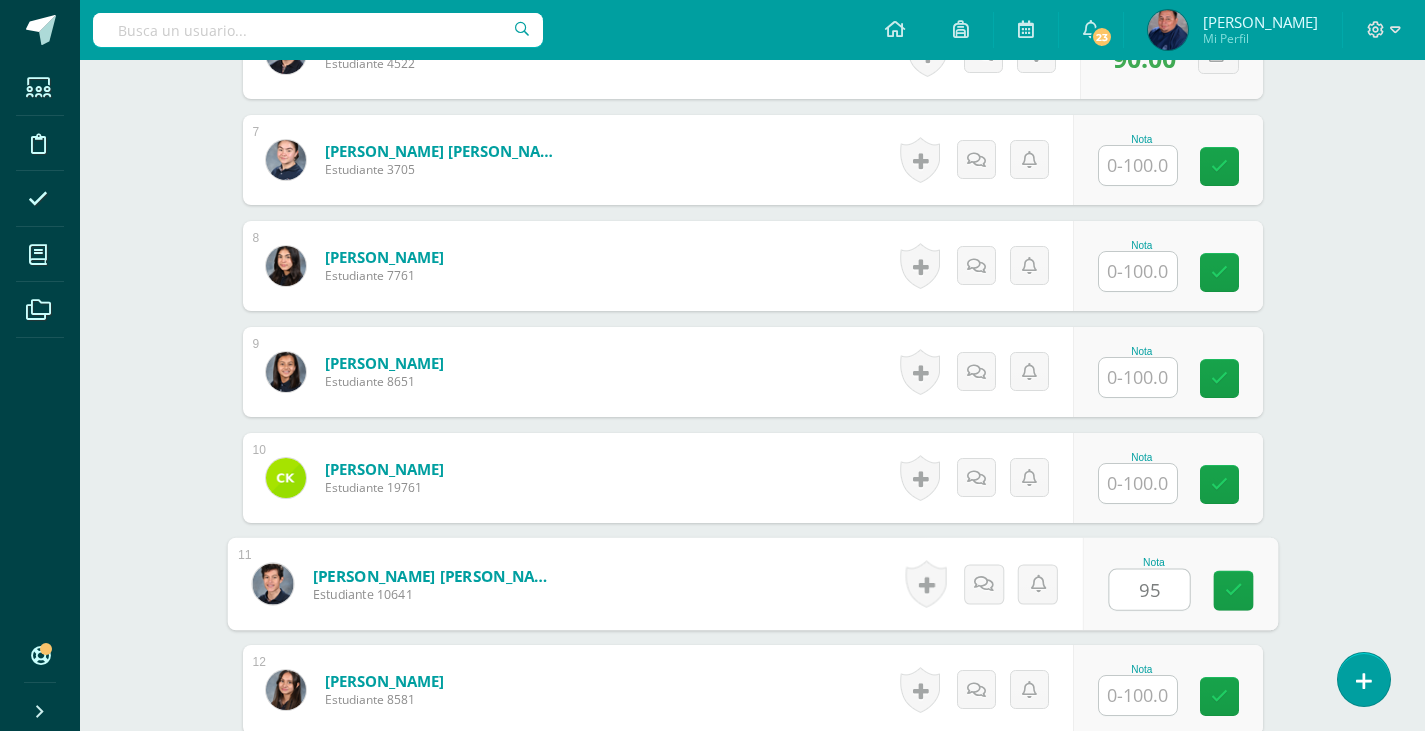 type on "95" 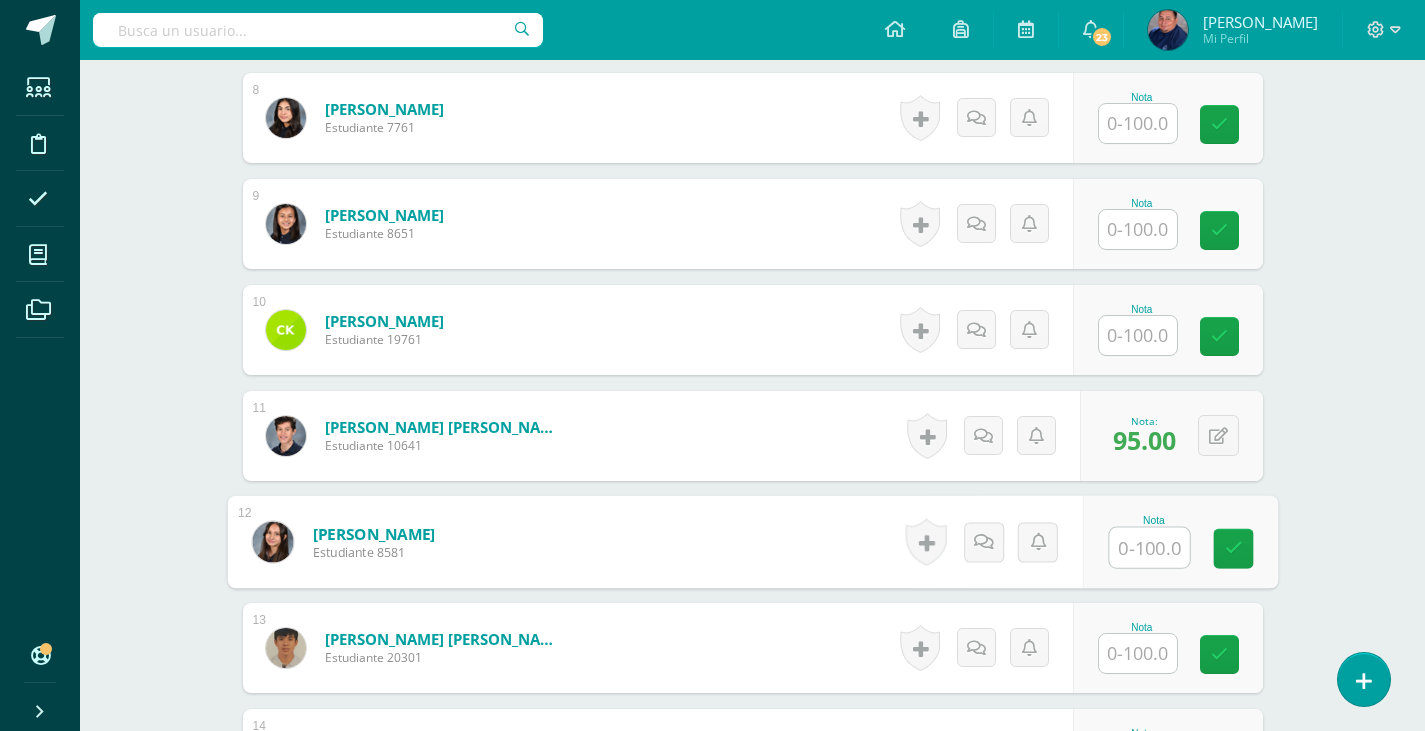 scroll, scrollTop: 1435, scrollLeft: 0, axis: vertical 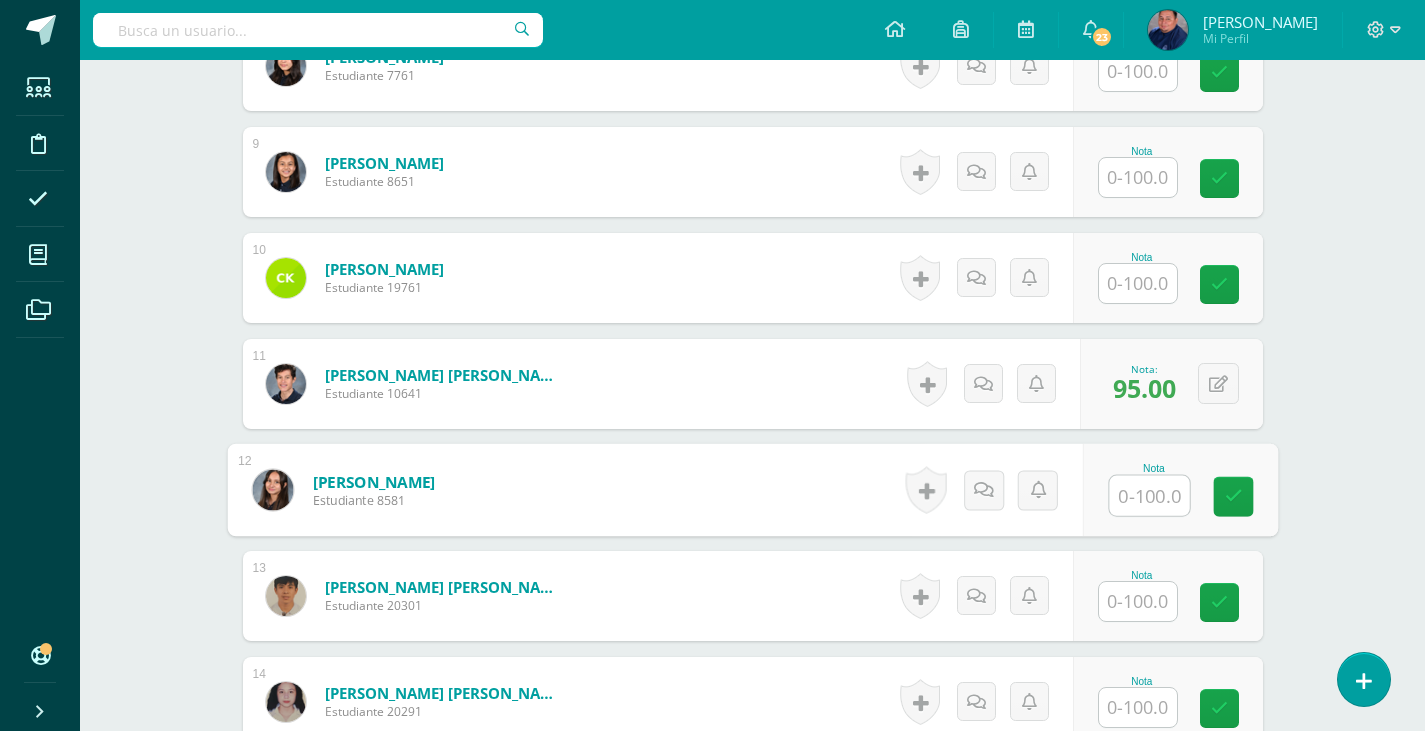 click at bounding box center [1138, 601] 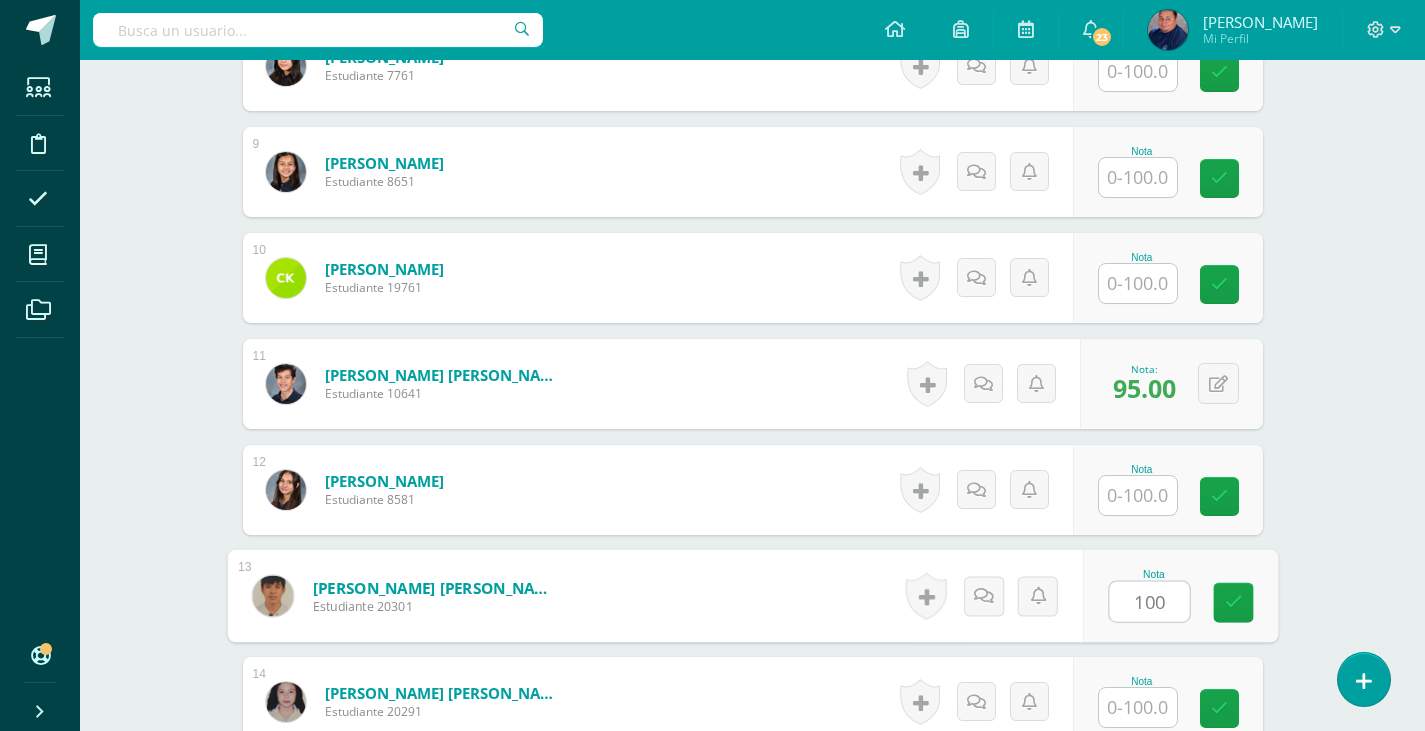 type on "100" 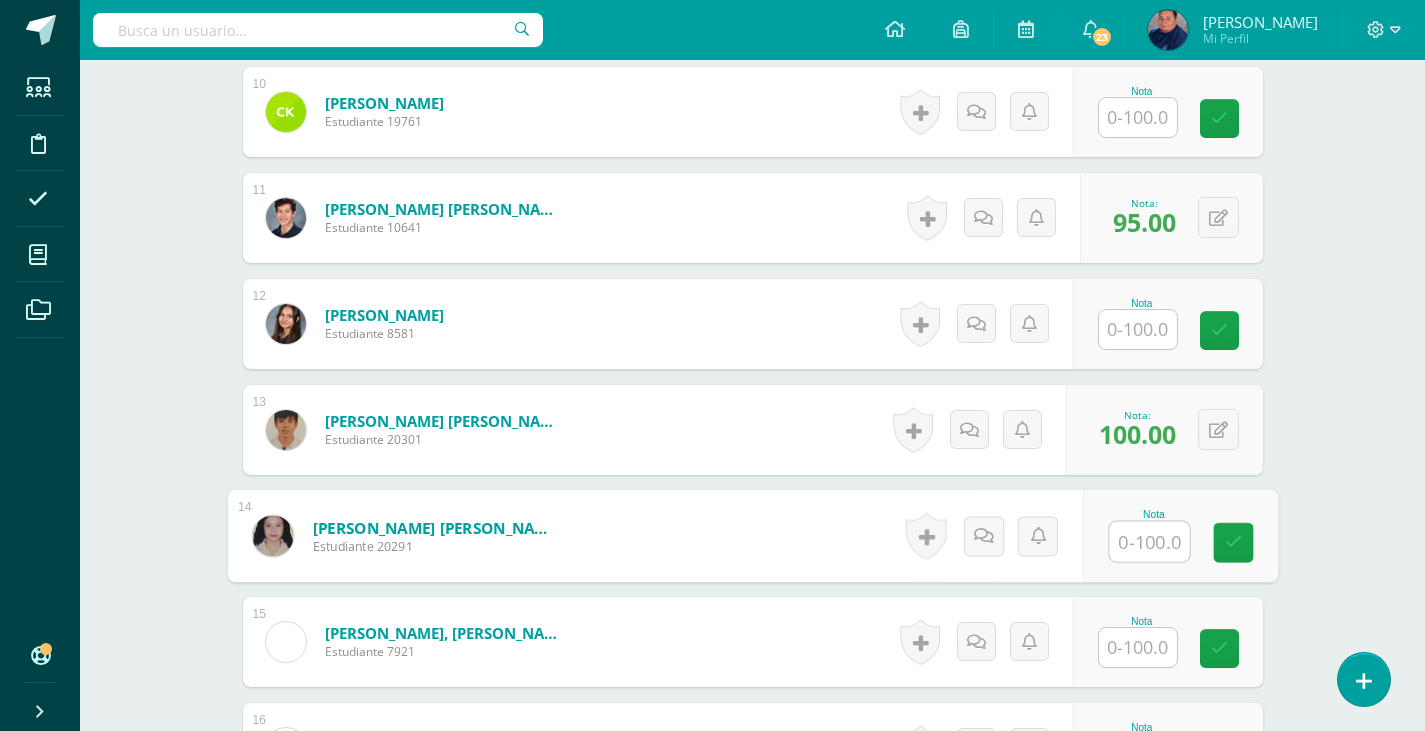 scroll, scrollTop: 1635, scrollLeft: 0, axis: vertical 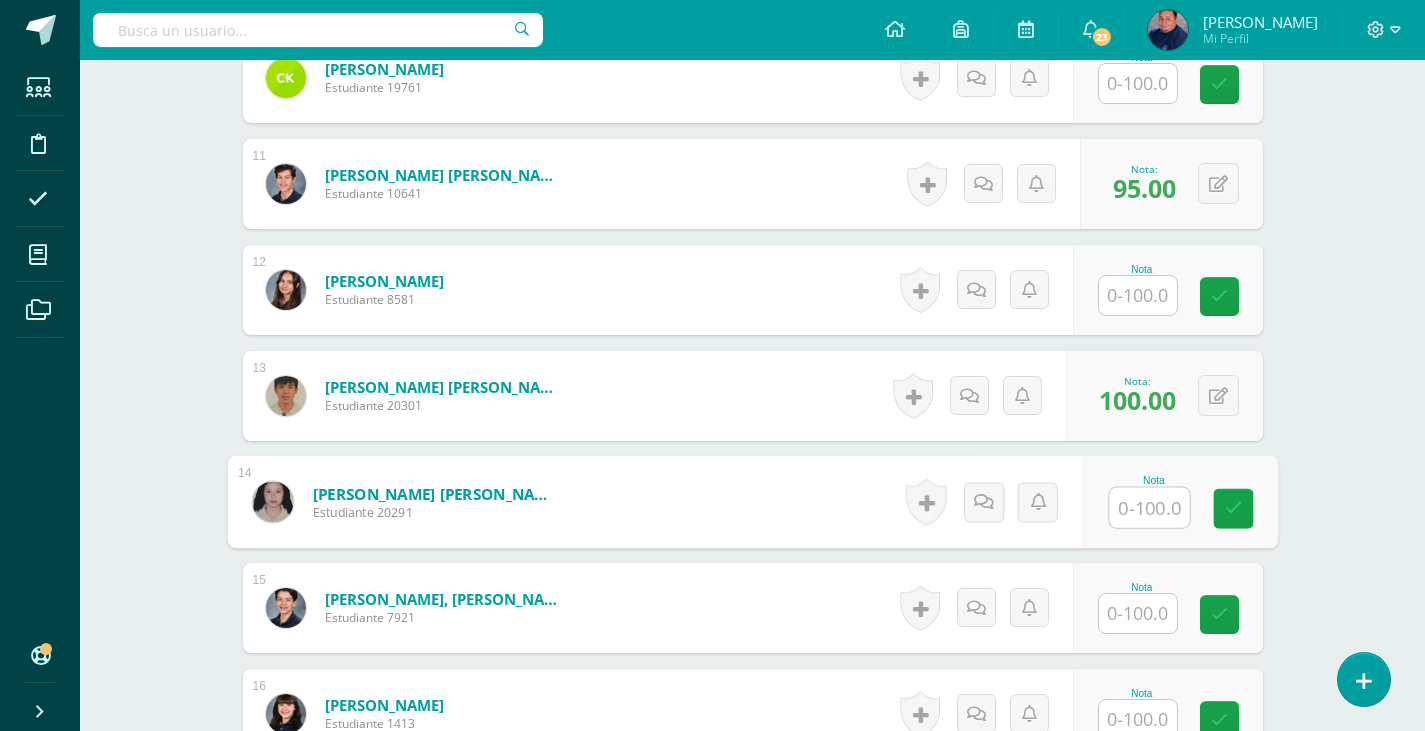 click at bounding box center [1138, 613] 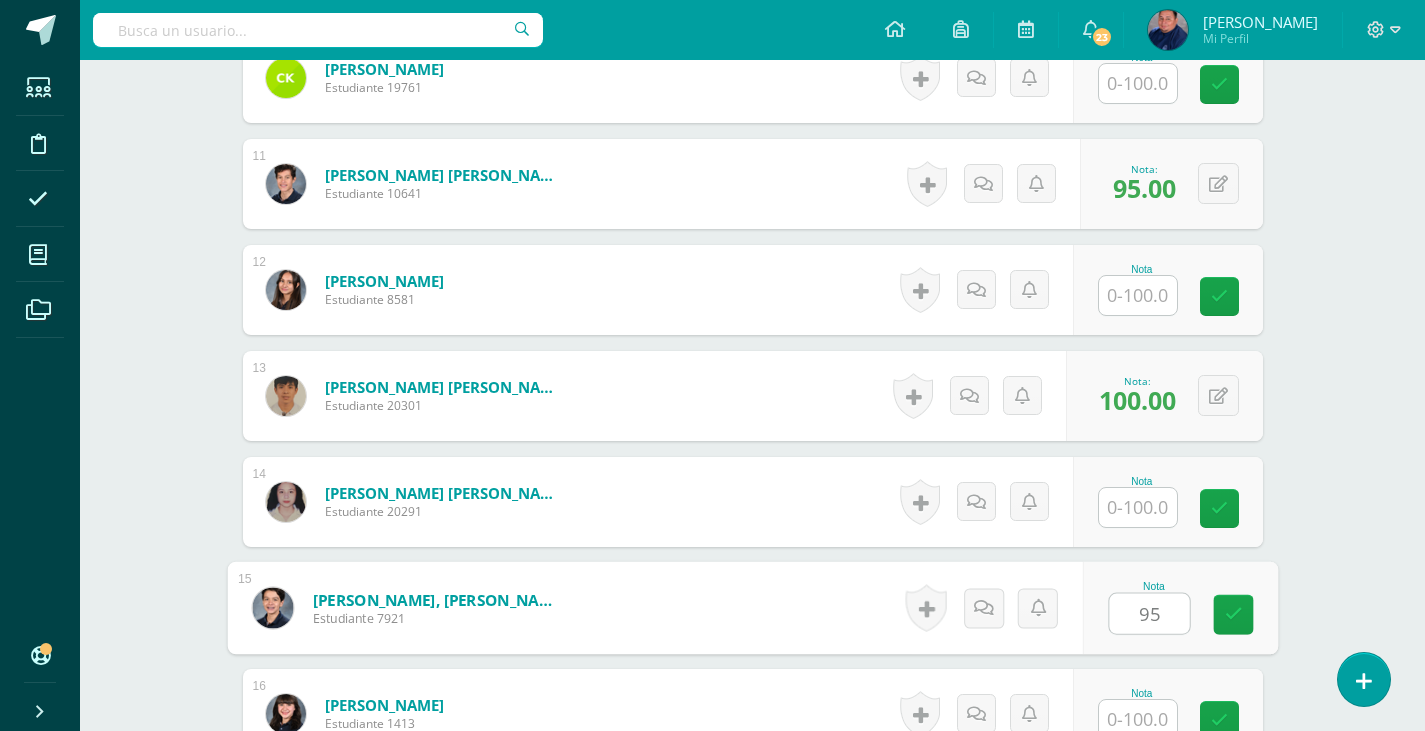 type on "95" 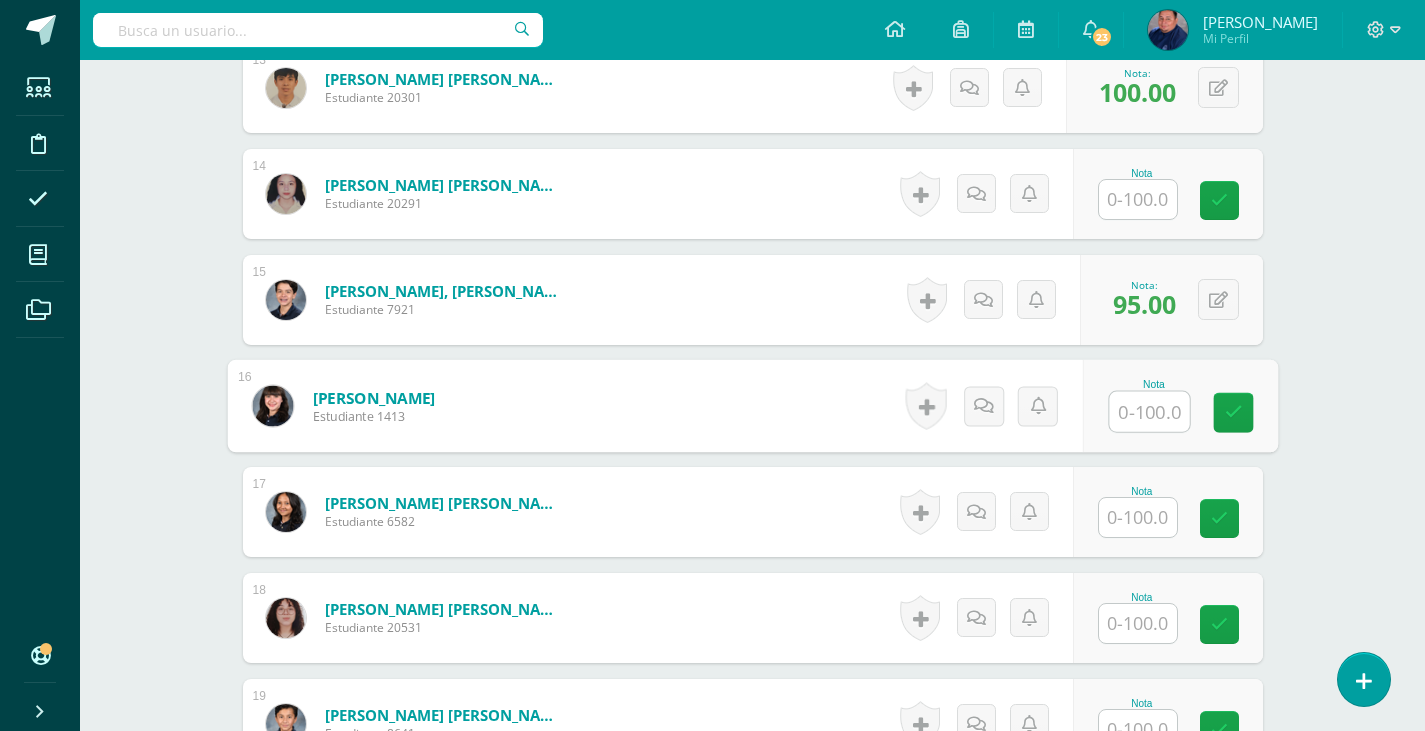 scroll, scrollTop: 2043, scrollLeft: 0, axis: vertical 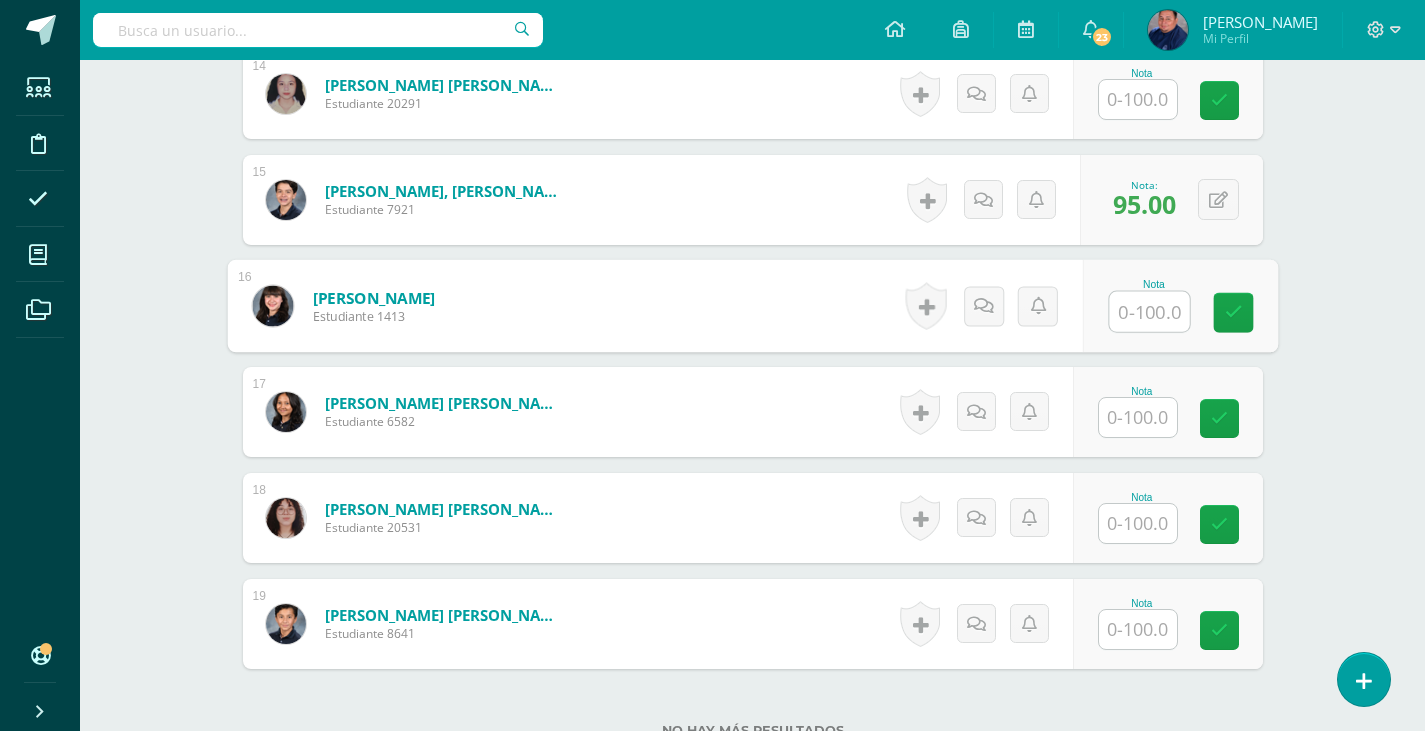 click at bounding box center (1138, 629) 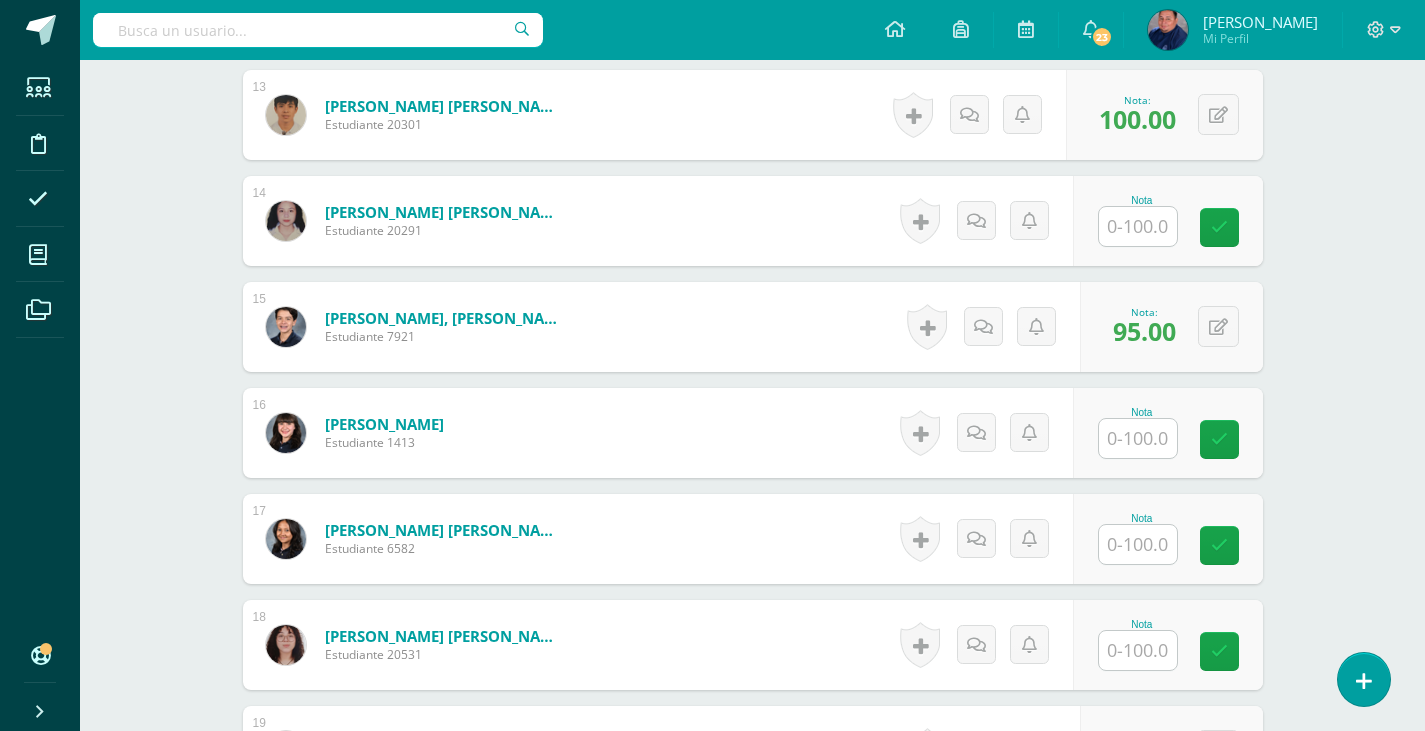 scroll, scrollTop: 2210, scrollLeft: 0, axis: vertical 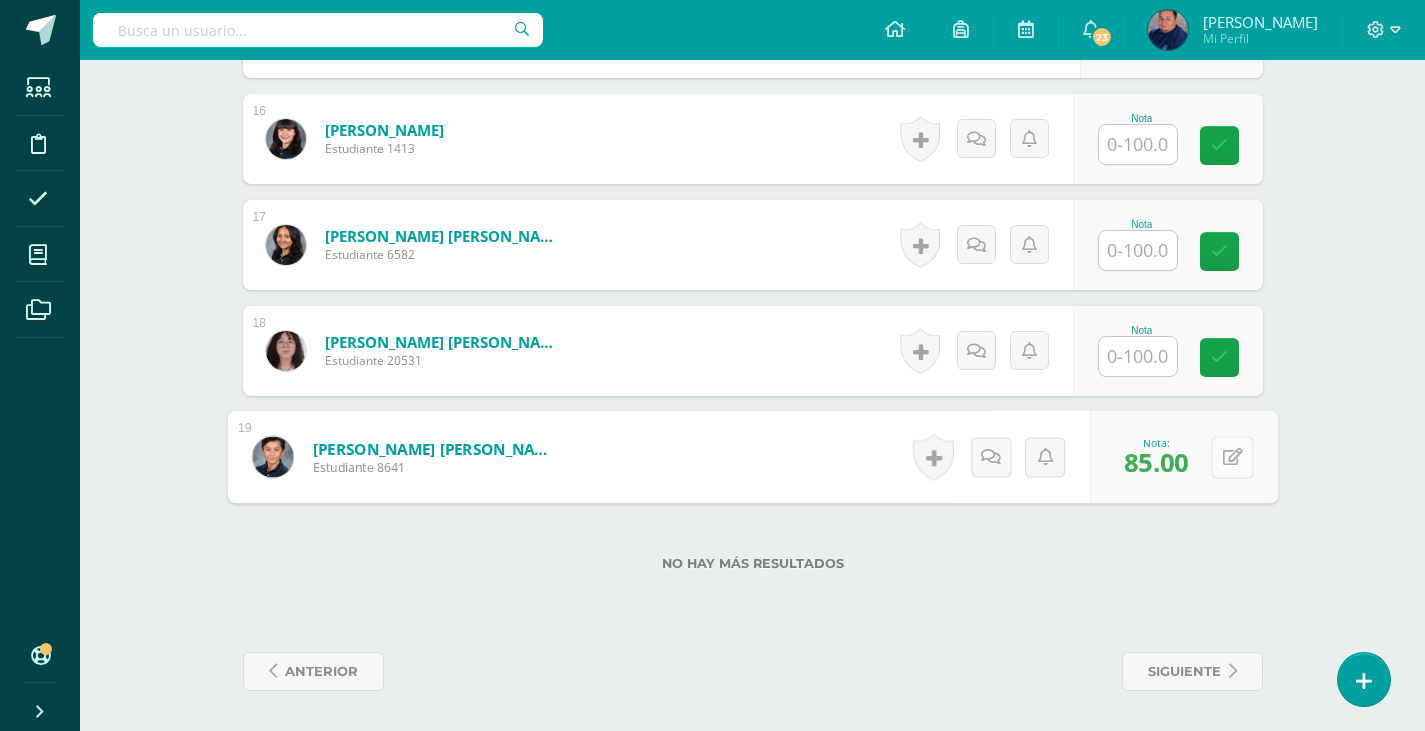 click on "0
[GEOGRAPHIC_DATA]
Logros obtenidos
Aún no hay logros agregados
Nota:
85.00" at bounding box center (1184, 457) 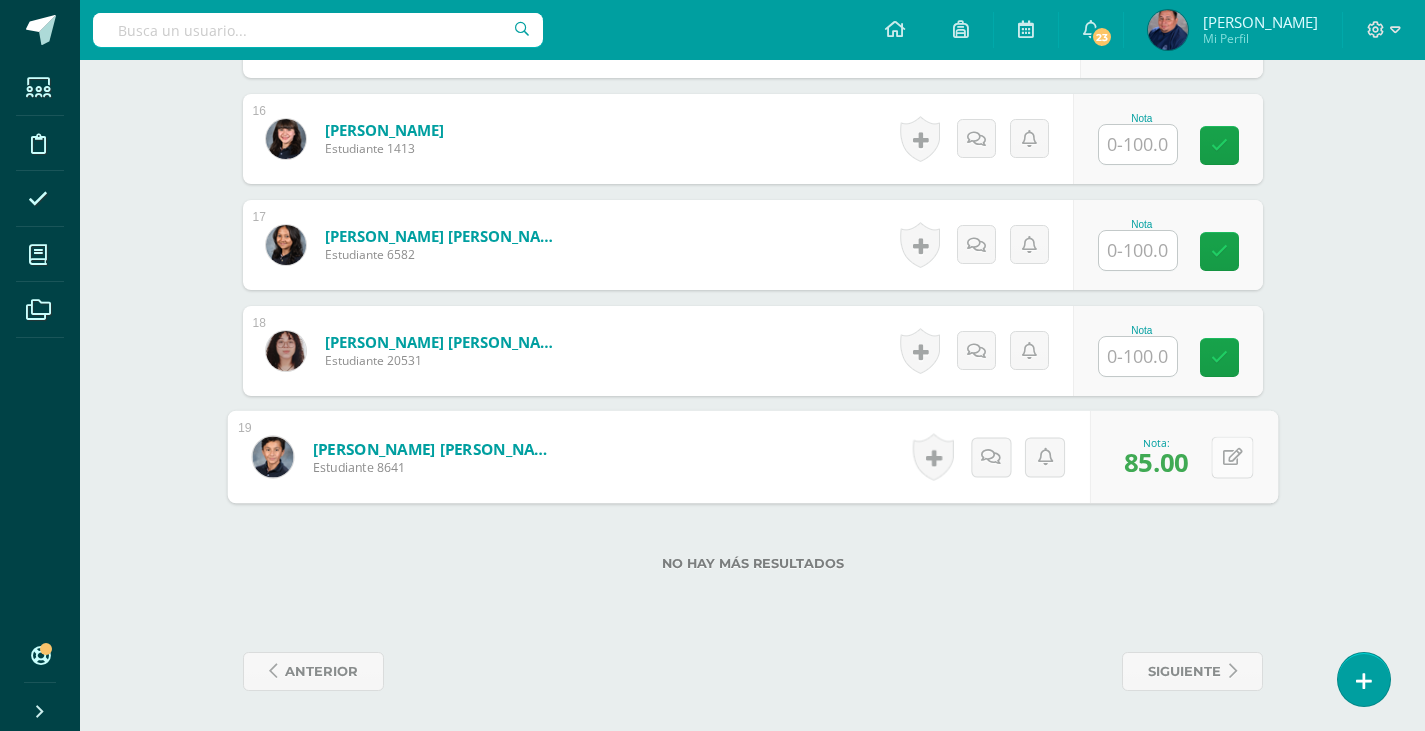 click at bounding box center (1232, 456) 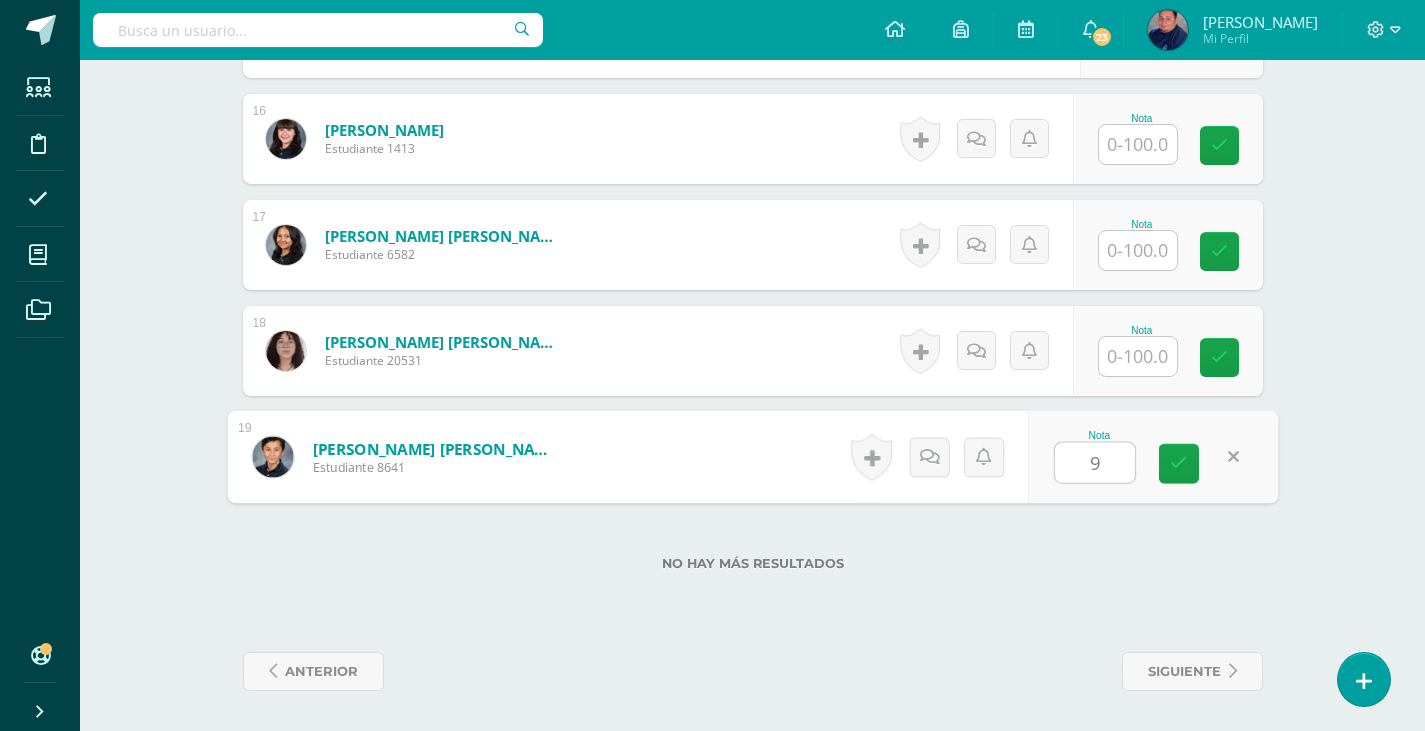 type on "95" 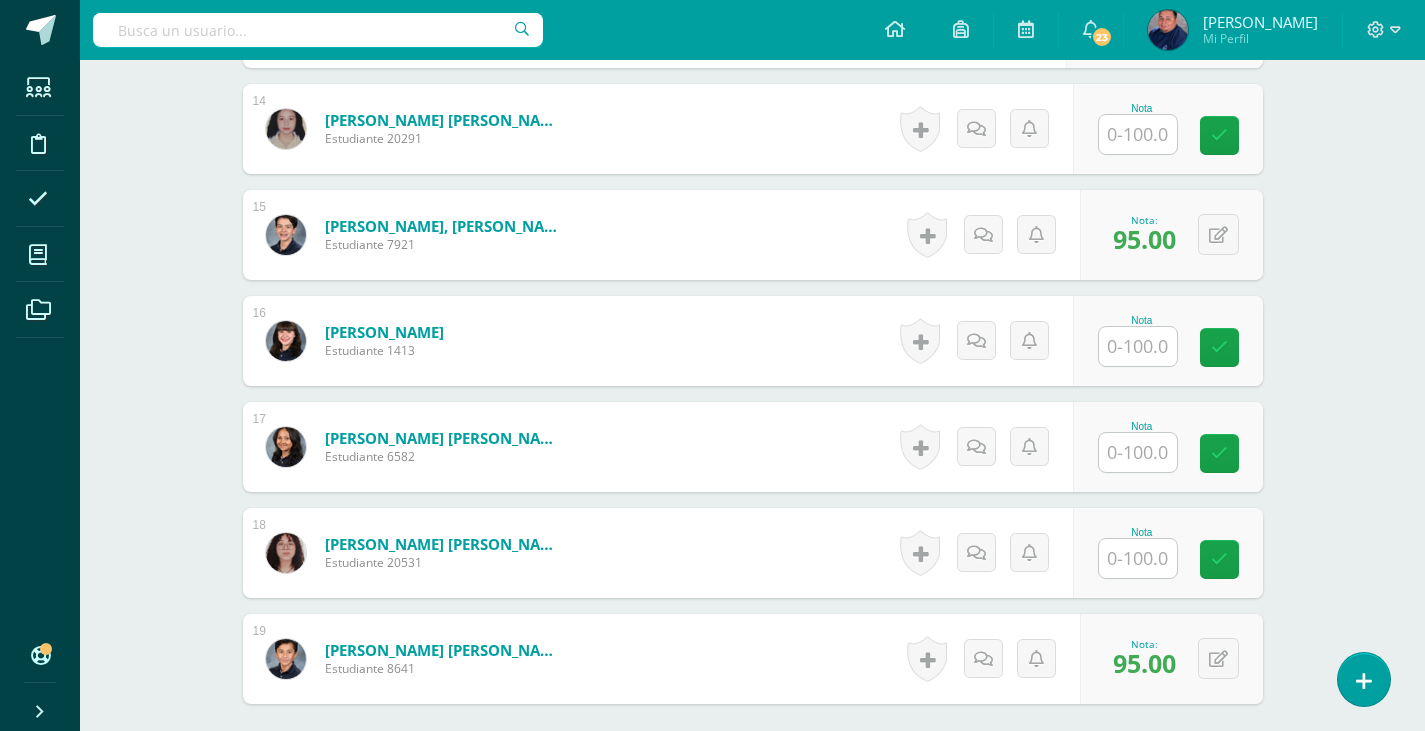 scroll, scrollTop: 1810, scrollLeft: 0, axis: vertical 